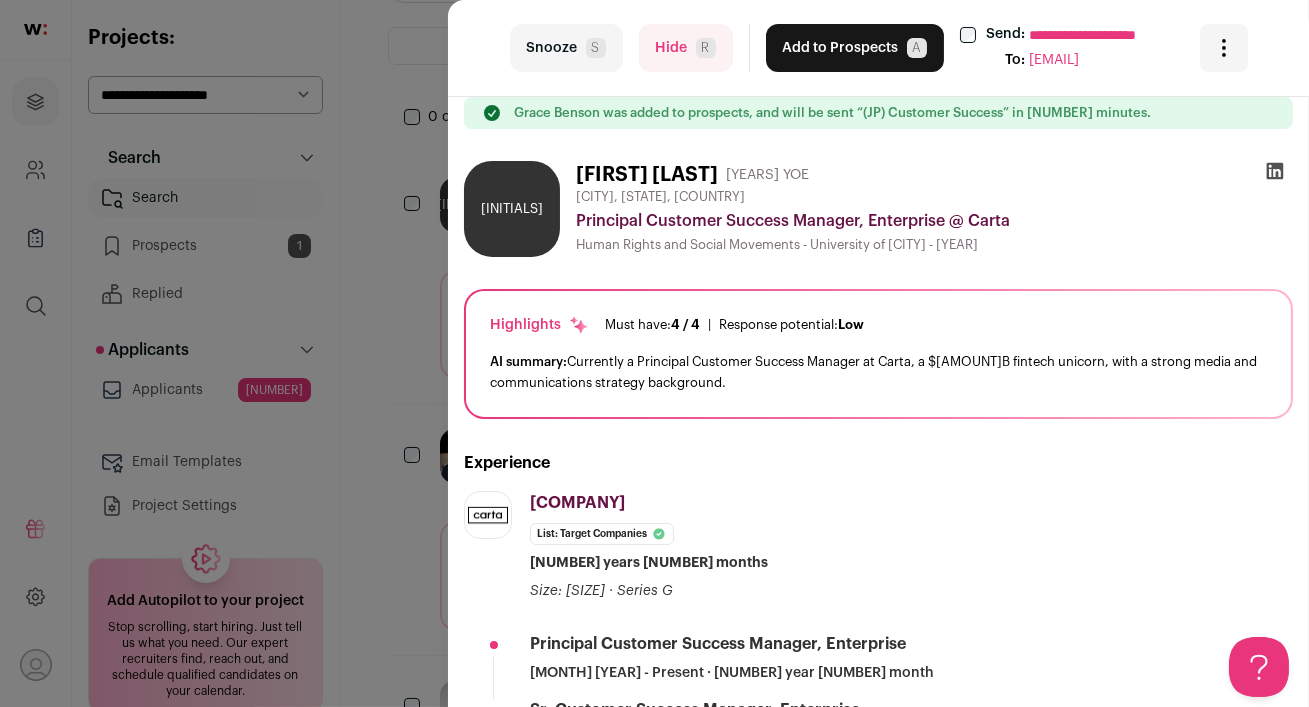 scroll, scrollTop: 320, scrollLeft: 0, axis: vertical 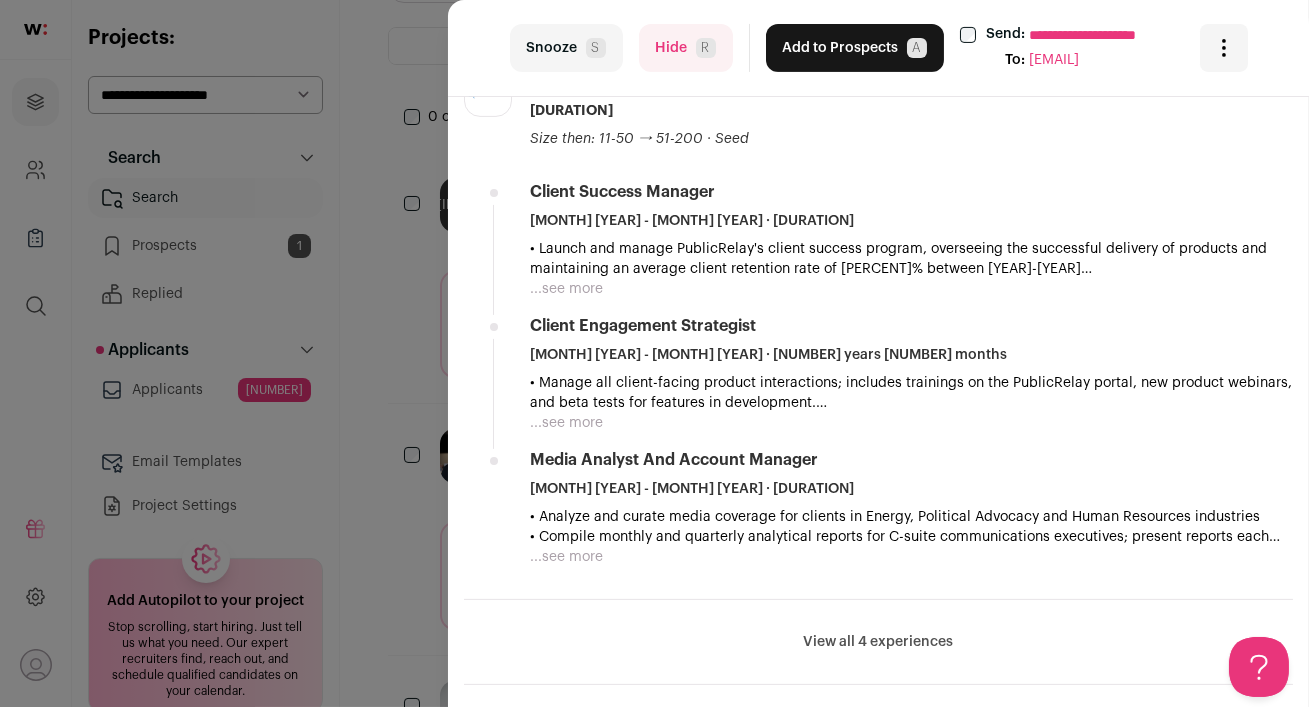 click on "View all 4 experiences" at bounding box center (879, 642) 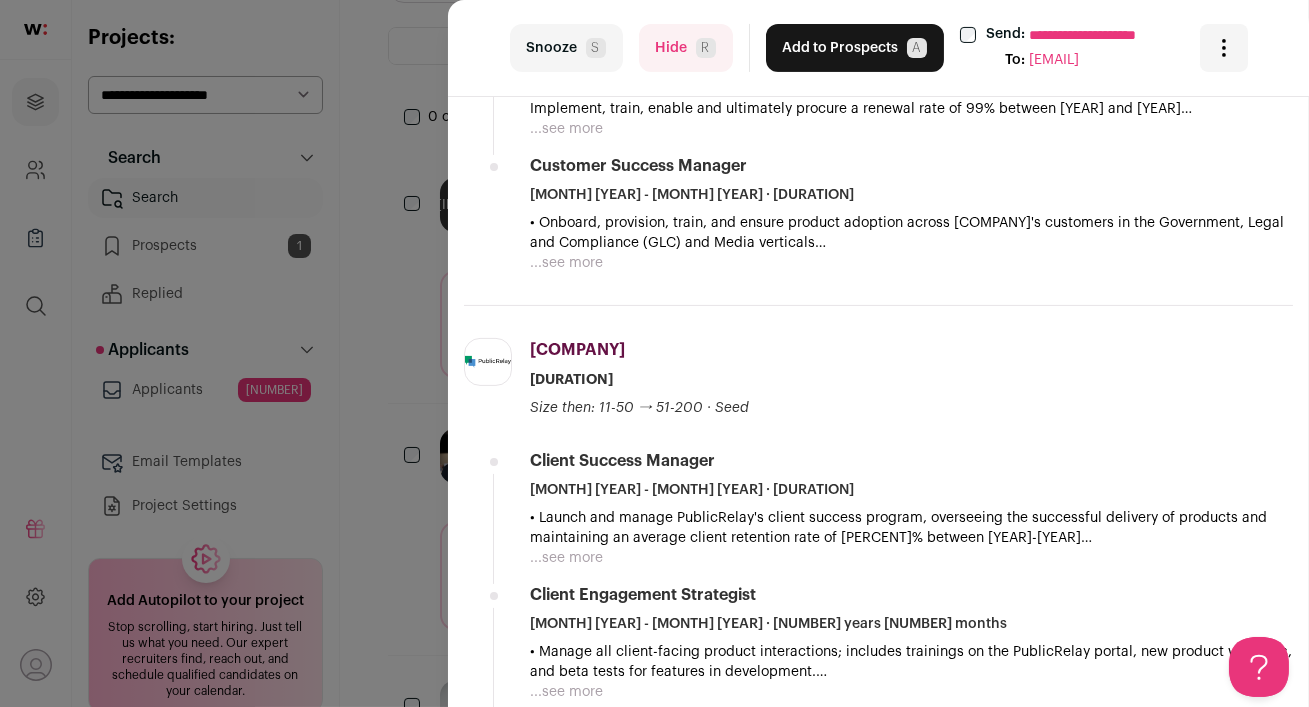 scroll, scrollTop: 1418, scrollLeft: 0, axis: vertical 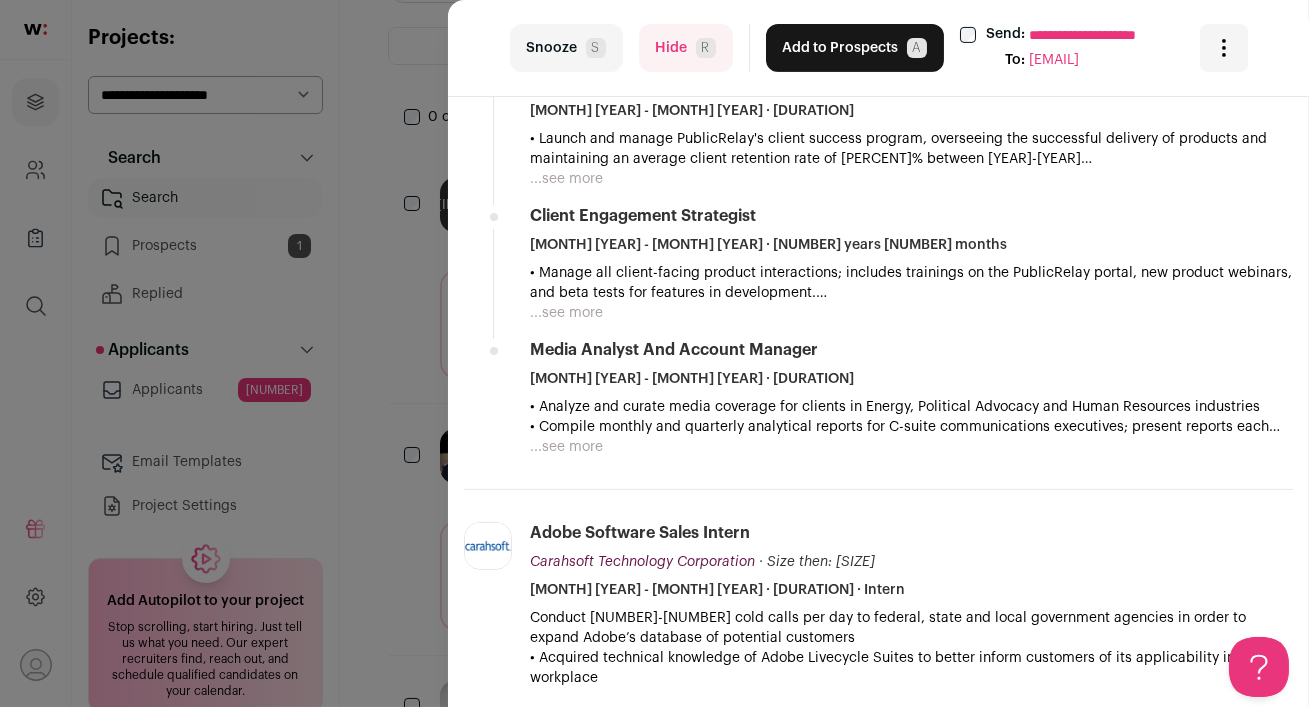 click on "Add to Prospects
A" at bounding box center [855, 48] 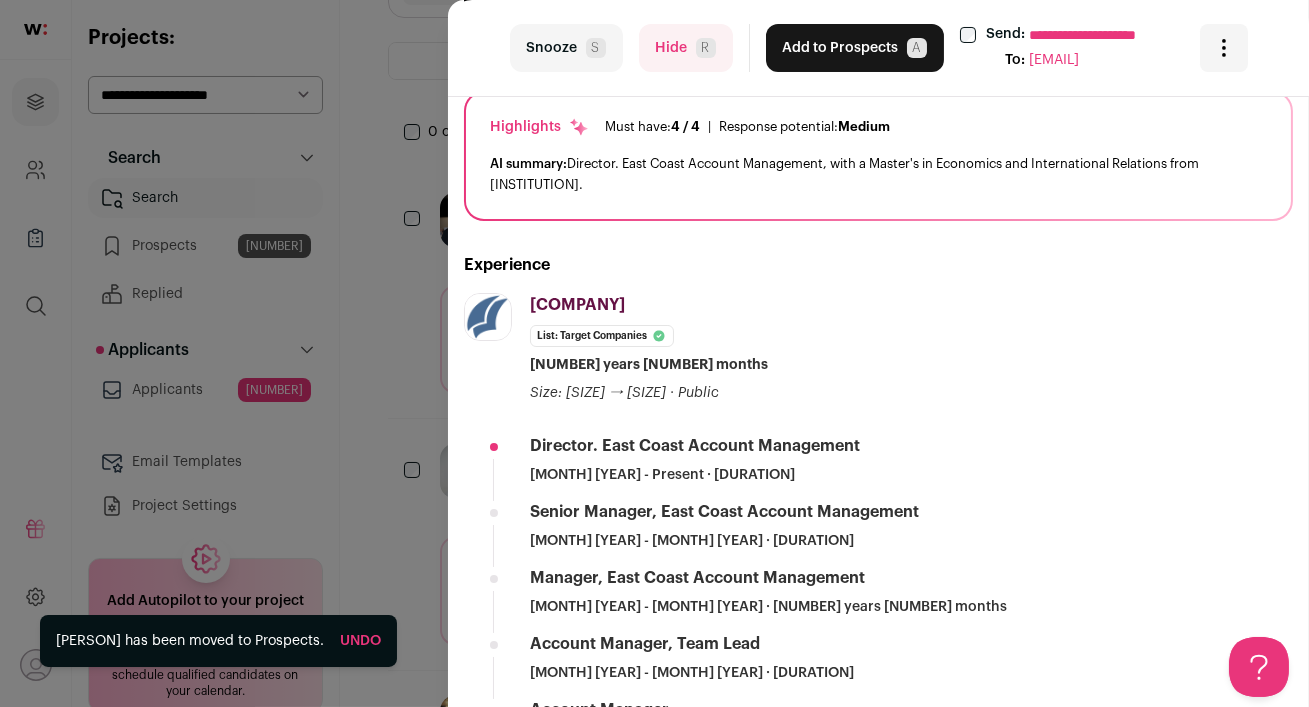 scroll, scrollTop: 199, scrollLeft: 0, axis: vertical 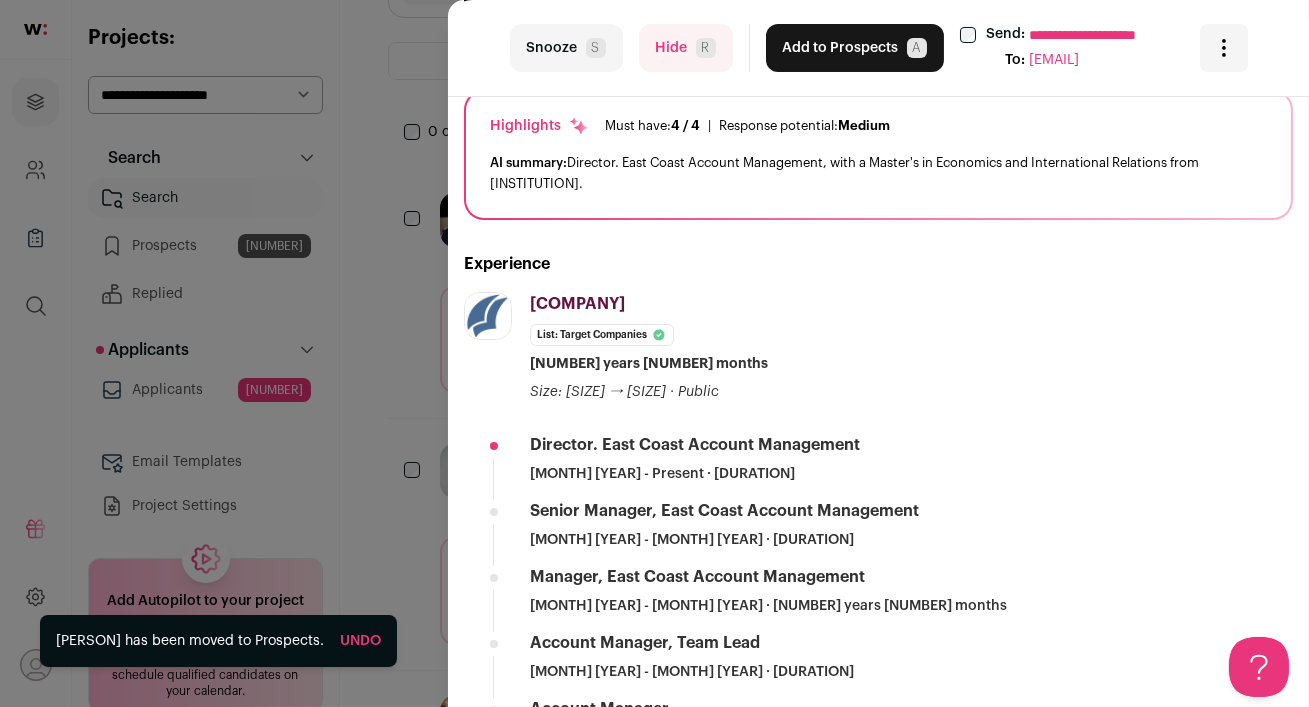 click on "**********" at bounding box center [654, 353] 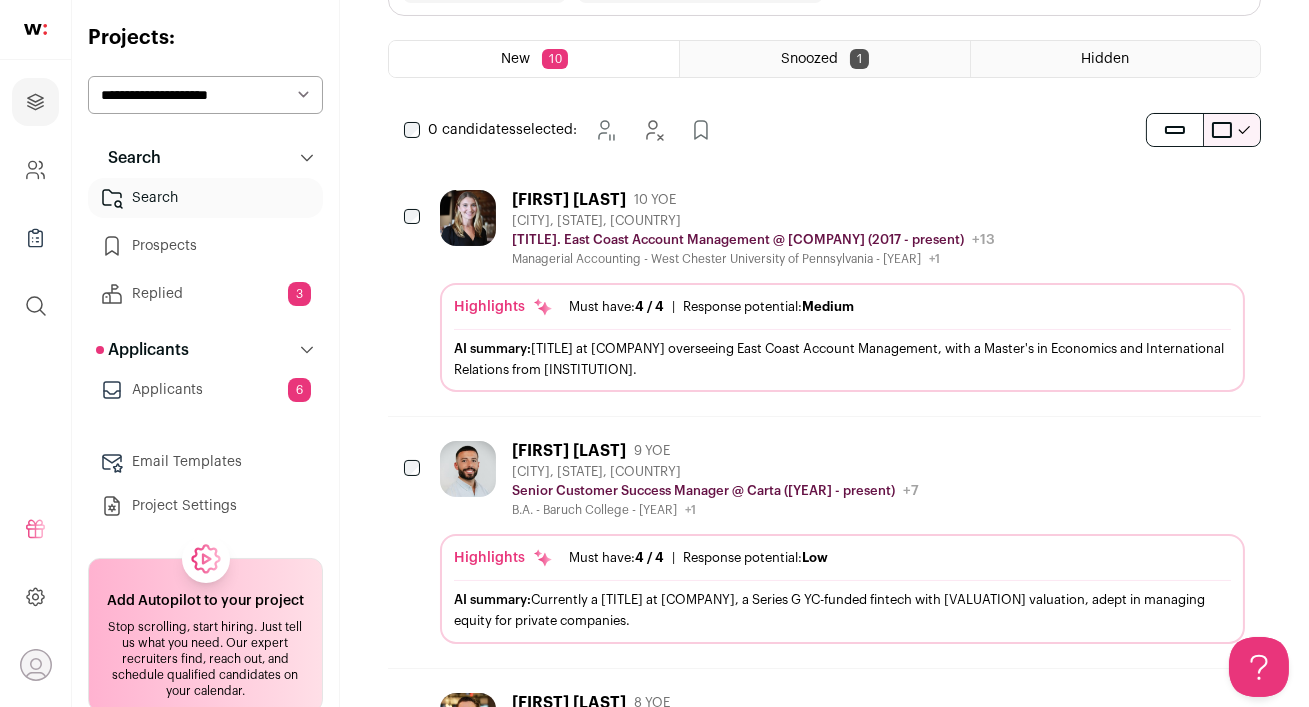 scroll, scrollTop: 0, scrollLeft: 0, axis: both 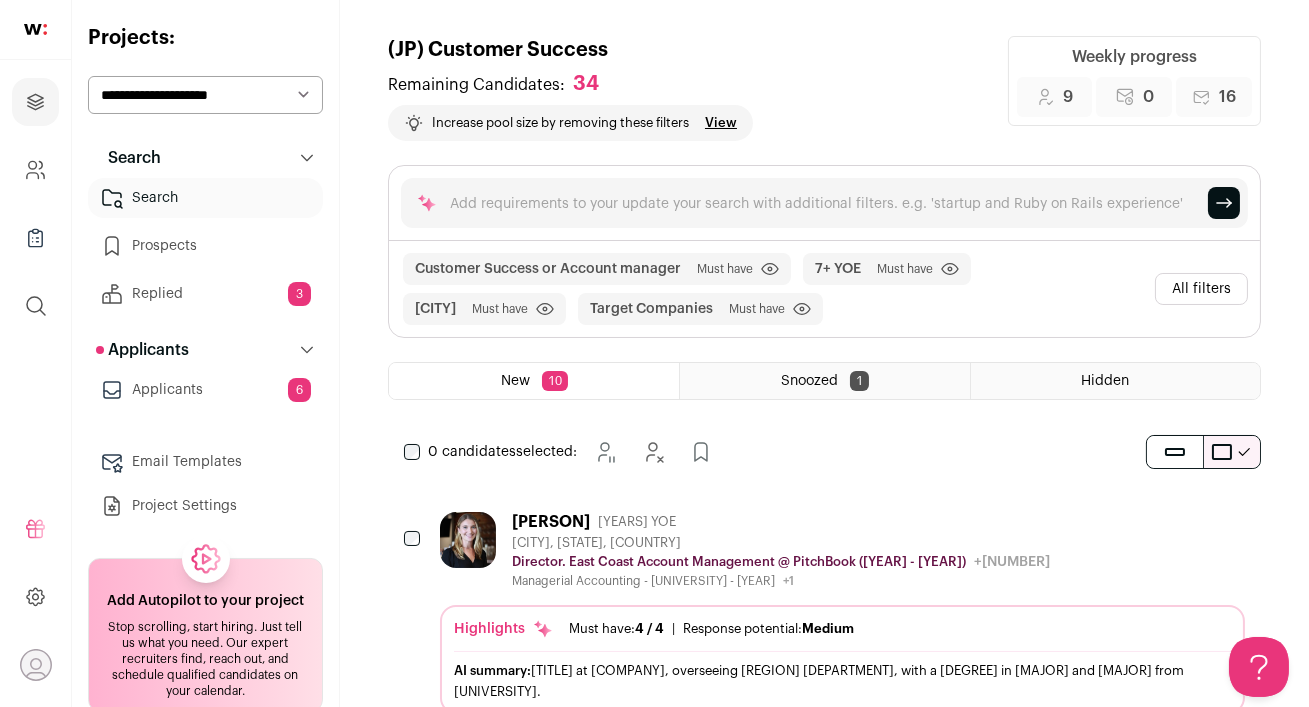 click on "[FIRST] [LAST]
[NUMBER] YOE" at bounding box center [781, 522] 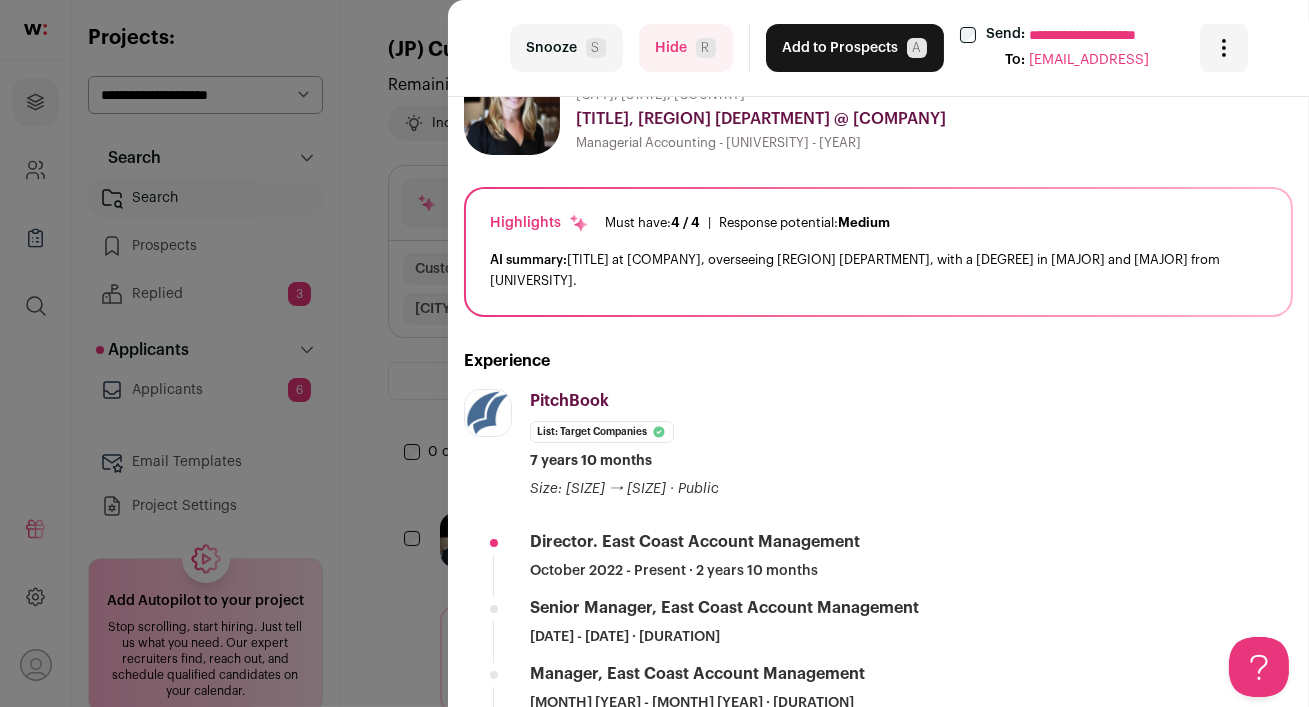scroll, scrollTop: 69, scrollLeft: 0, axis: vertical 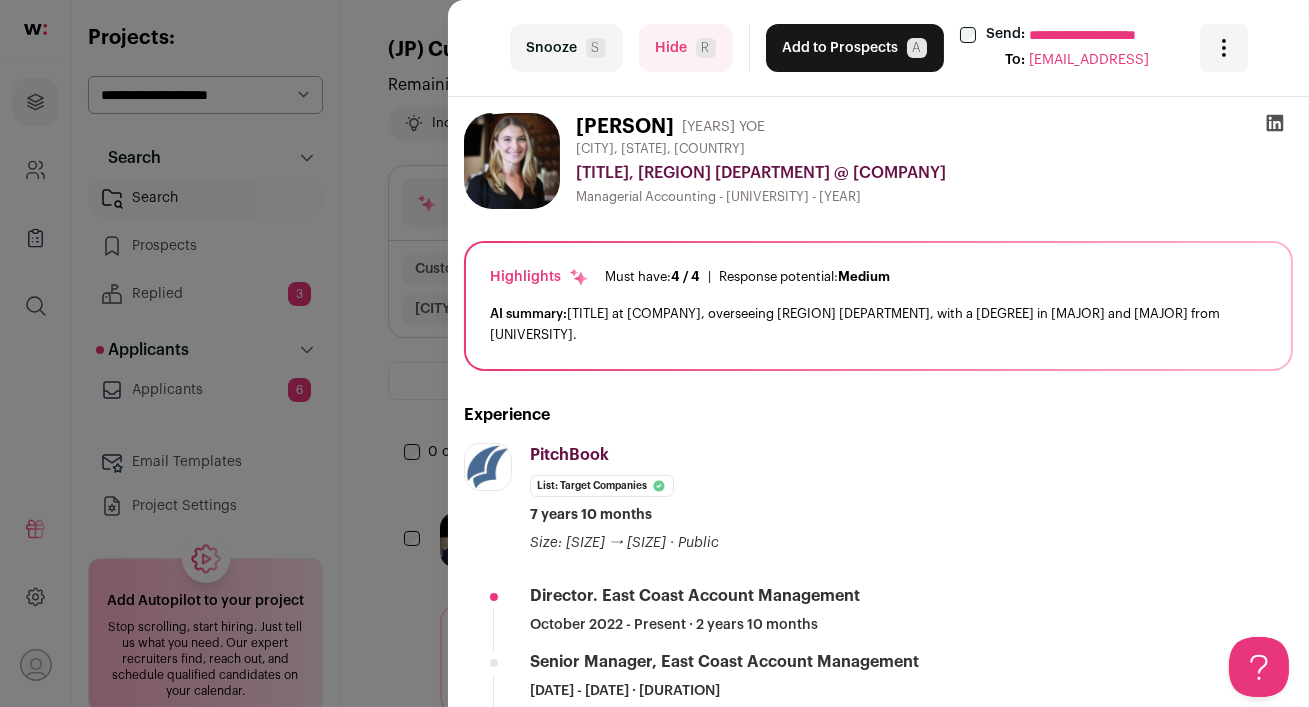 click on "Add to Prospects
A" at bounding box center (855, 48) 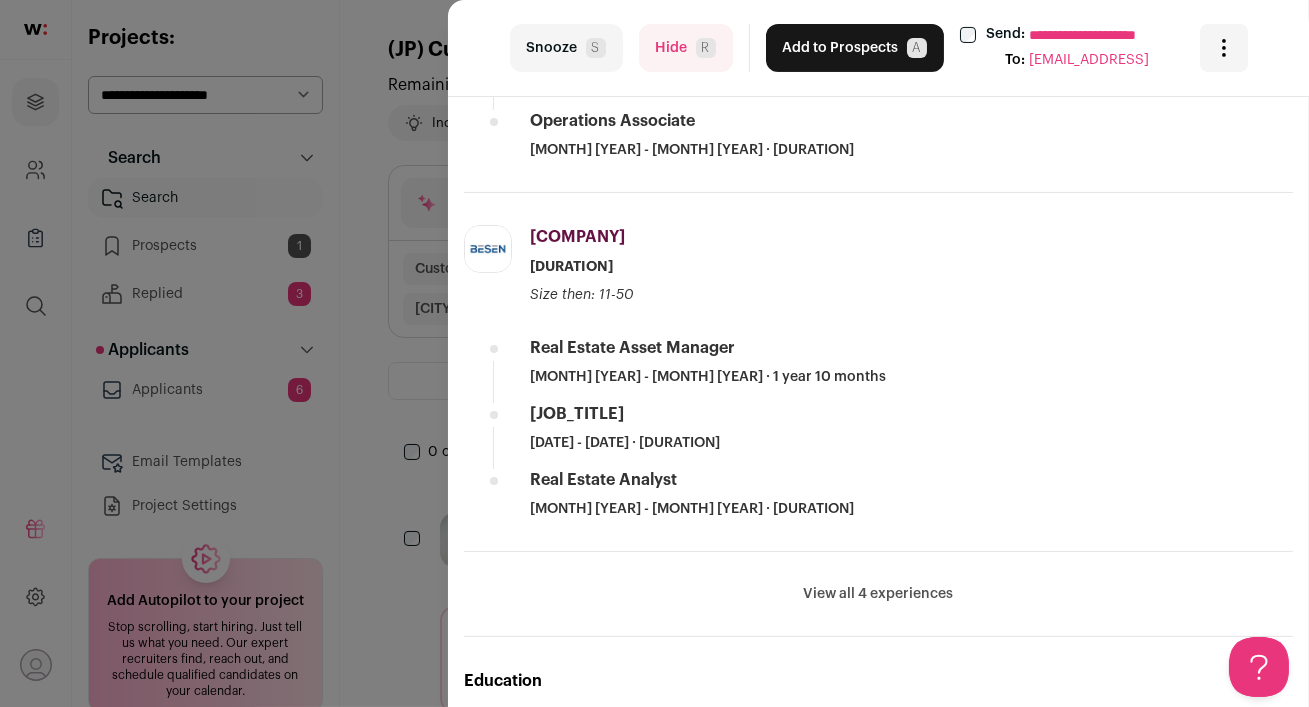 scroll, scrollTop: 883, scrollLeft: 0, axis: vertical 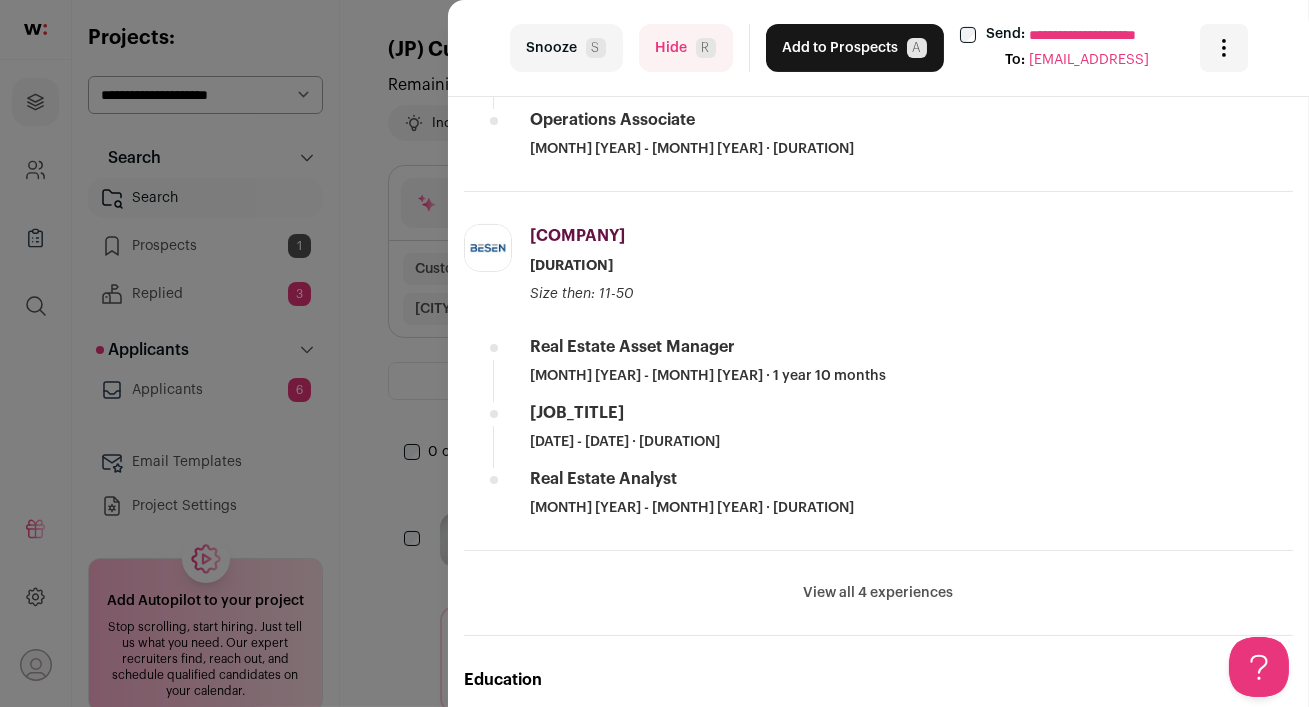 click on "View all 4 experiences" at bounding box center [879, 593] 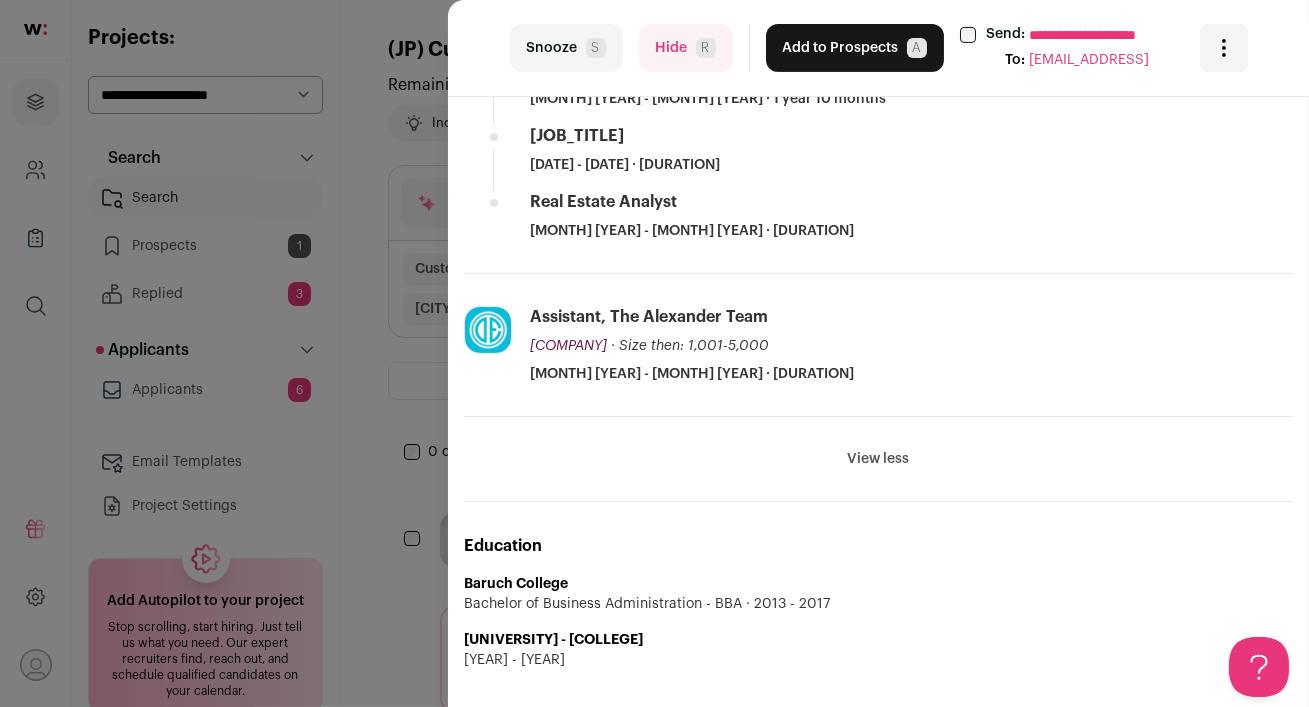 scroll, scrollTop: 1179, scrollLeft: 0, axis: vertical 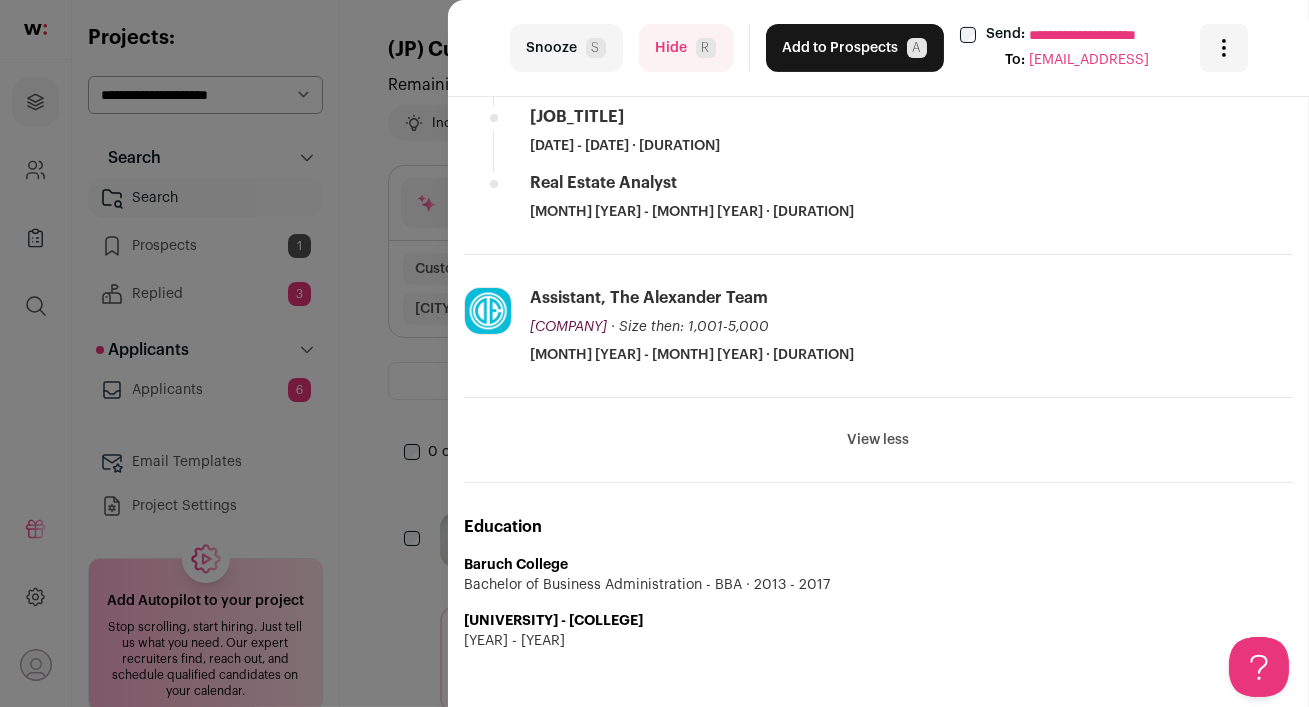 click on "Hide
R" at bounding box center (686, 48) 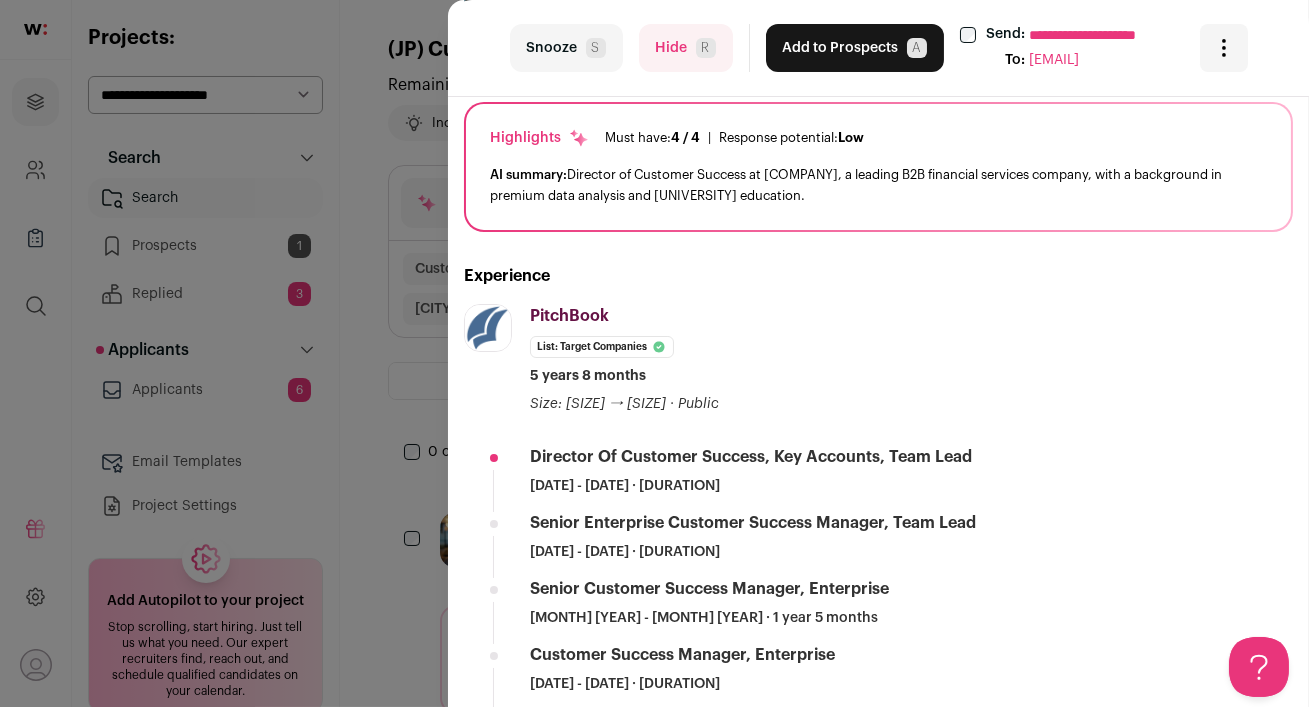 scroll, scrollTop: 0, scrollLeft: 0, axis: both 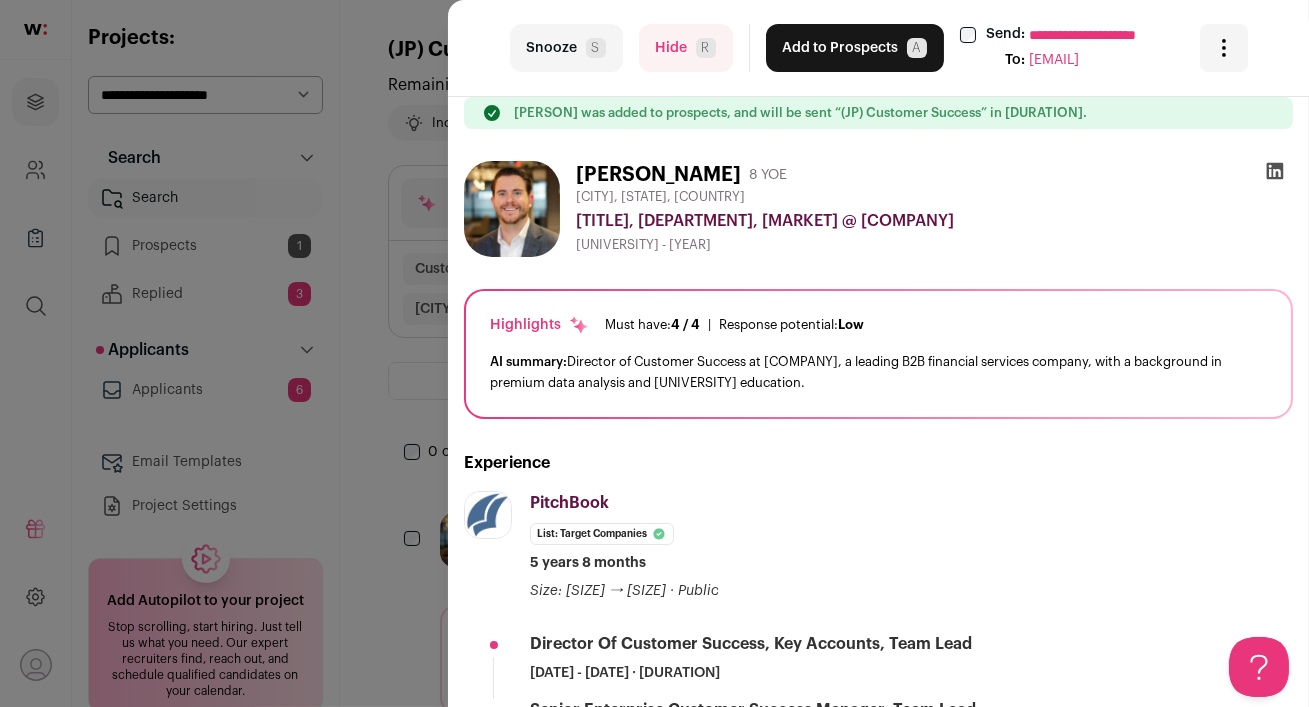 click on "Add to Prospects
A" at bounding box center [855, 48] 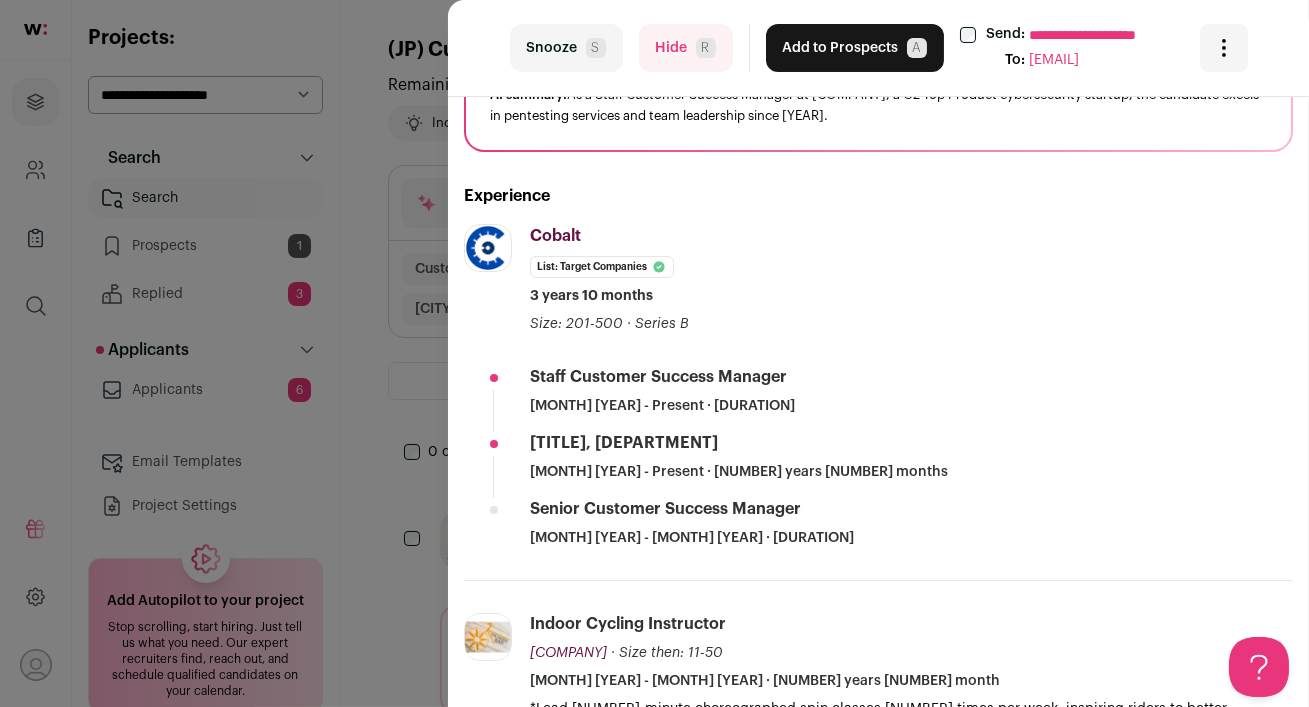 scroll, scrollTop: 0, scrollLeft: 0, axis: both 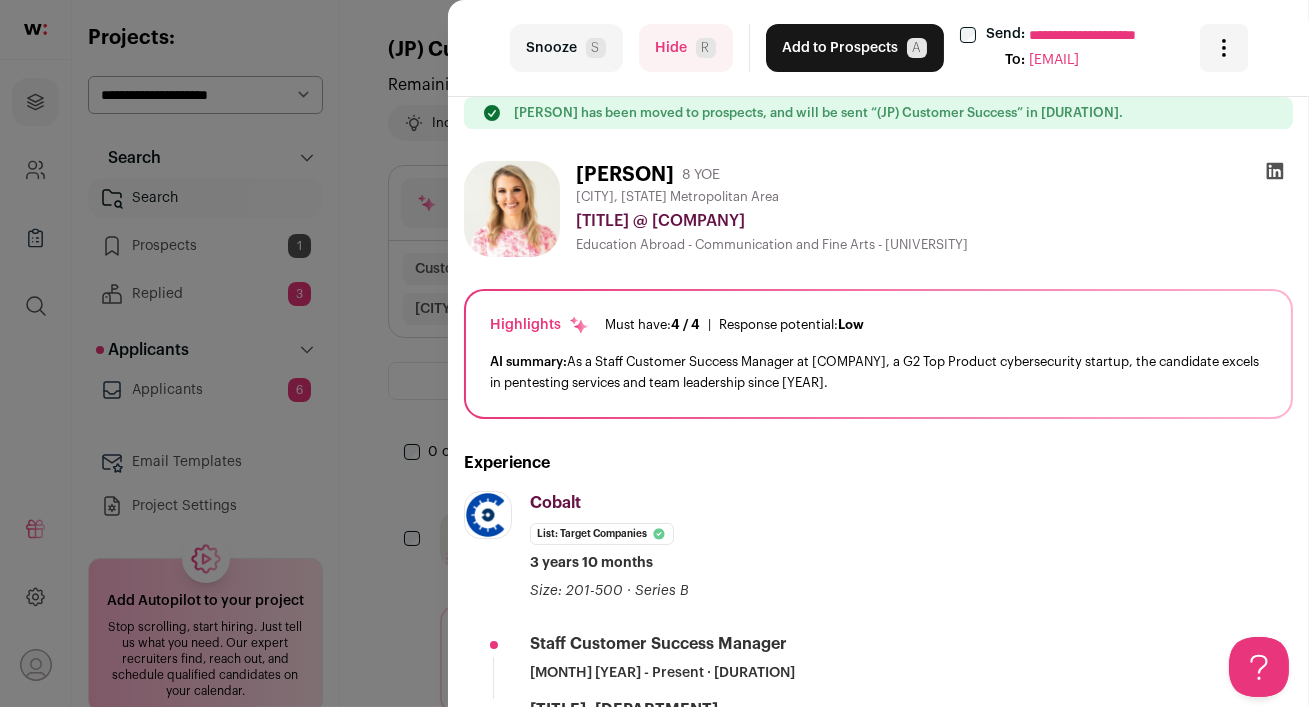 click at bounding box center (1275, 171) 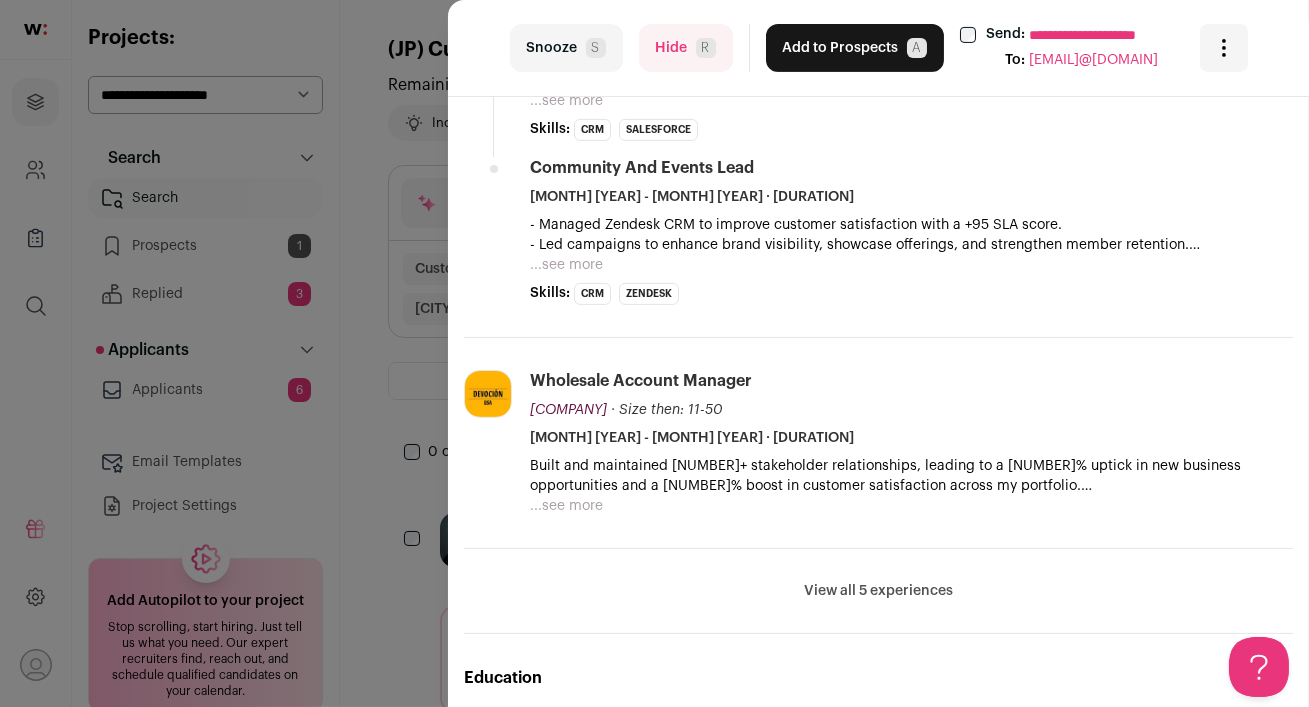 scroll, scrollTop: 1304, scrollLeft: 0, axis: vertical 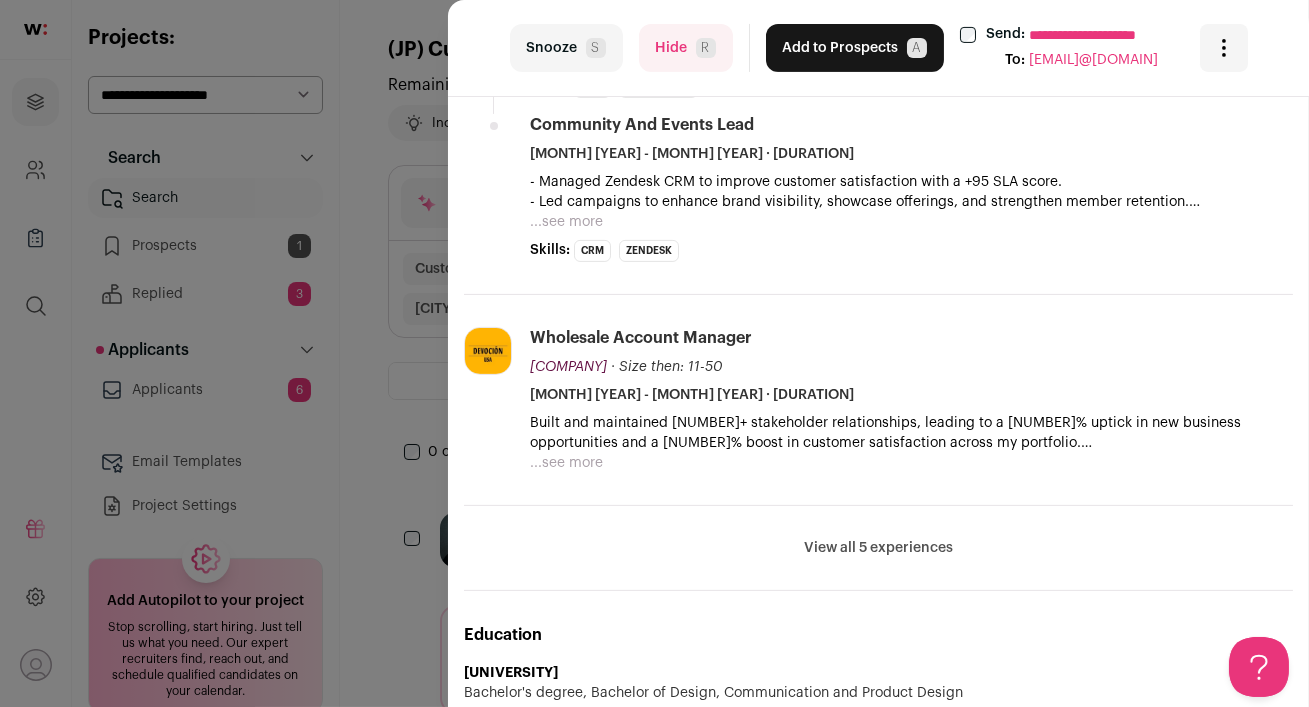 click on "View all 5 experiences" at bounding box center [878, 548] 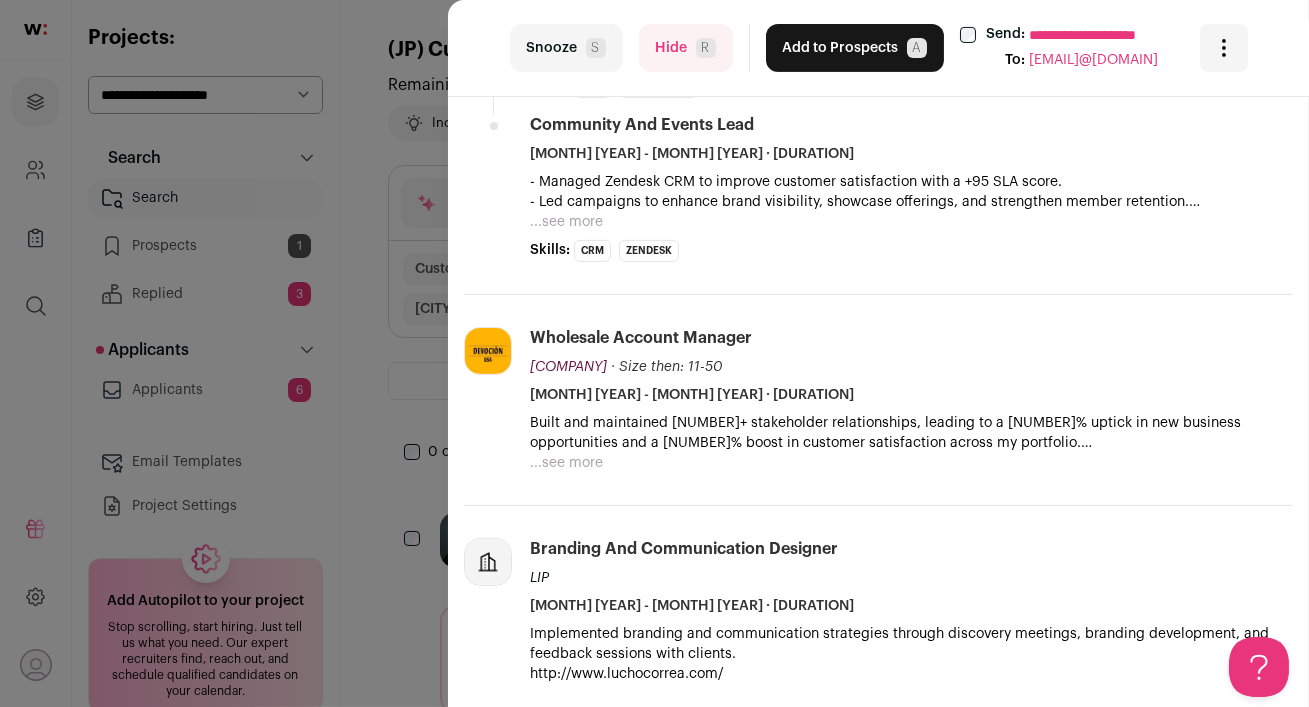 click on "Add to Prospects
A" at bounding box center [855, 48] 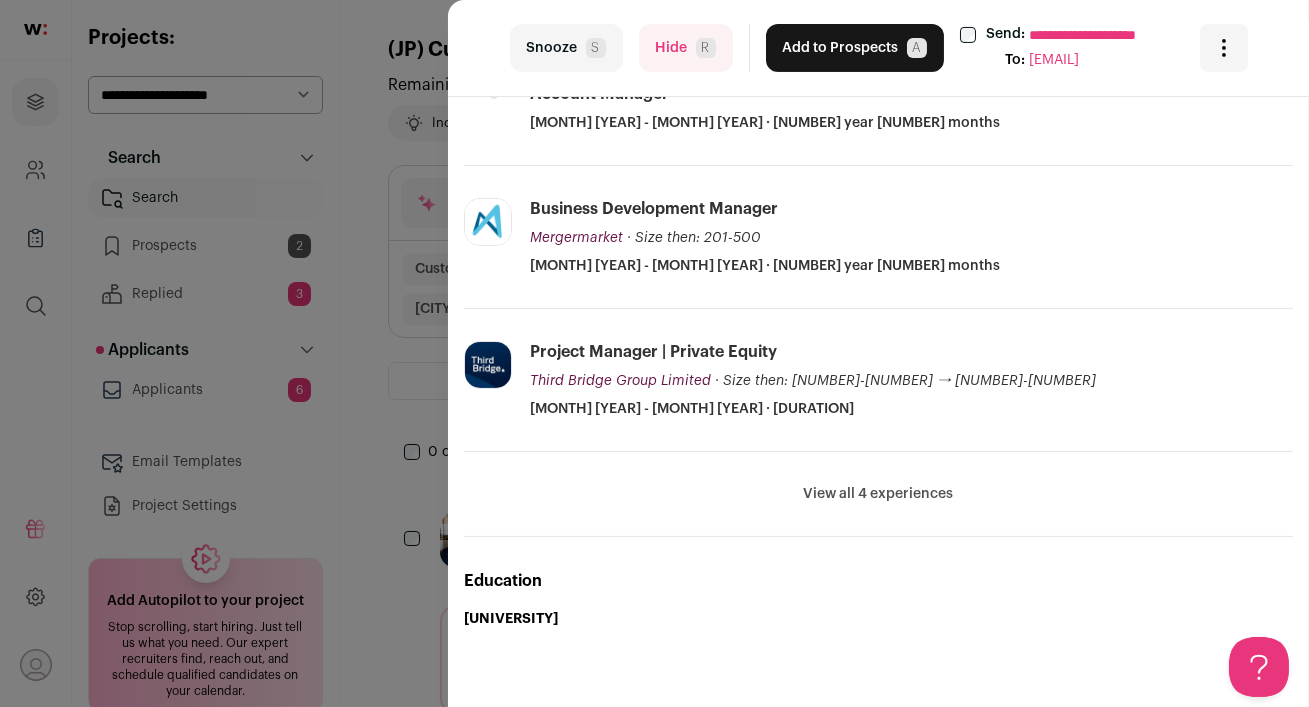 scroll, scrollTop: 890, scrollLeft: 0, axis: vertical 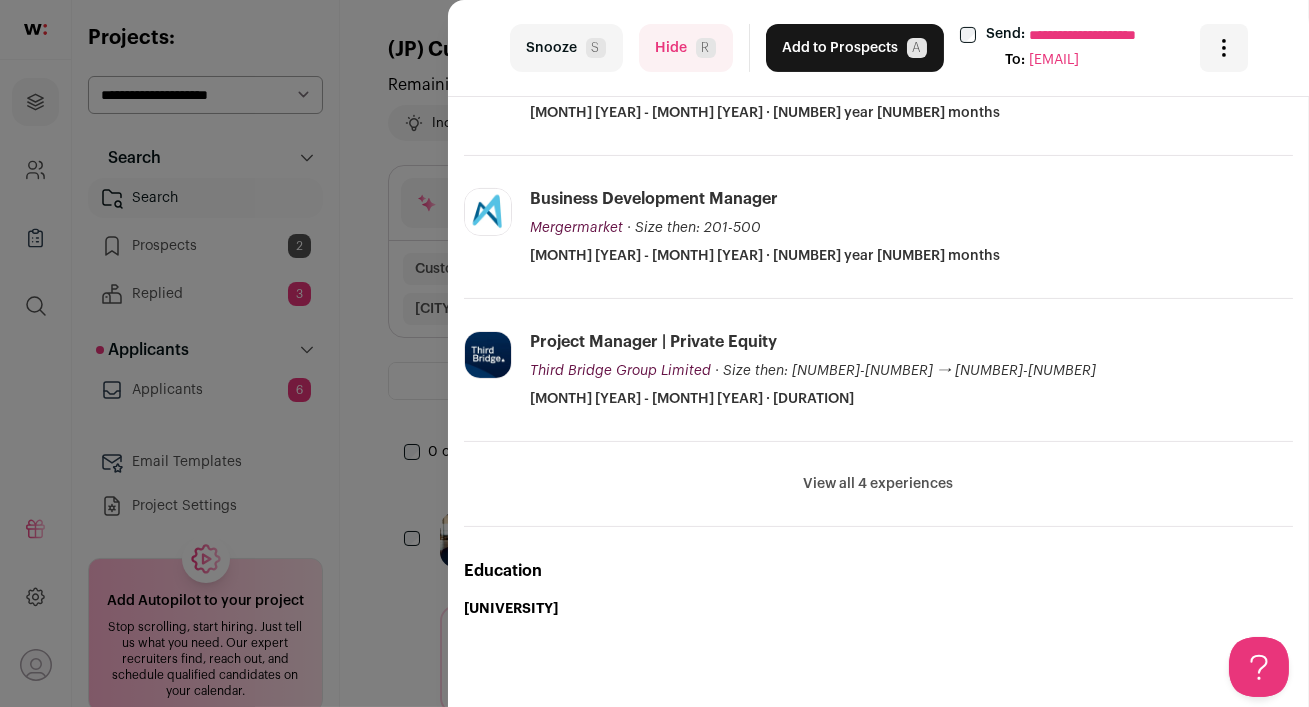 click on "View all 4 experiences" at bounding box center (879, 484) 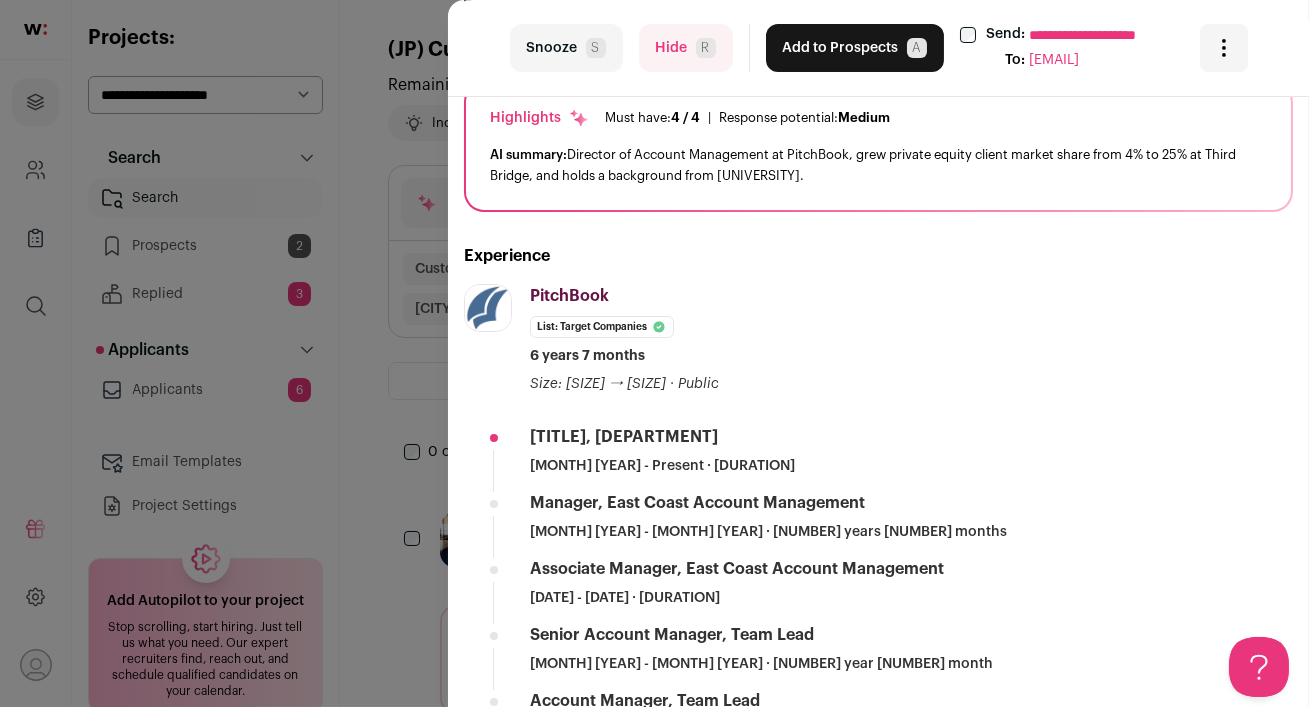 scroll, scrollTop: 0, scrollLeft: 0, axis: both 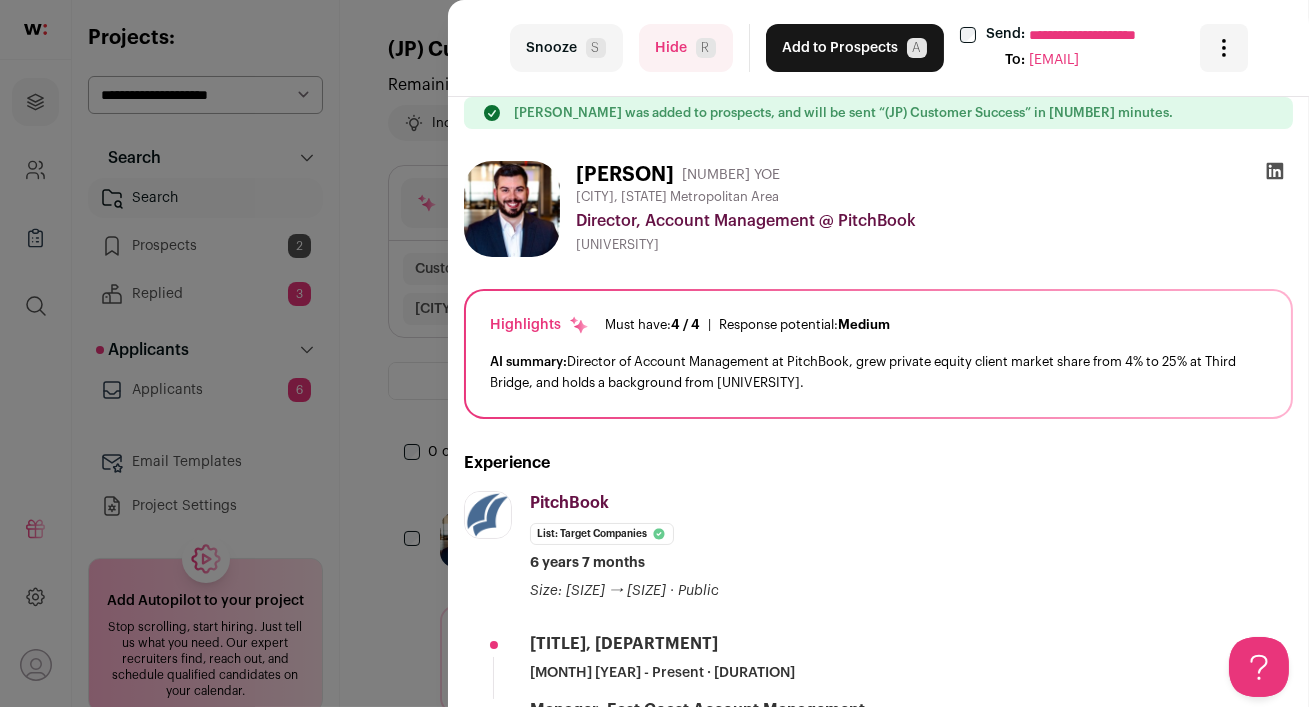click on "Add to Prospects
A" at bounding box center (855, 48) 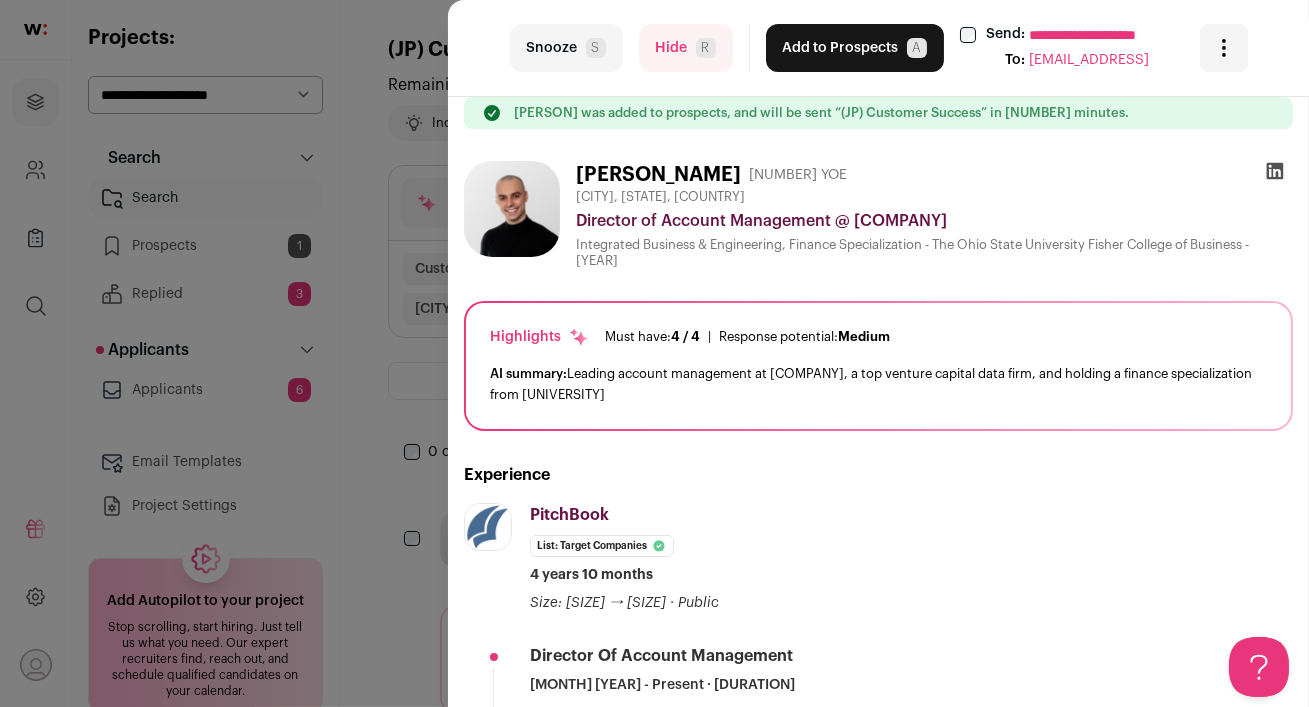 click on "**********" at bounding box center [654, 353] 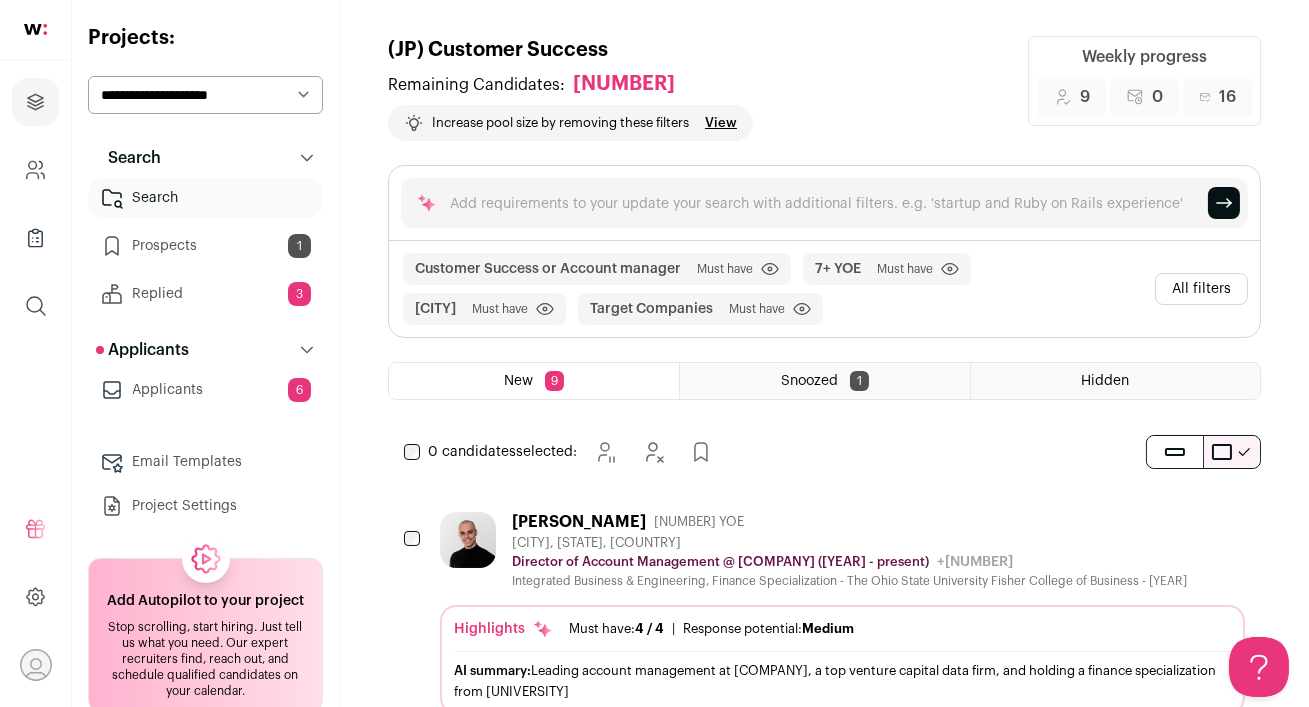 click on "Email Templates" at bounding box center [205, 462] 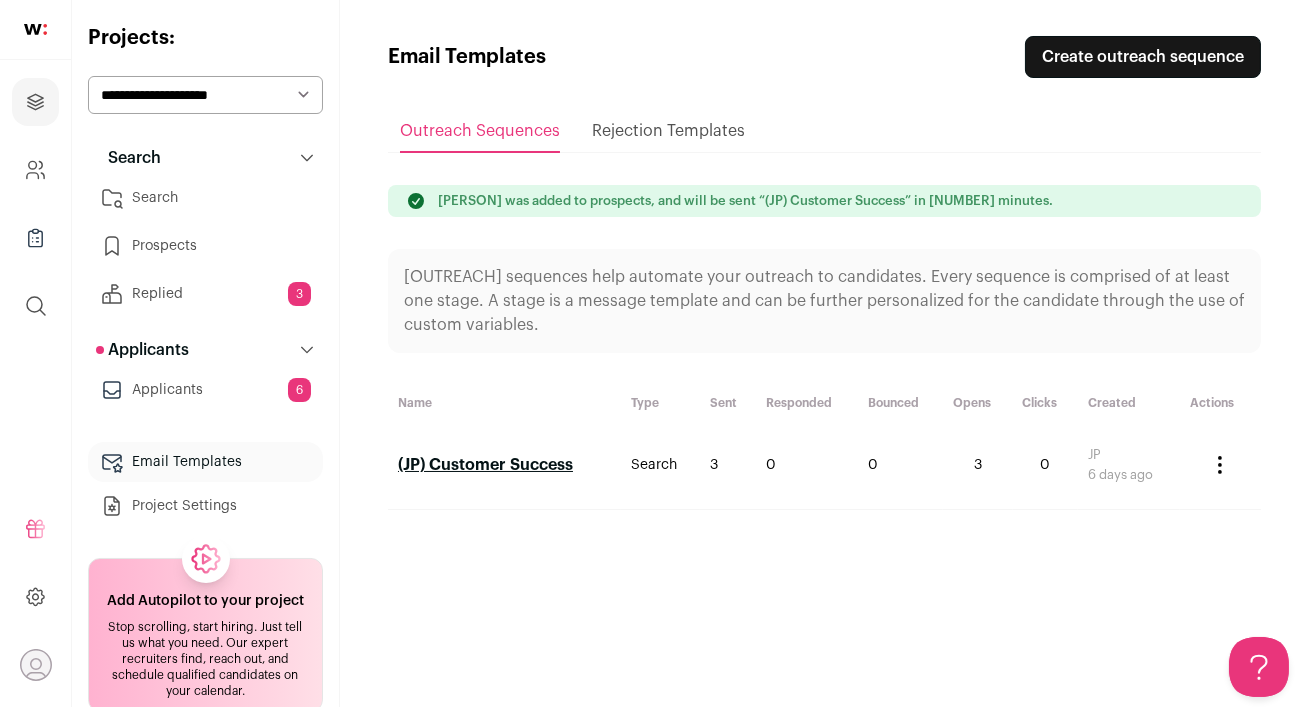 scroll, scrollTop: 0, scrollLeft: 0, axis: both 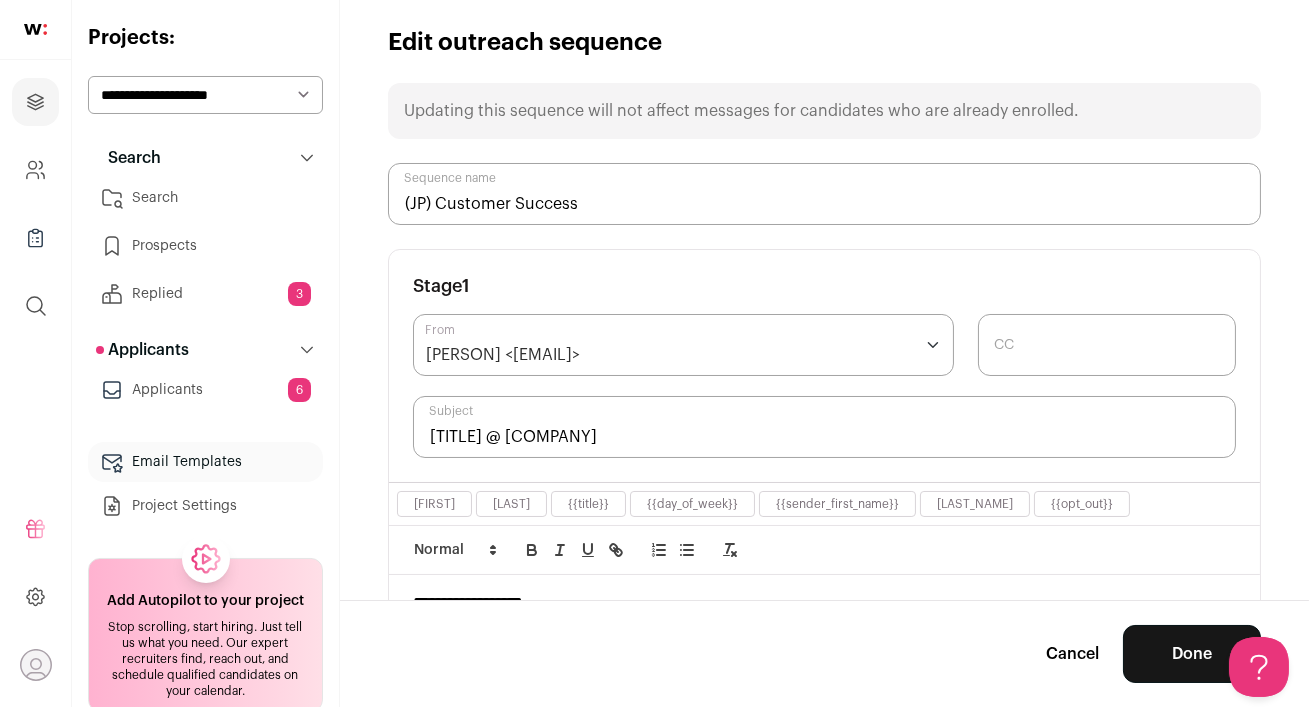 click on "Remote CSM Role @ Standard Metrics" at bounding box center [824, 427] 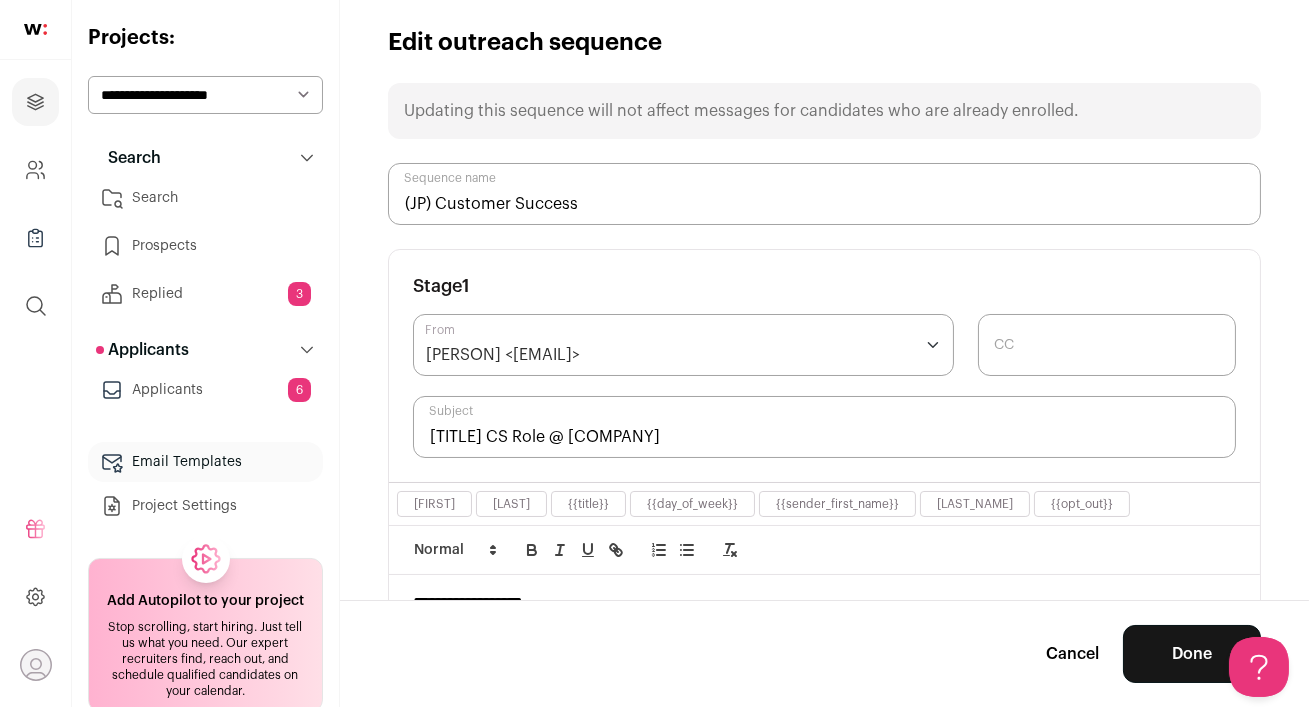 type on "Remote CS Role @ Standard Metrics" 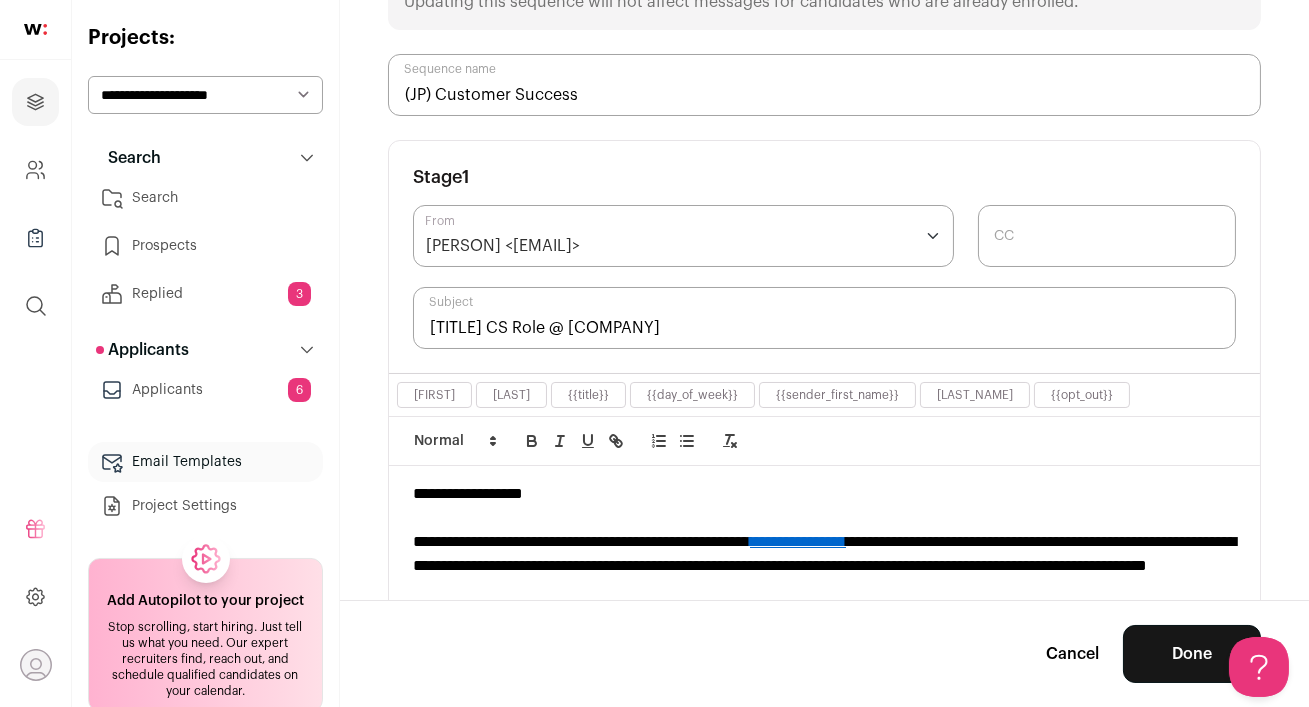 scroll, scrollTop: 149, scrollLeft: 0, axis: vertical 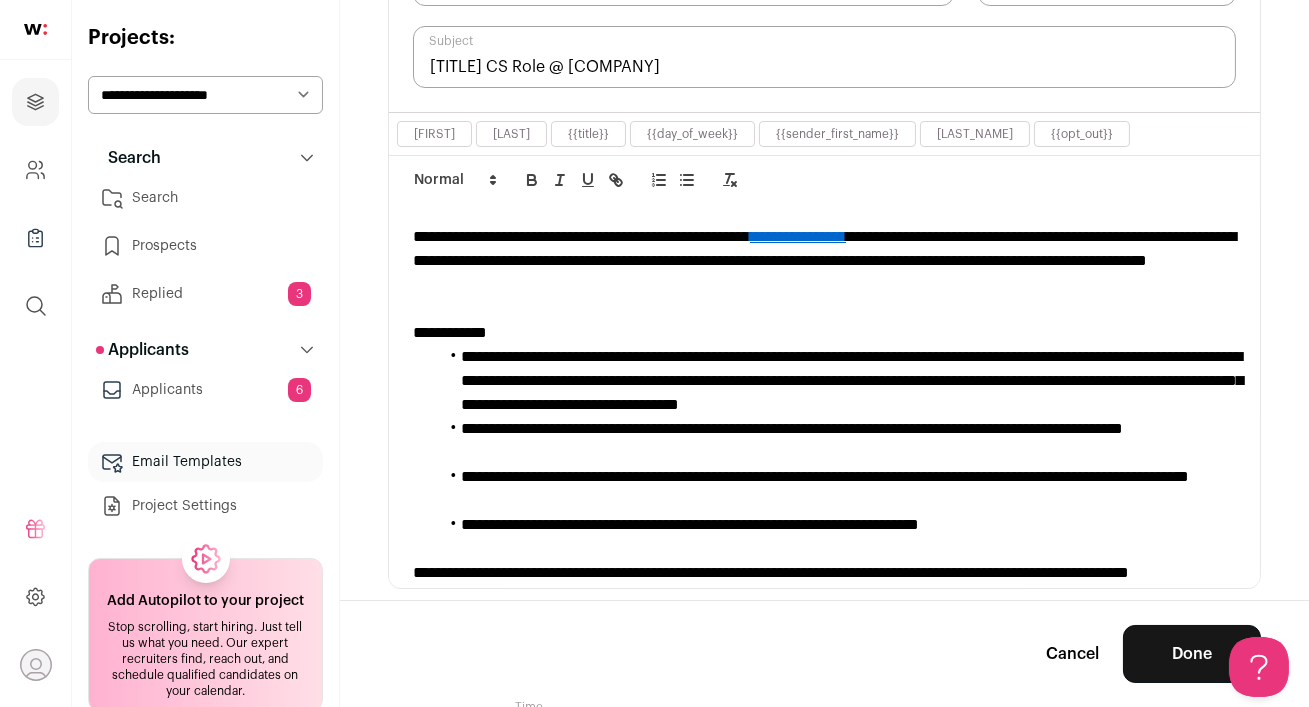 click on "Done" at bounding box center [1192, 654] 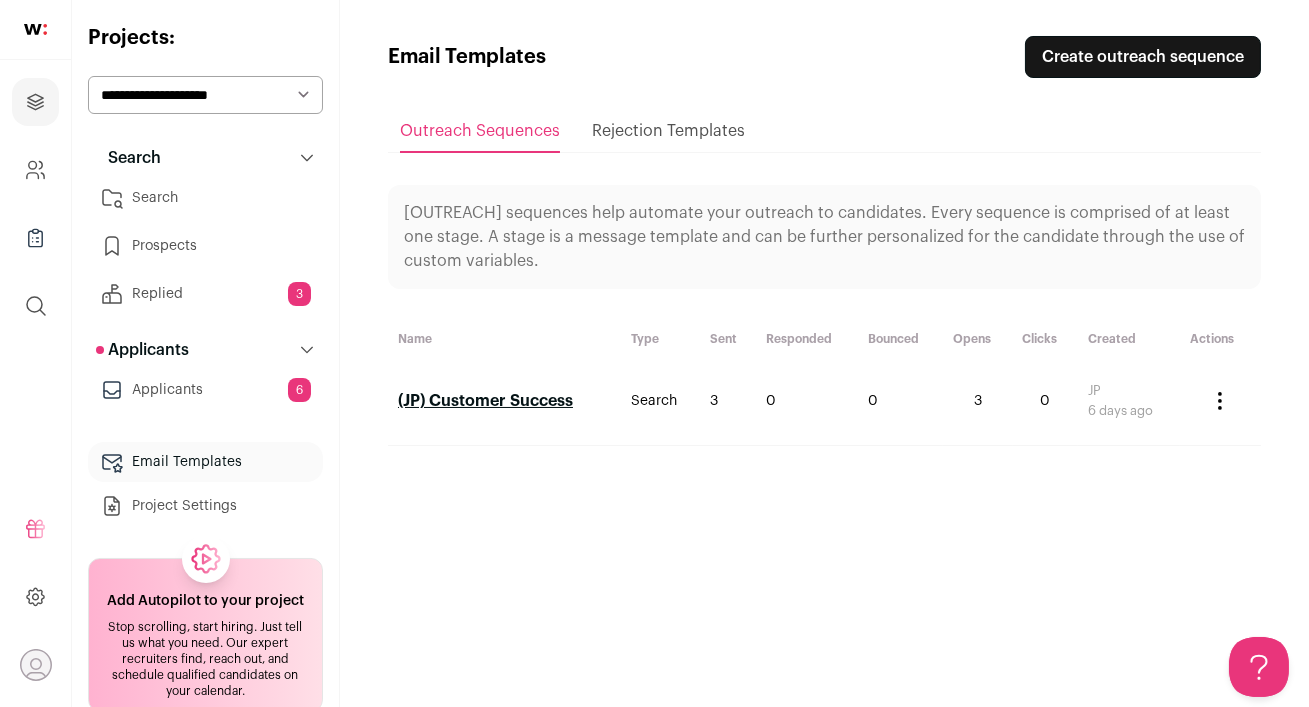scroll, scrollTop: 0, scrollLeft: 0, axis: both 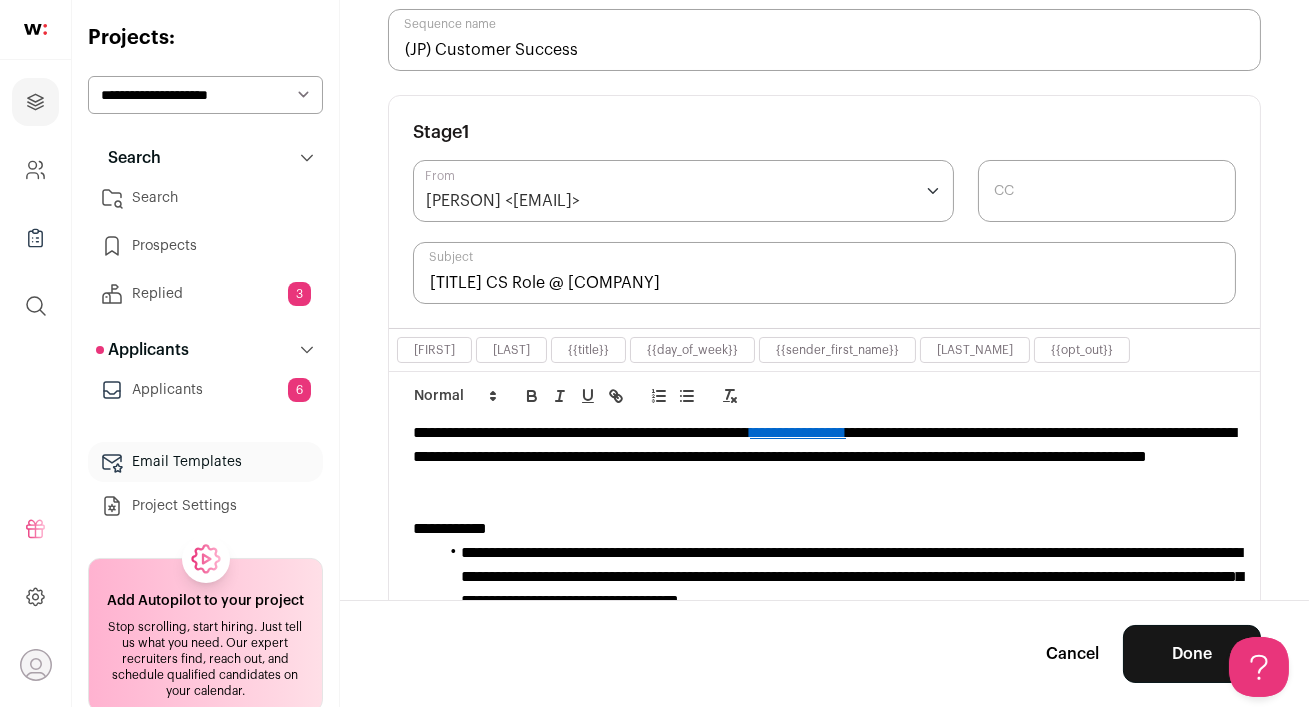 click on "**********" at bounding box center [798, 432] 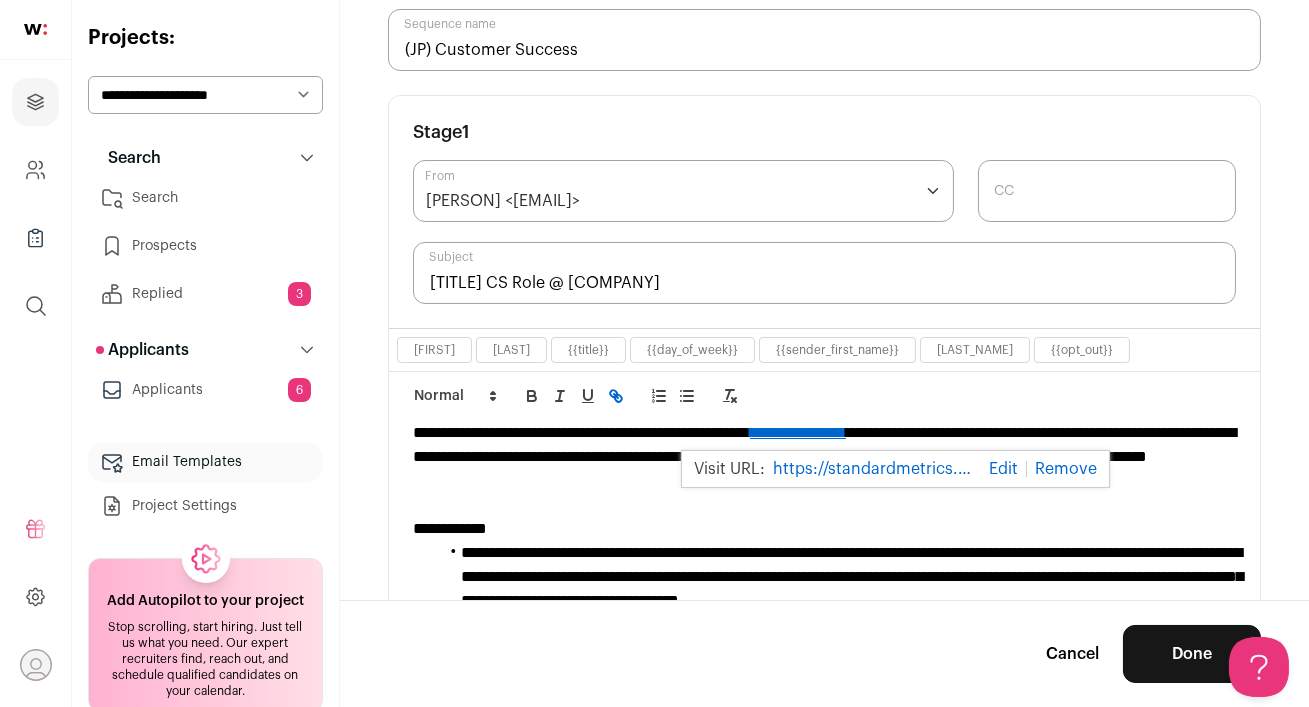 click at bounding box center (824, 505) 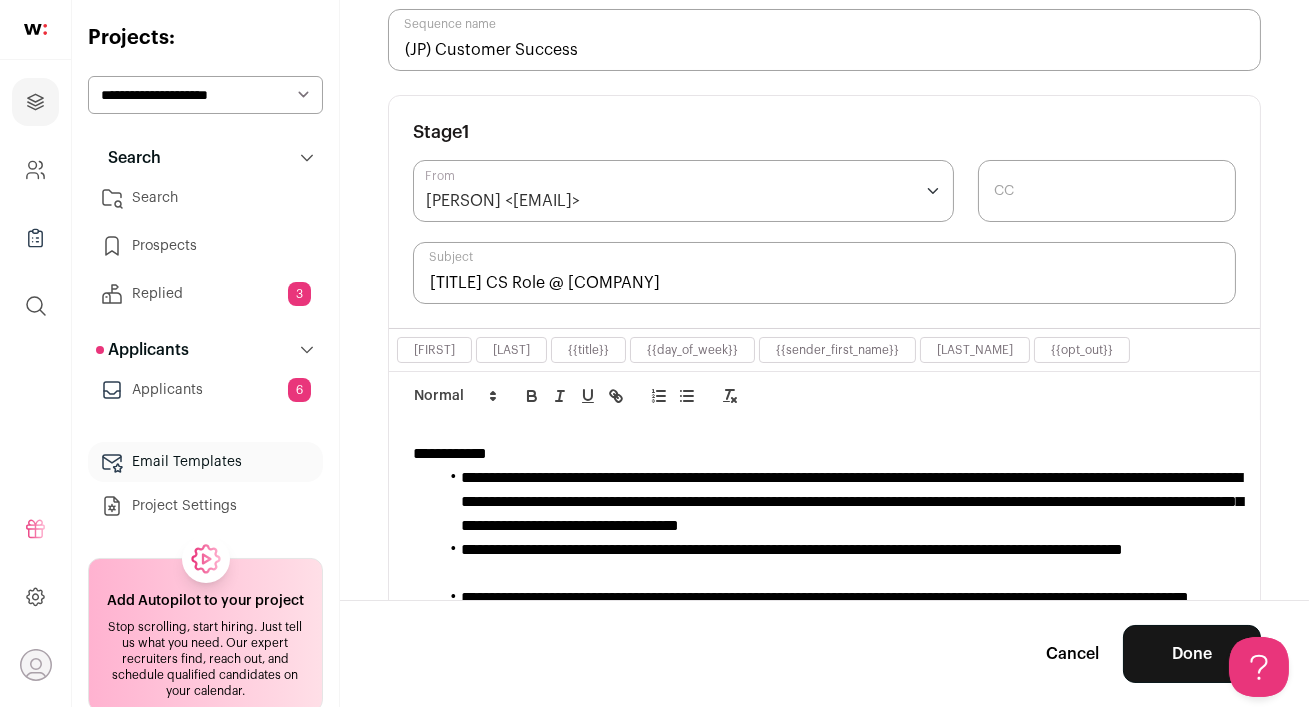 scroll, scrollTop: 200, scrollLeft: 0, axis: vertical 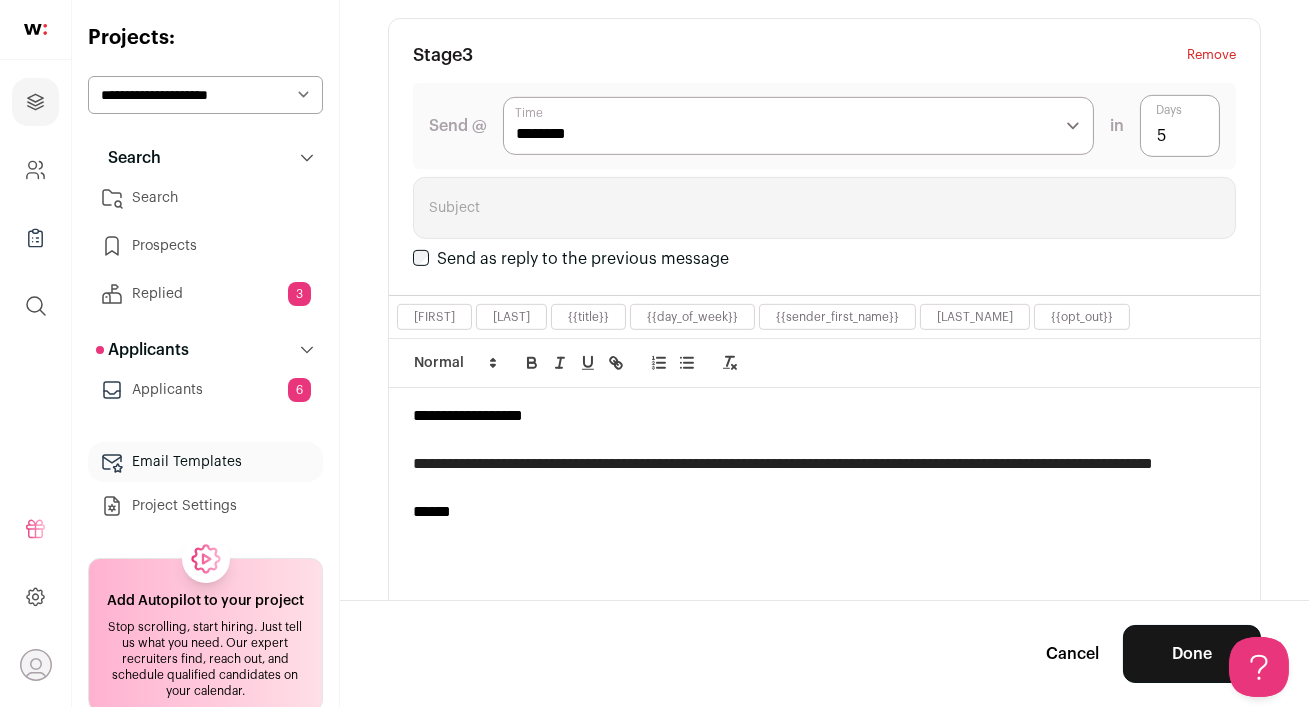 click on "Done" at bounding box center [1192, 654] 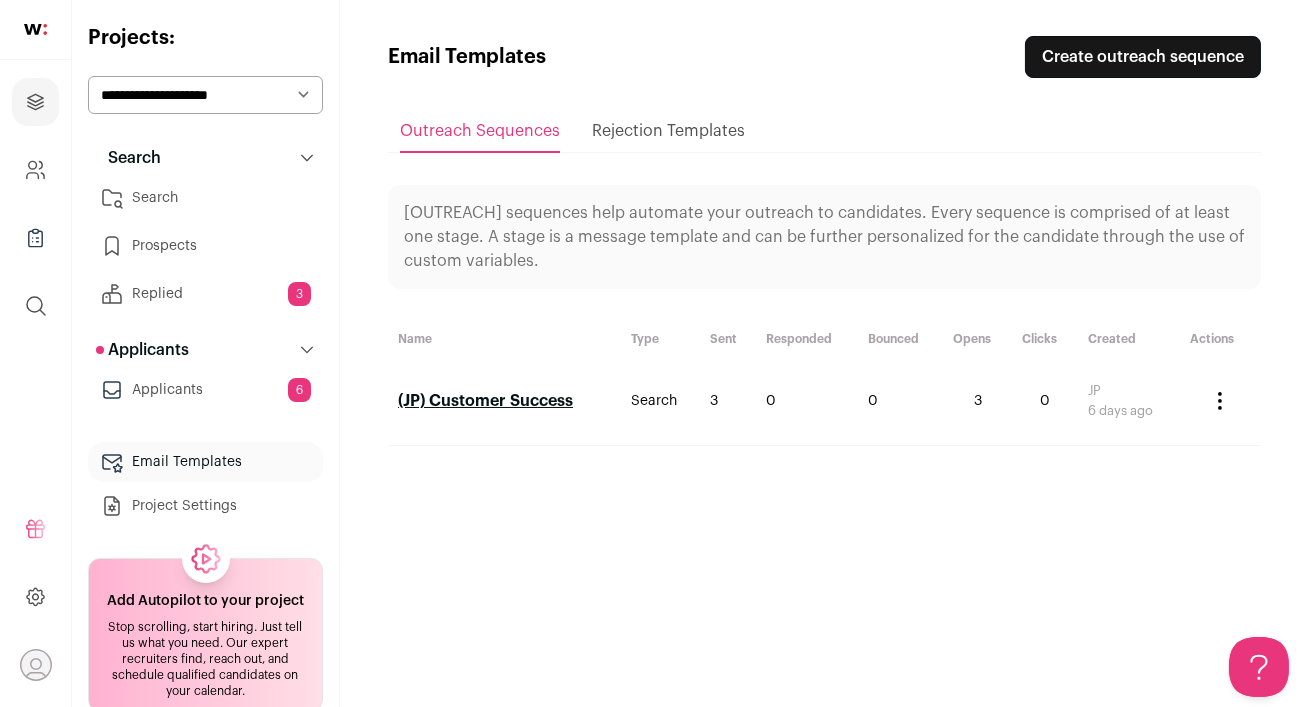 scroll, scrollTop: 0, scrollLeft: 0, axis: both 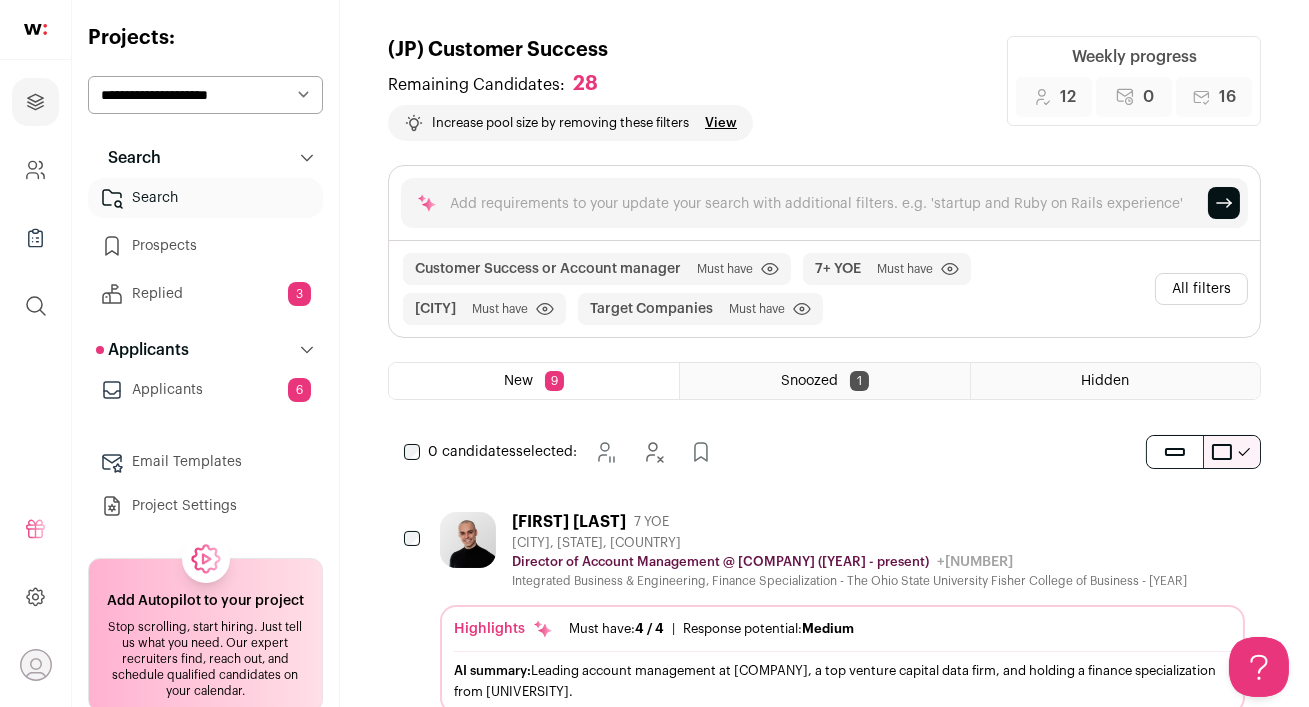 click on "Andre Vigroux
7 YOE" at bounding box center [849, 522] 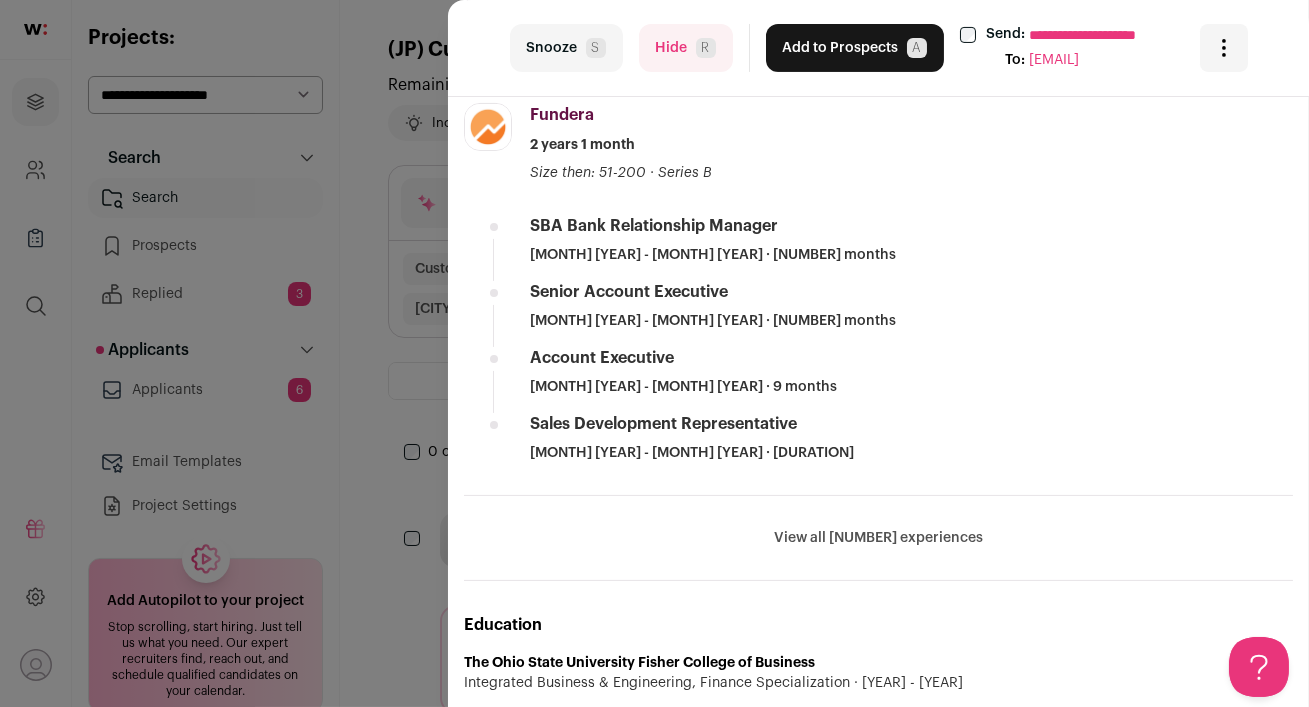 scroll, scrollTop: 953, scrollLeft: 0, axis: vertical 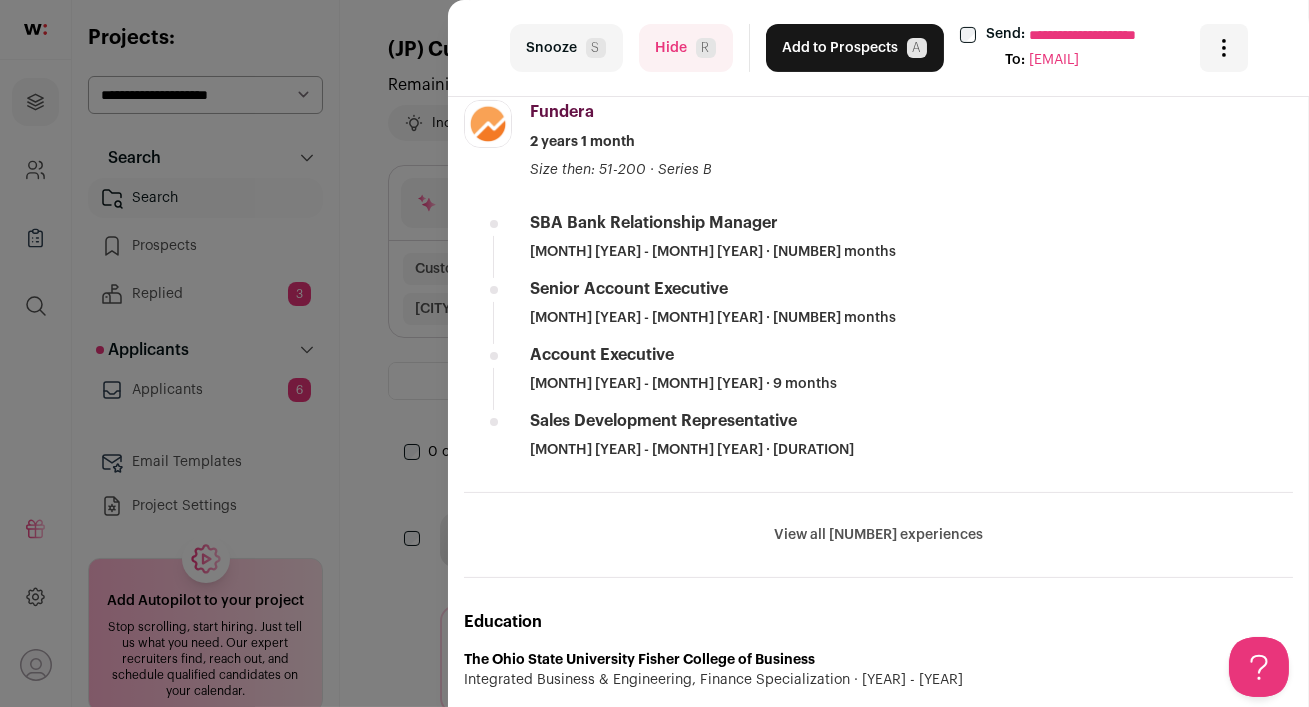click on "View all 8 experiences" at bounding box center (878, 535) 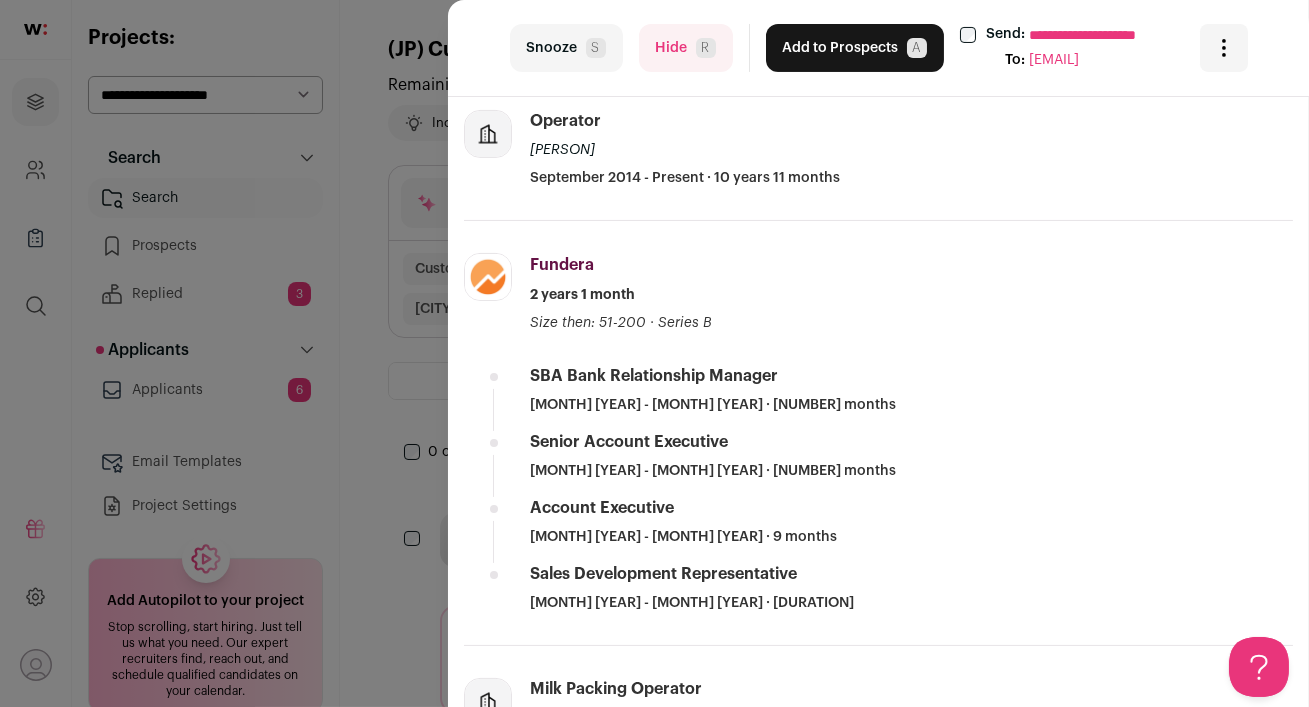 scroll, scrollTop: 0, scrollLeft: 0, axis: both 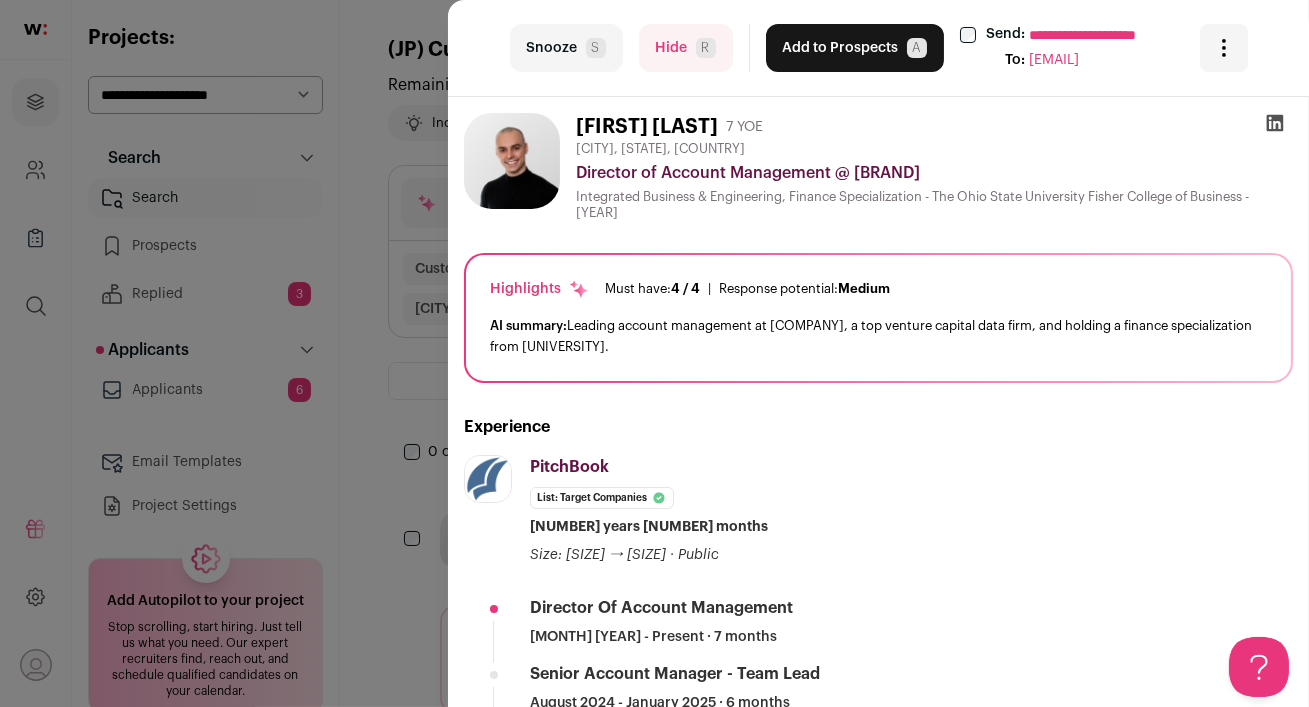 click on "Hide
R" at bounding box center (686, 48) 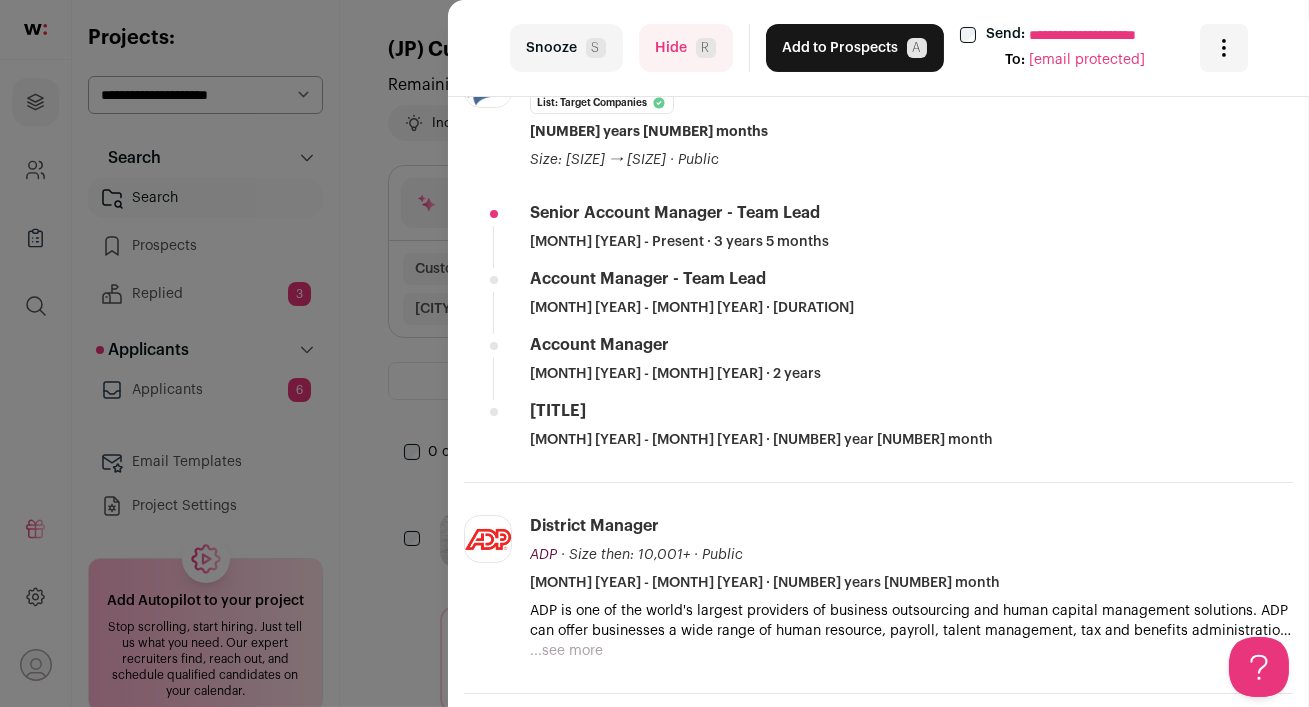 scroll, scrollTop: 0, scrollLeft: 0, axis: both 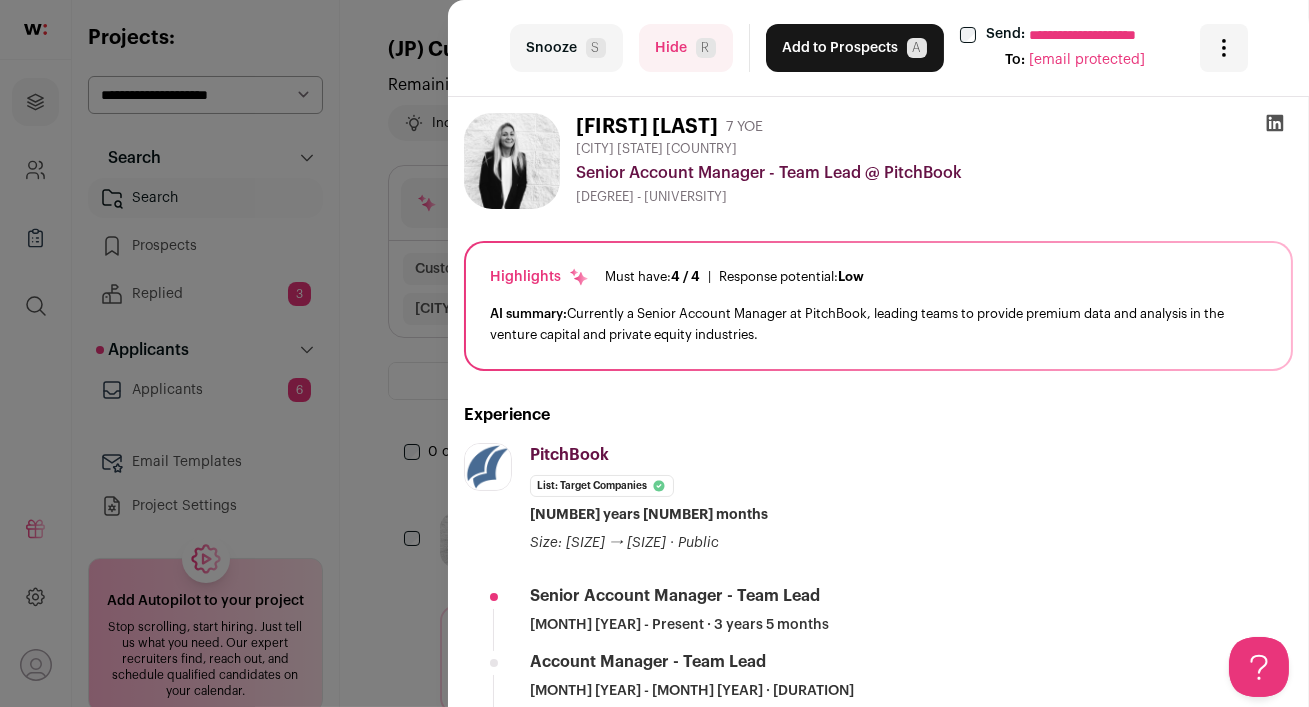 click on "Hide
R" at bounding box center [686, 48] 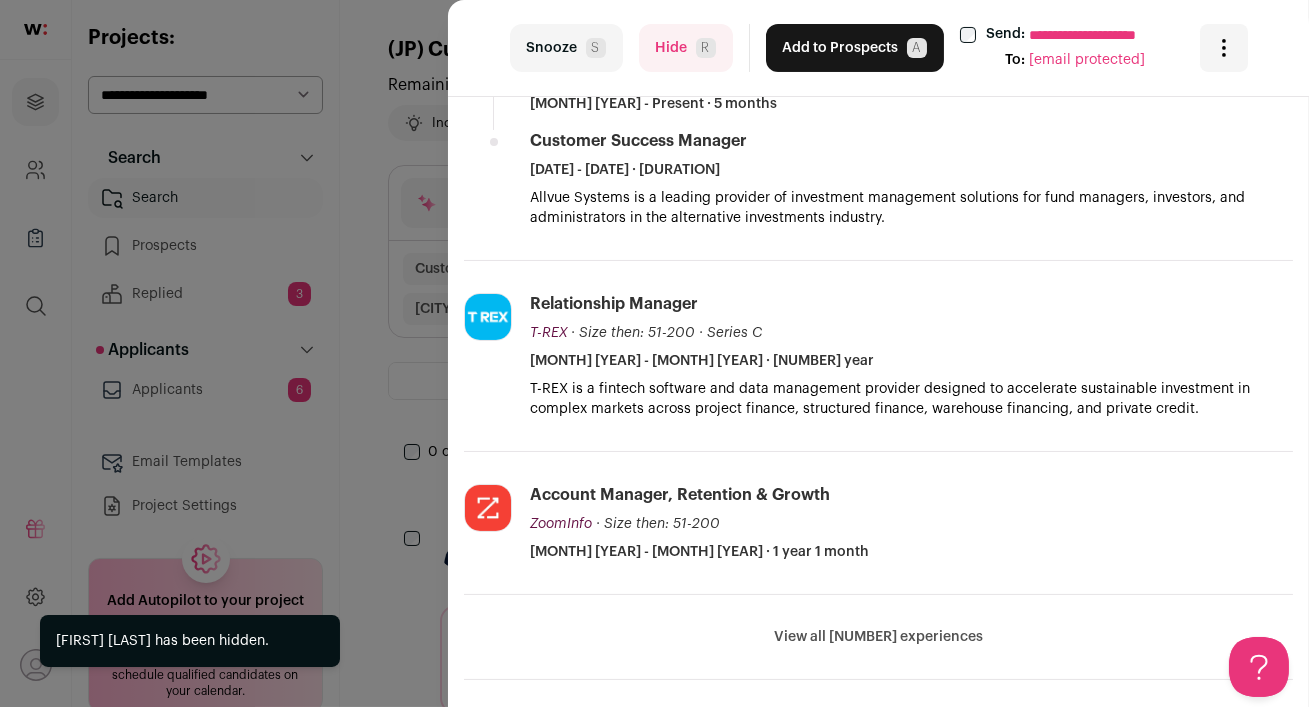 scroll, scrollTop: 540, scrollLeft: 0, axis: vertical 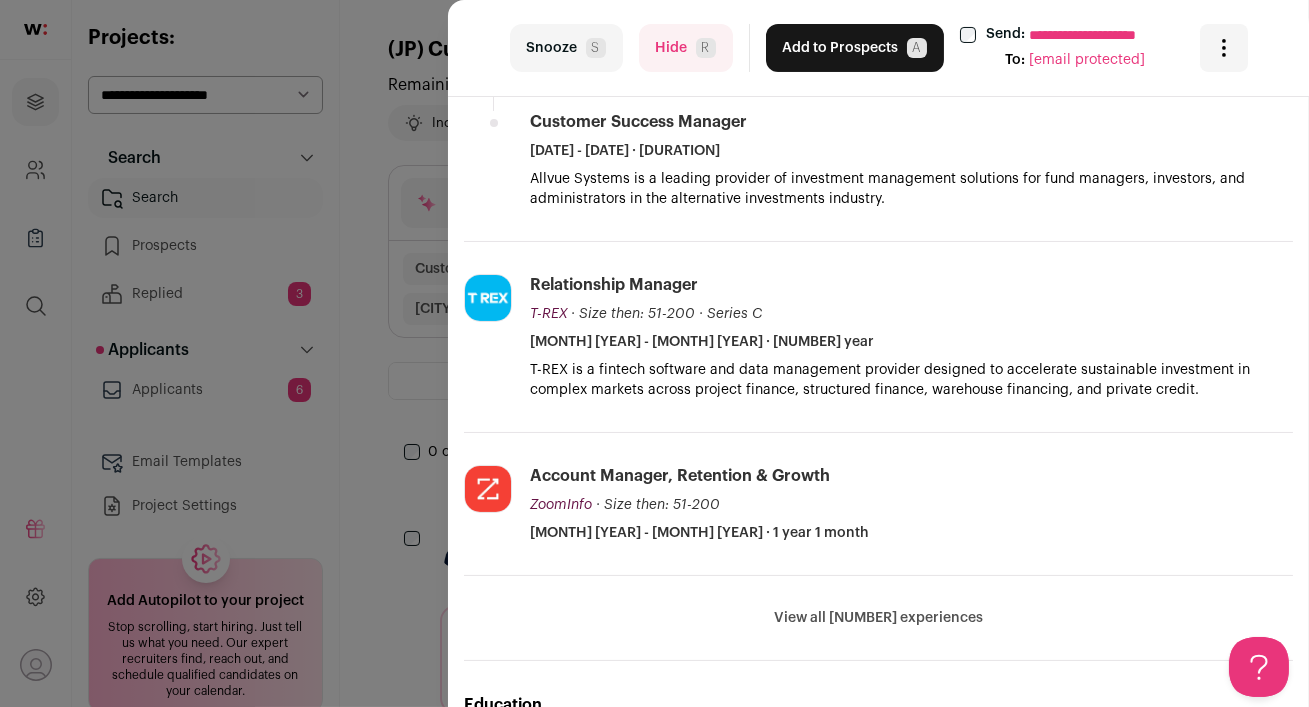 click on "Hide
R" at bounding box center (686, 48) 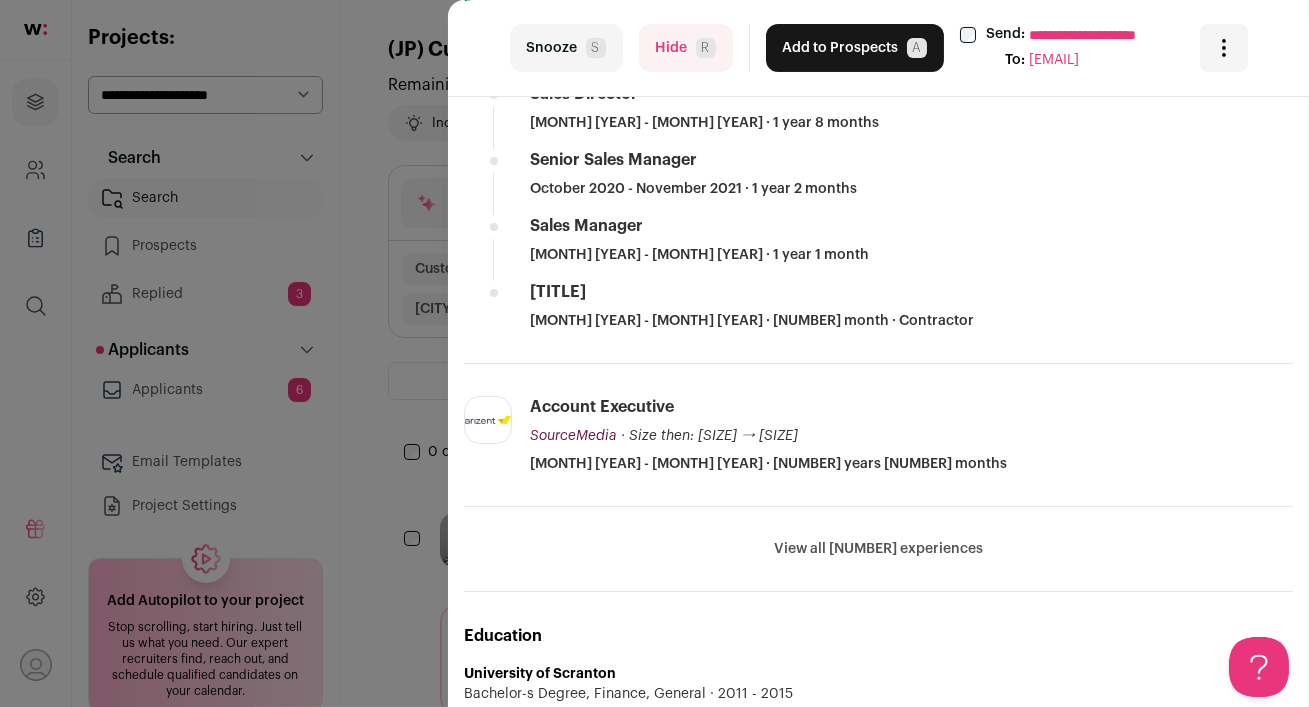 scroll, scrollTop: 767, scrollLeft: 0, axis: vertical 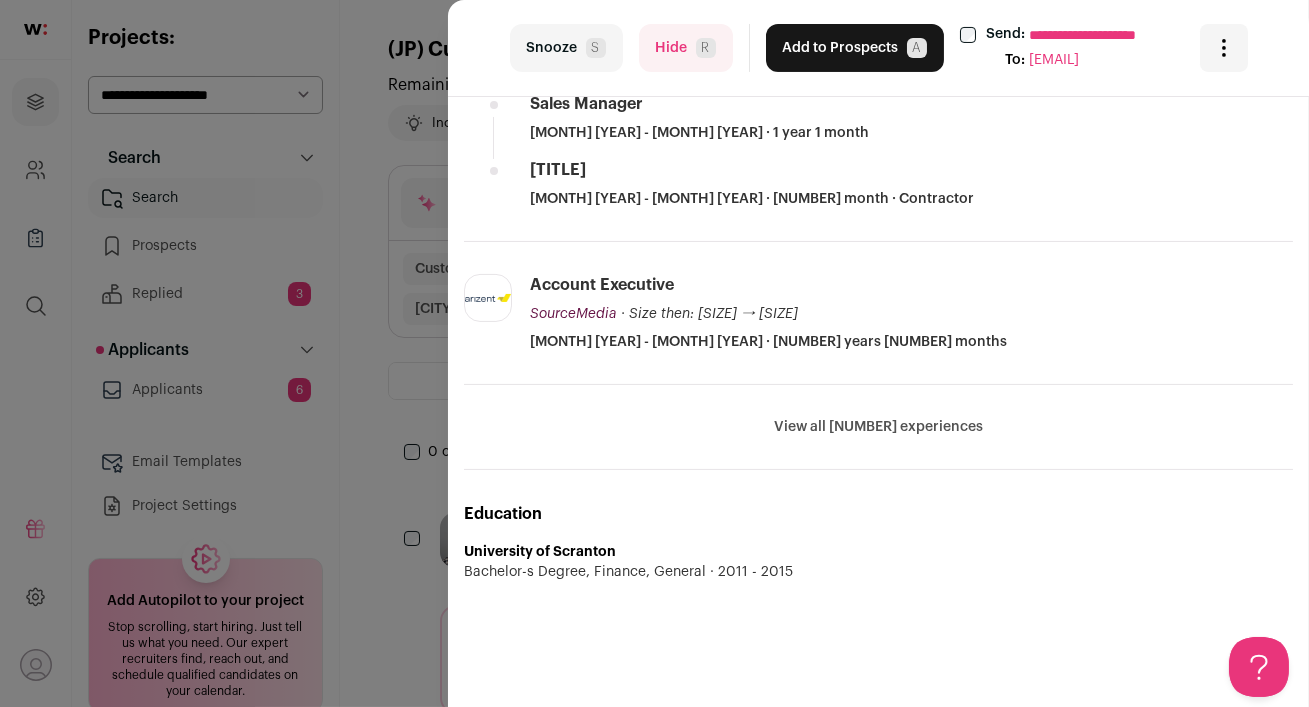 click on "View all 6 experiences" at bounding box center (878, 427) 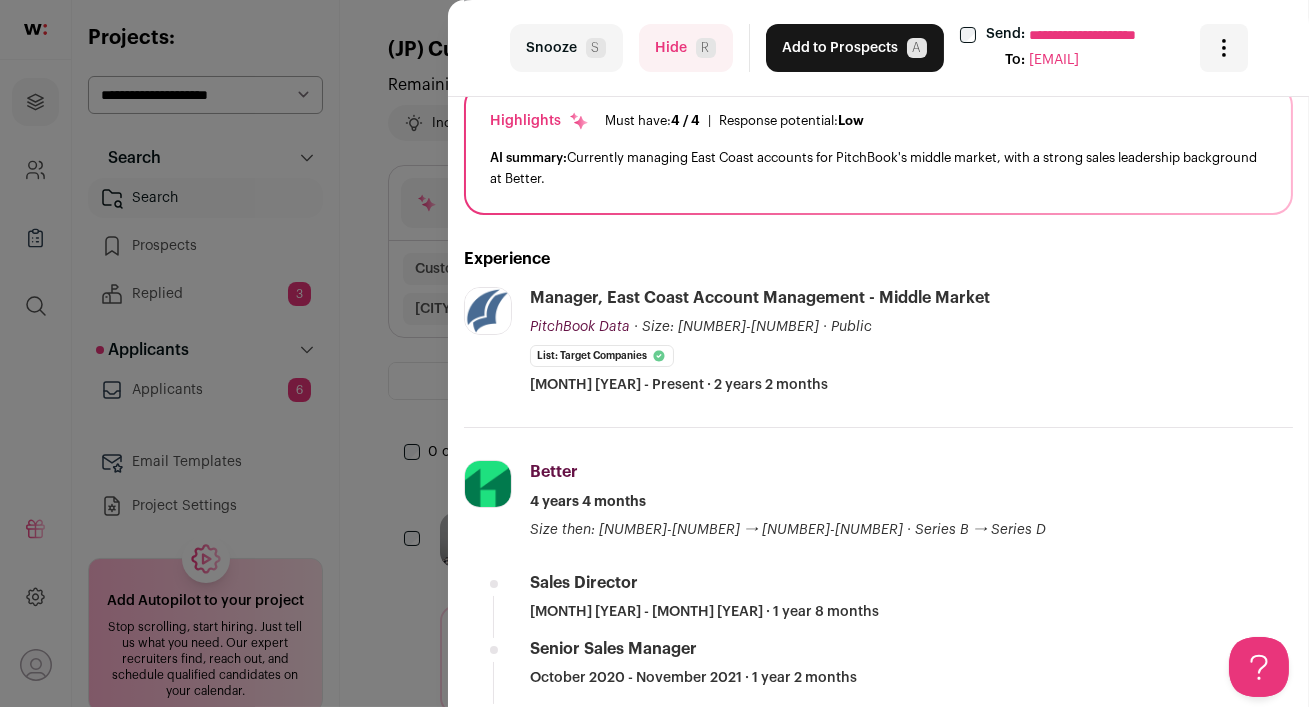scroll, scrollTop: 0, scrollLeft: 0, axis: both 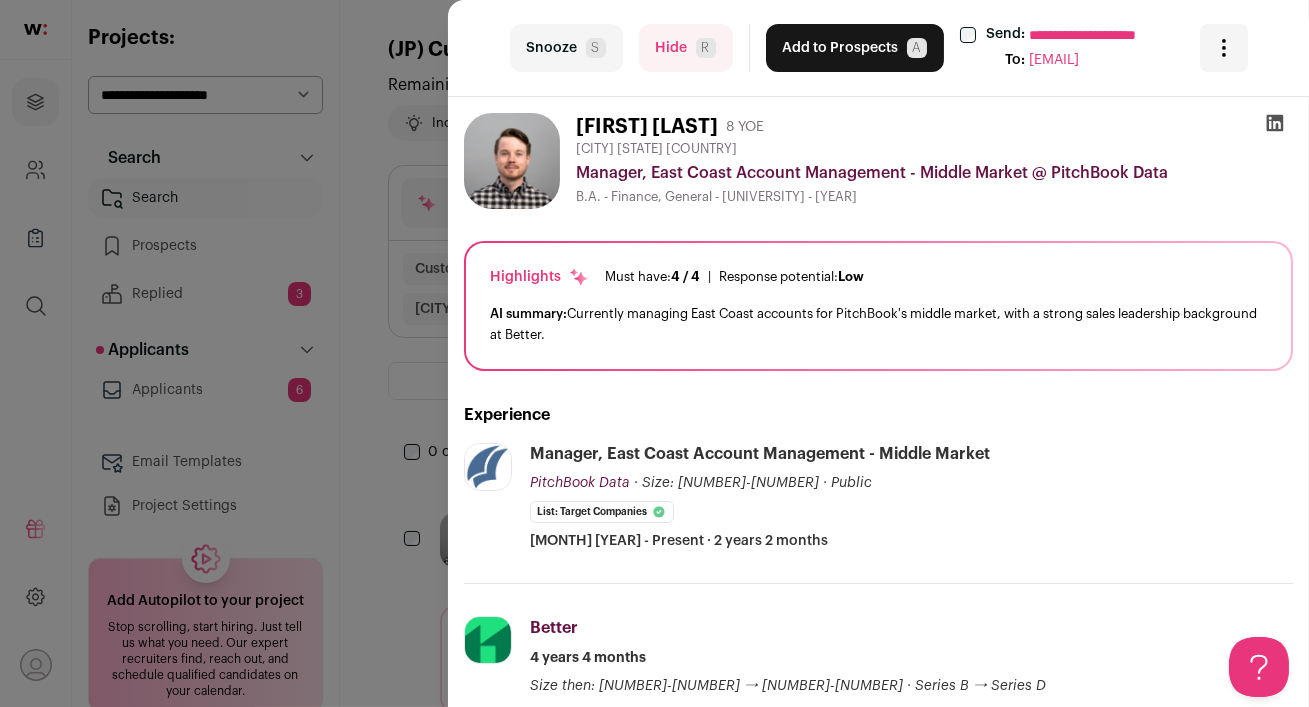 click on "Hide
R" at bounding box center [686, 48] 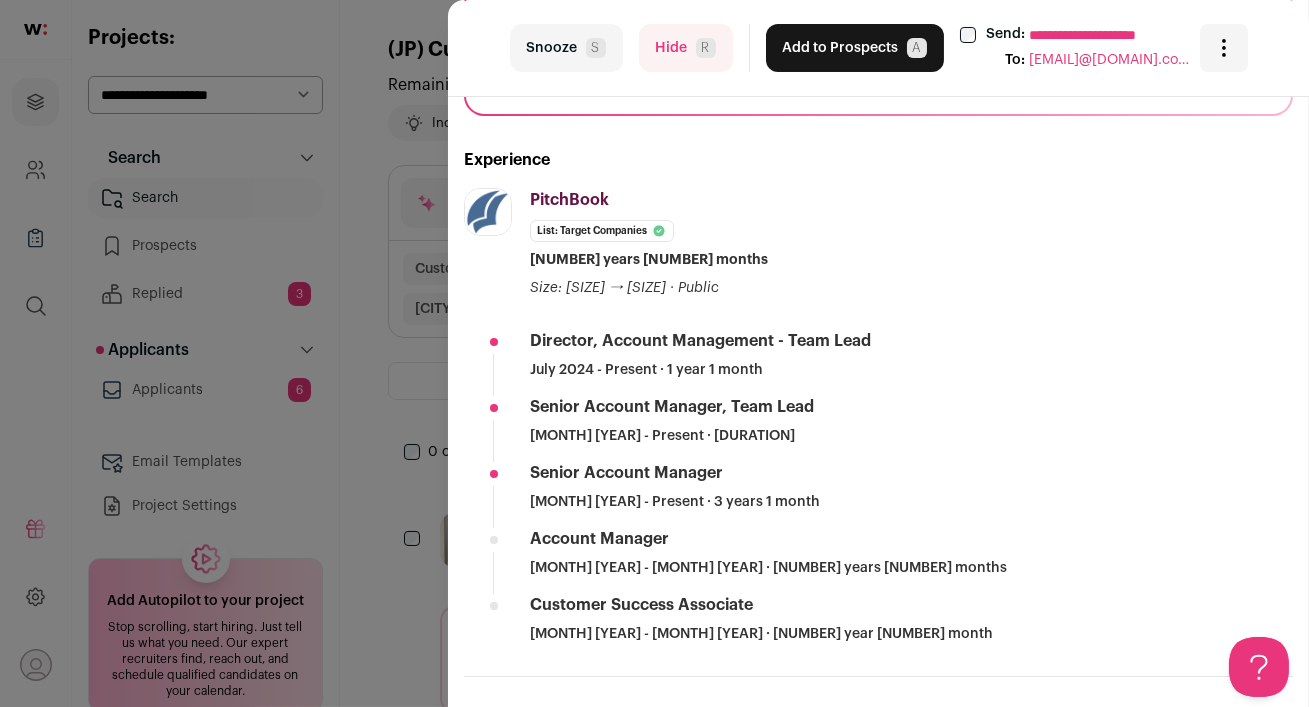 scroll, scrollTop: 254, scrollLeft: 0, axis: vertical 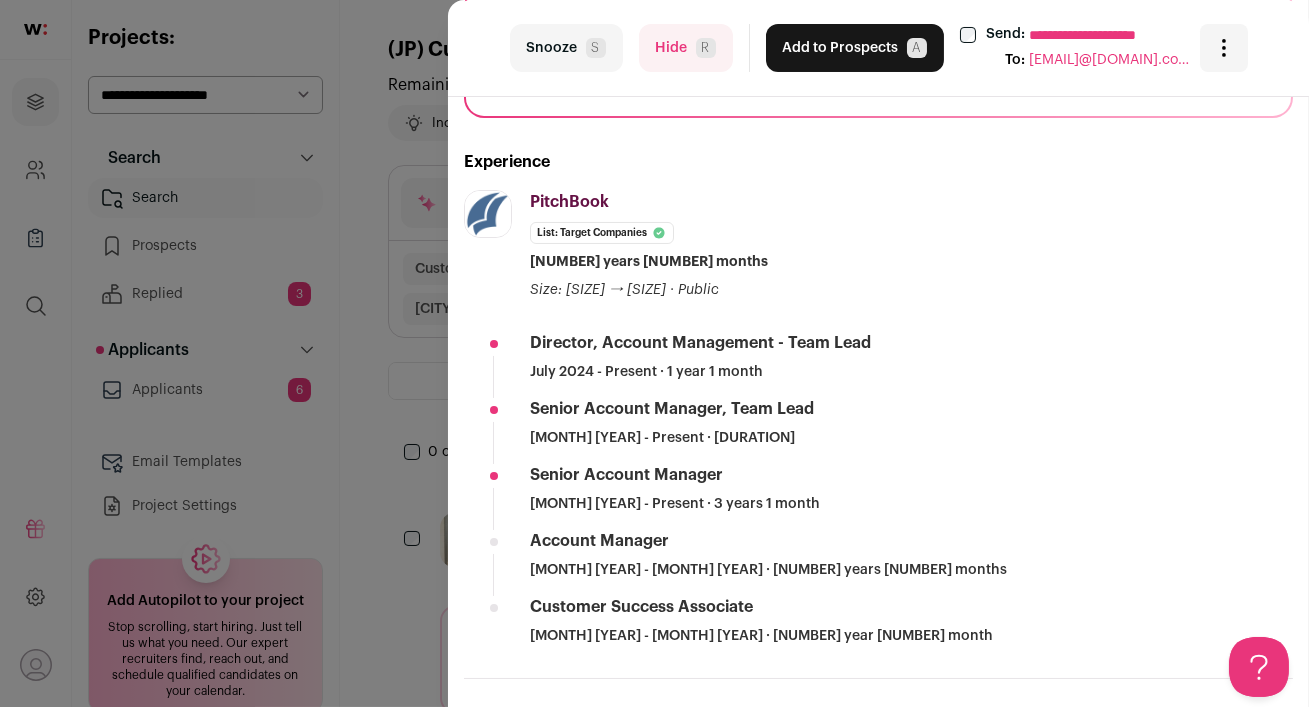 click on "Add to Prospects
A" at bounding box center [855, 48] 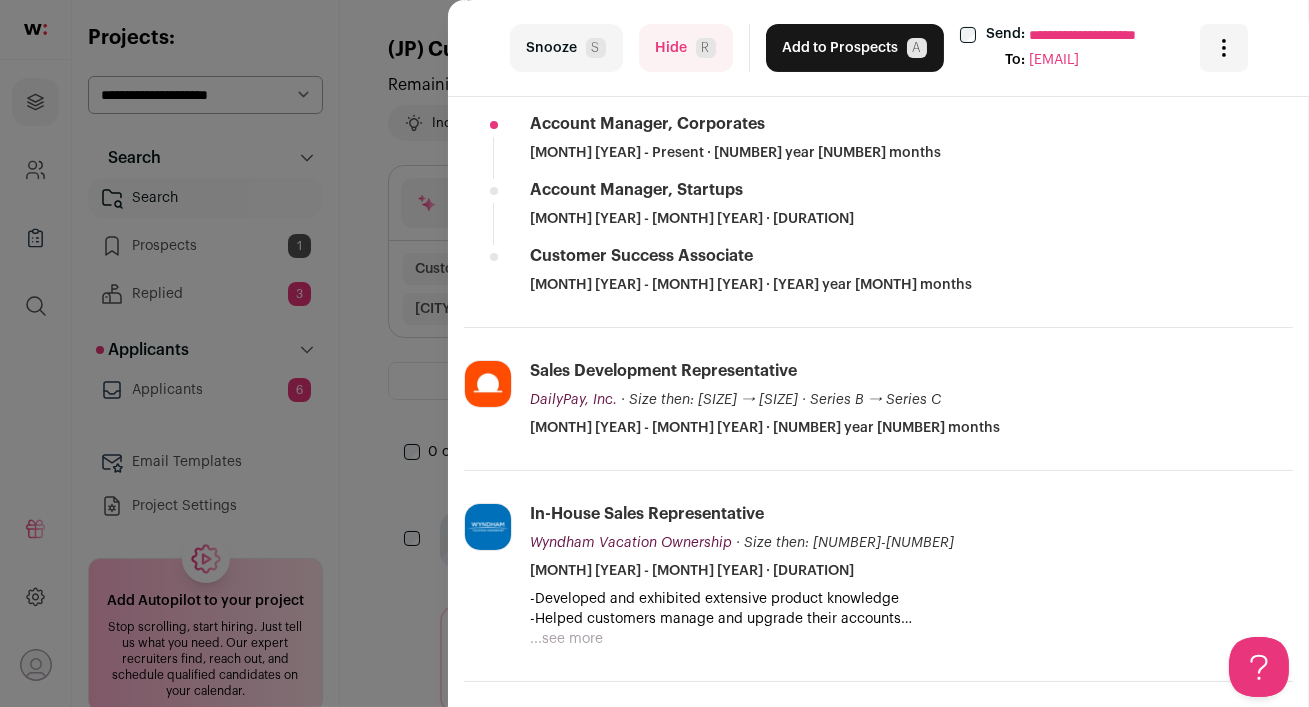 scroll, scrollTop: 694, scrollLeft: 0, axis: vertical 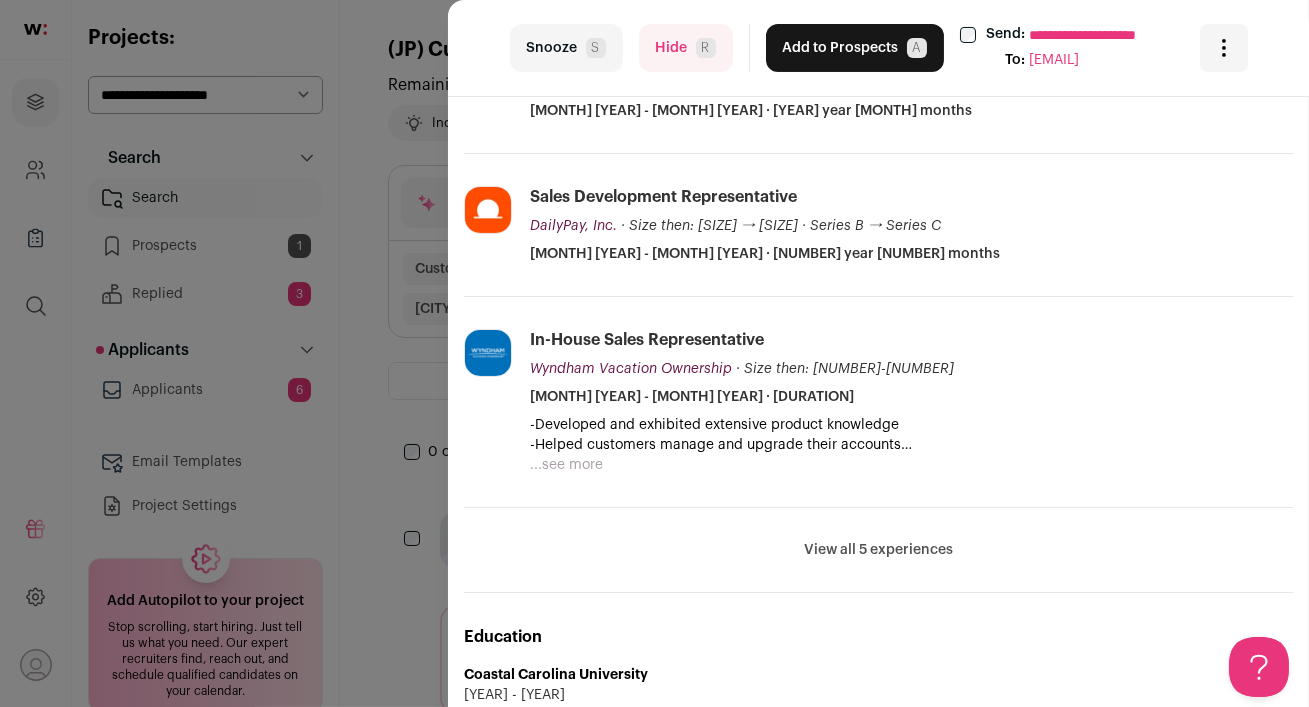 click on "Hide
R" at bounding box center (686, 48) 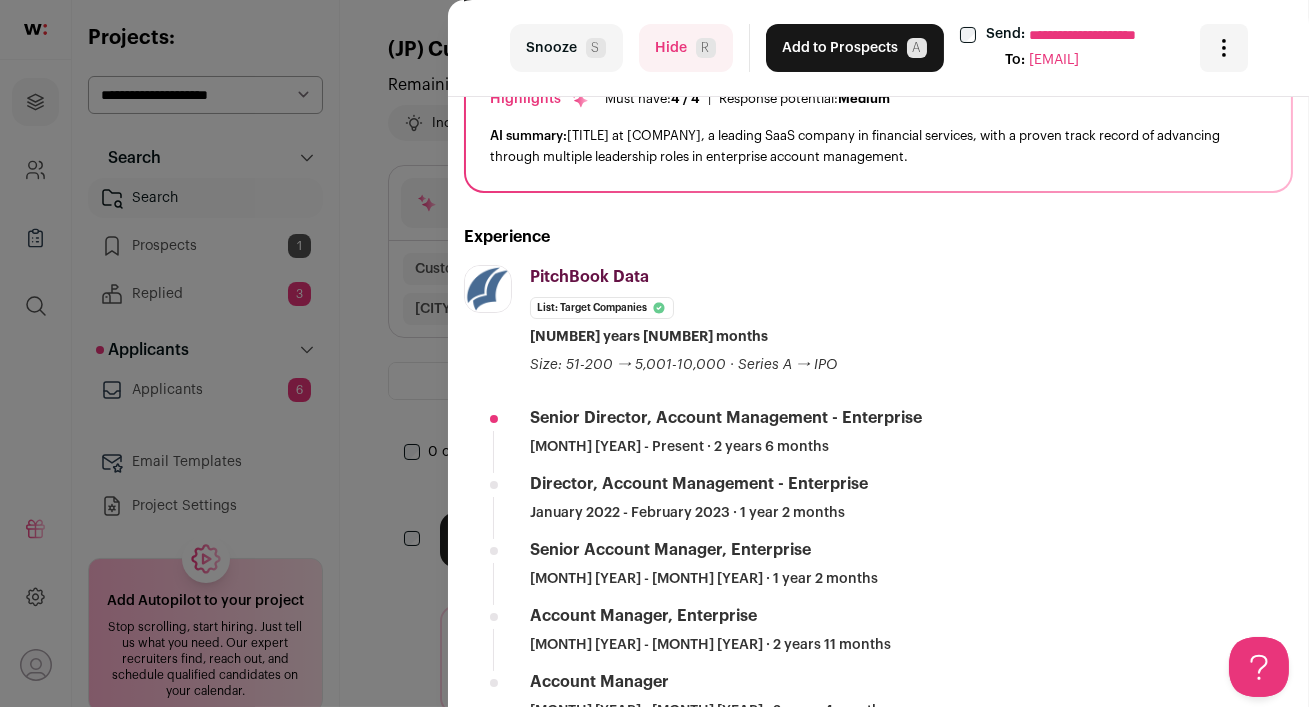 scroll, scrollTop: 0, scrollLeft: 0, axis: both 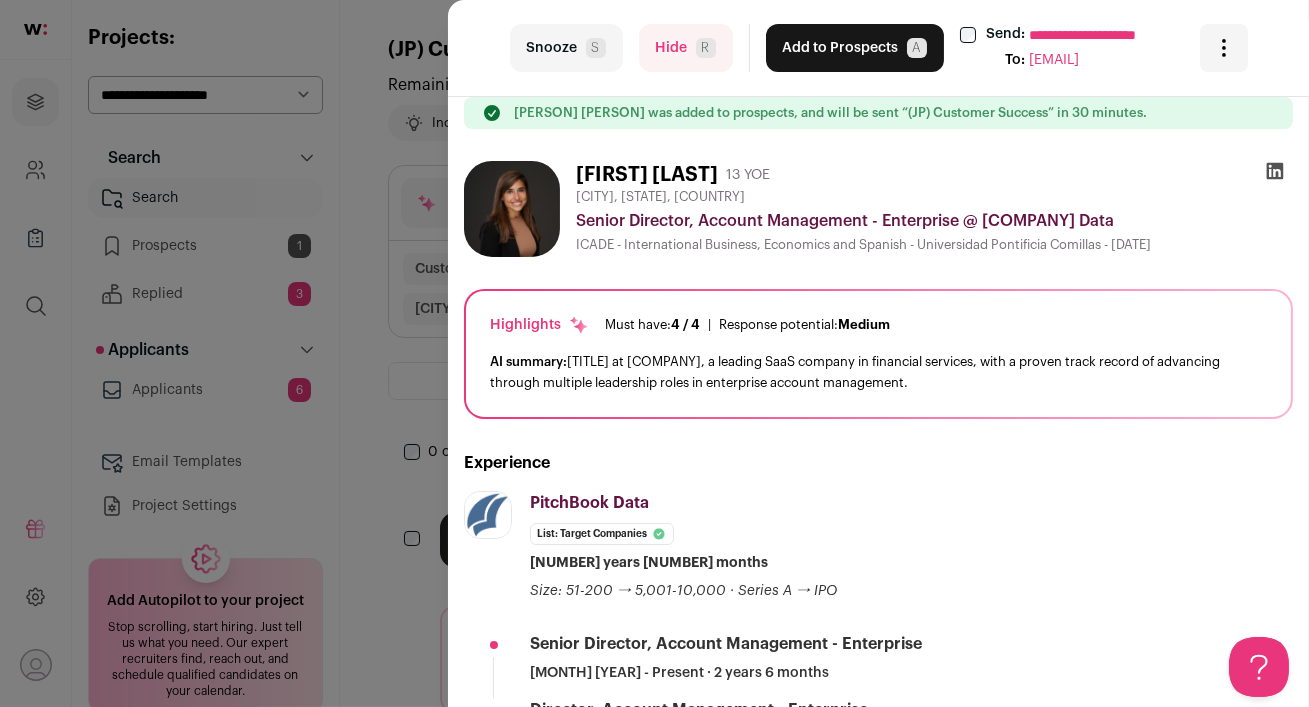 click on "Add to Prospects
A" at bounding box center [855, 48] 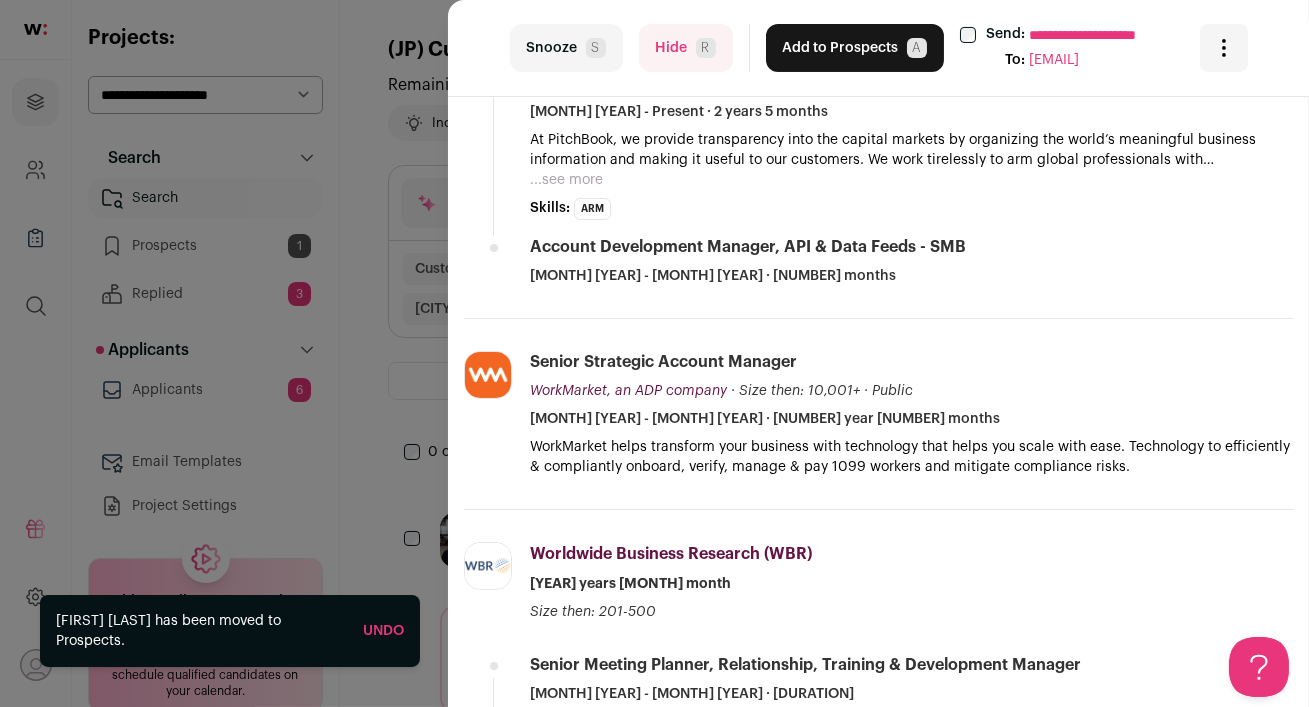 scroll, scrollTop: 640, scrollLeft: 0, axis: vertical 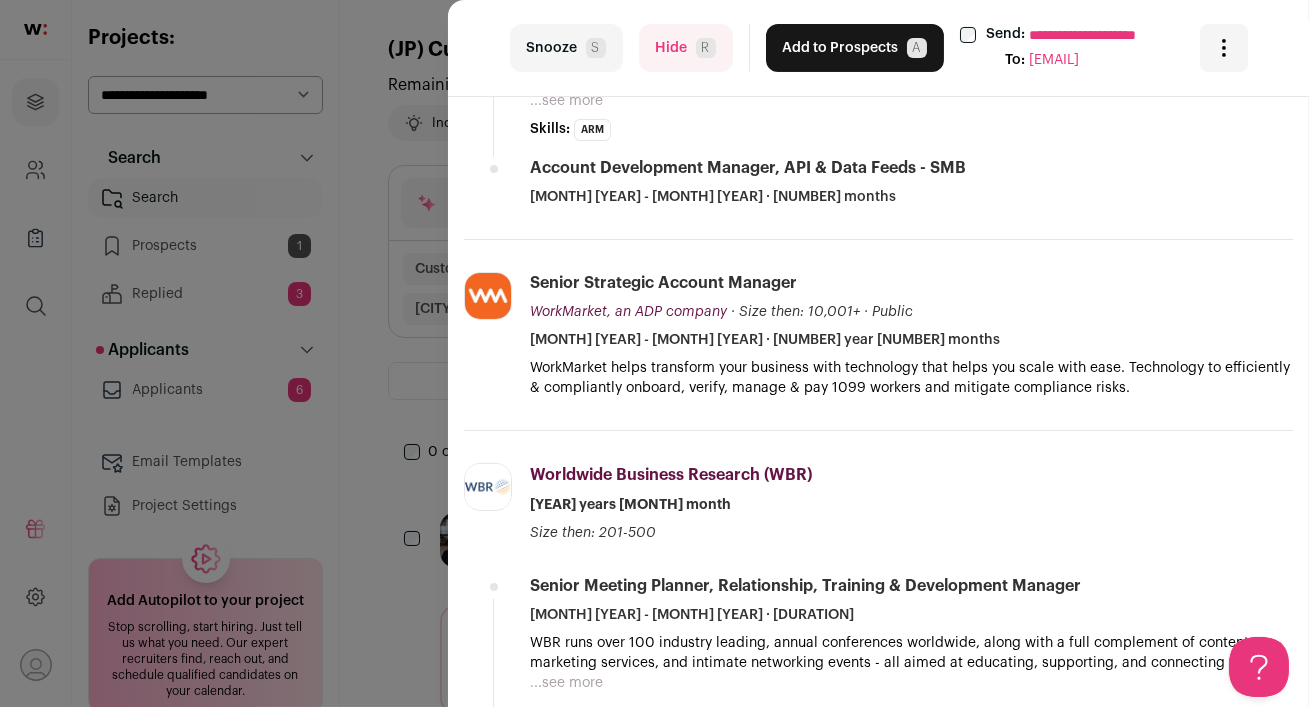 click on "Hide
R" at bounding box center (686, 48) 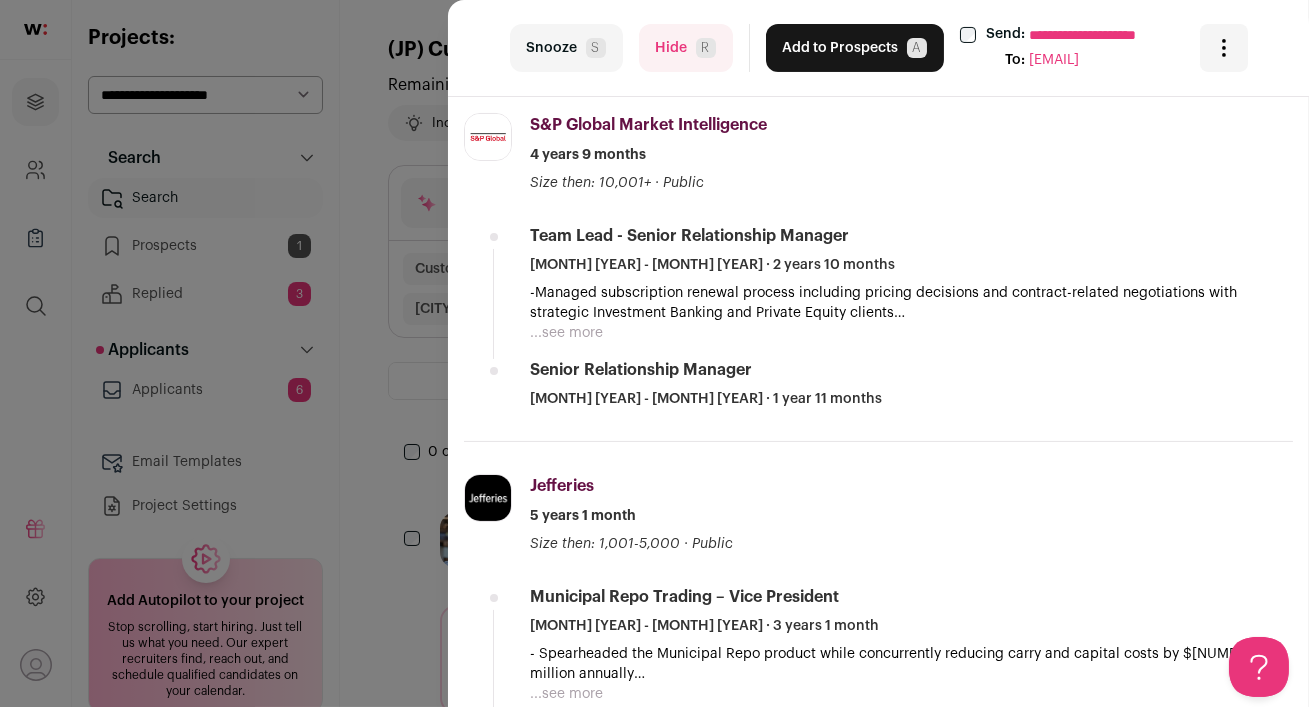 scroll, scrollTop: 704, scrollLeft: 0, axis: vertical 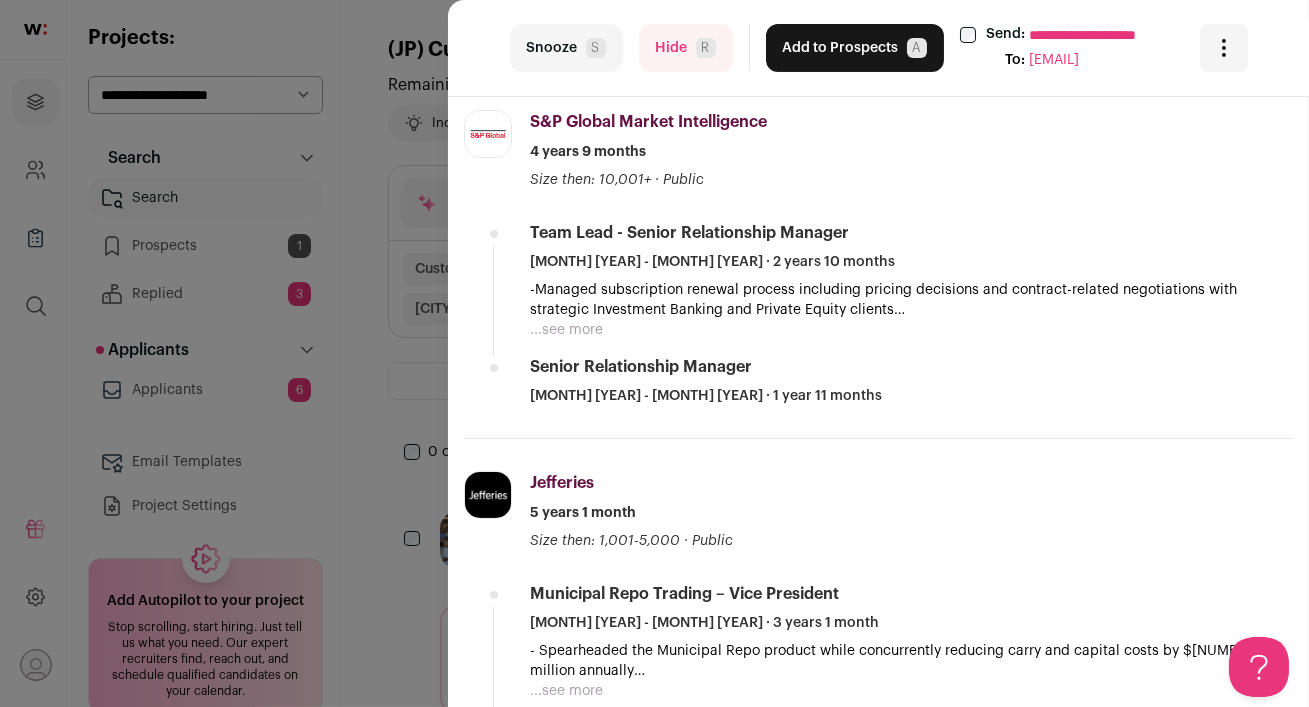 click on "Hide
R" at bounding box center [686, 48] 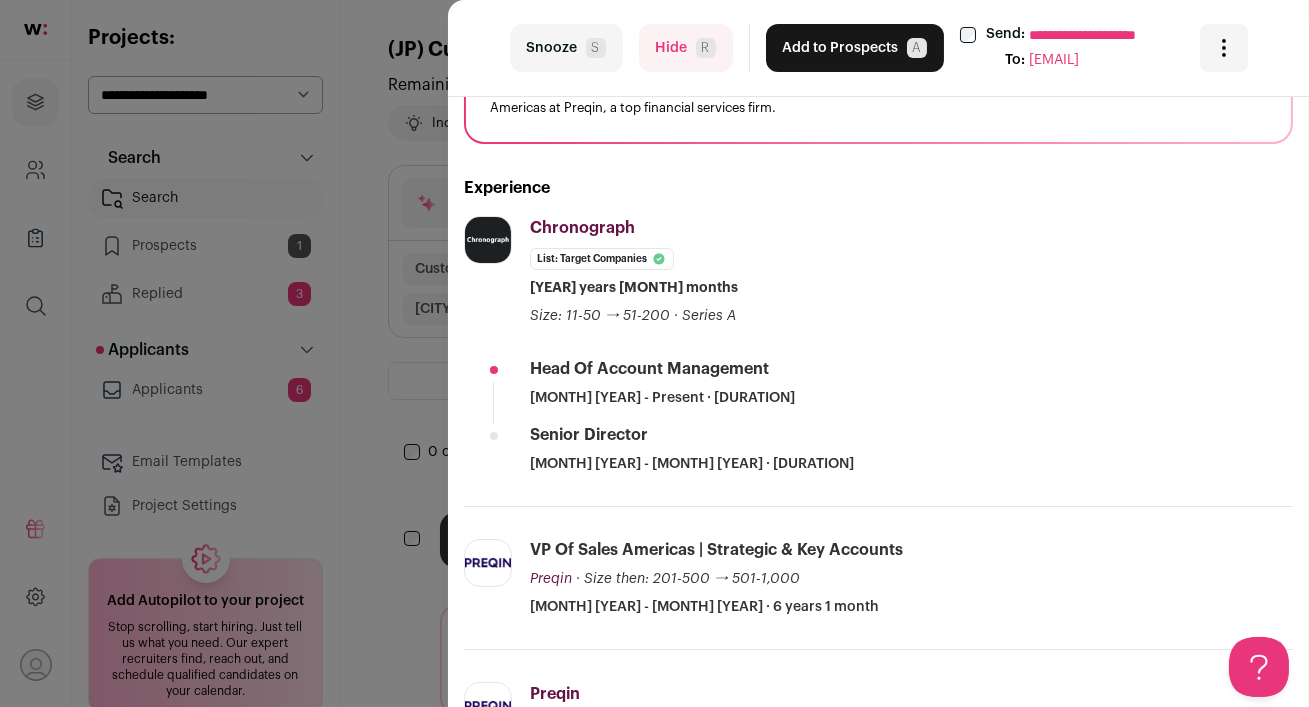 scroll, scrollTop: 245, scrollLeft: 0, axis: vertical 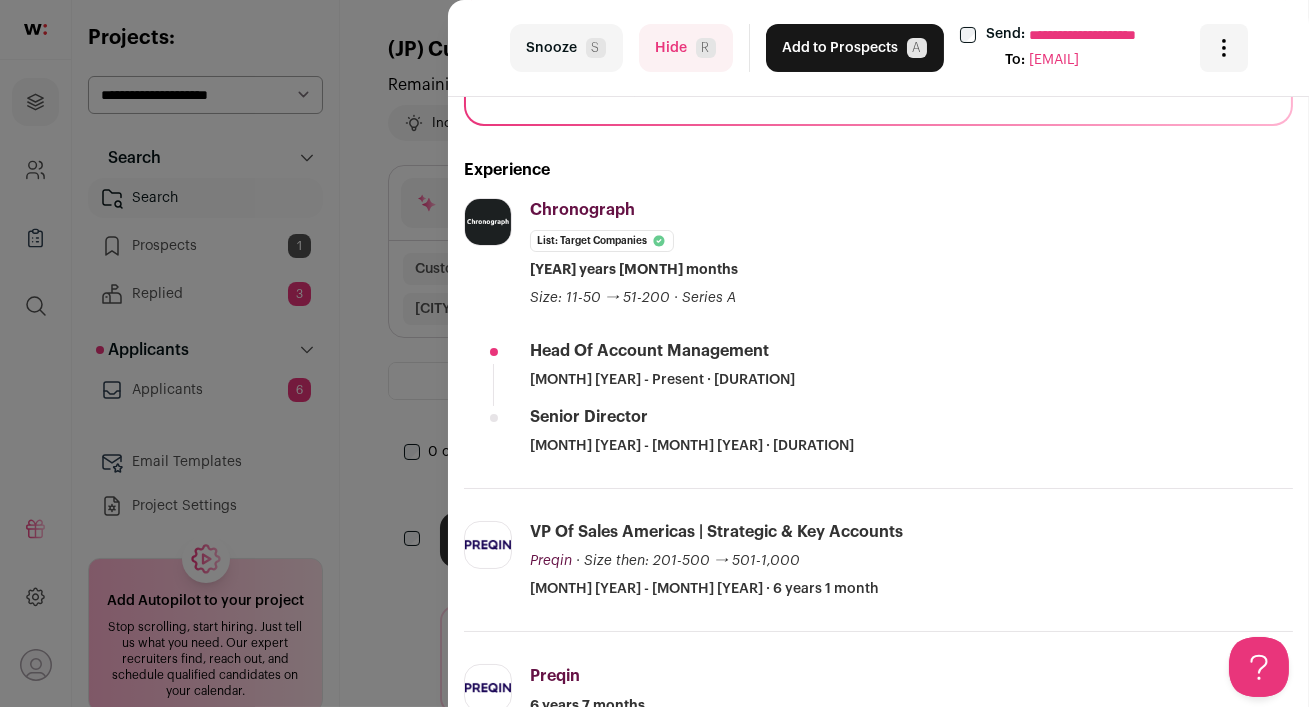 click on "Hide
R" at bounding box center [686, 48] 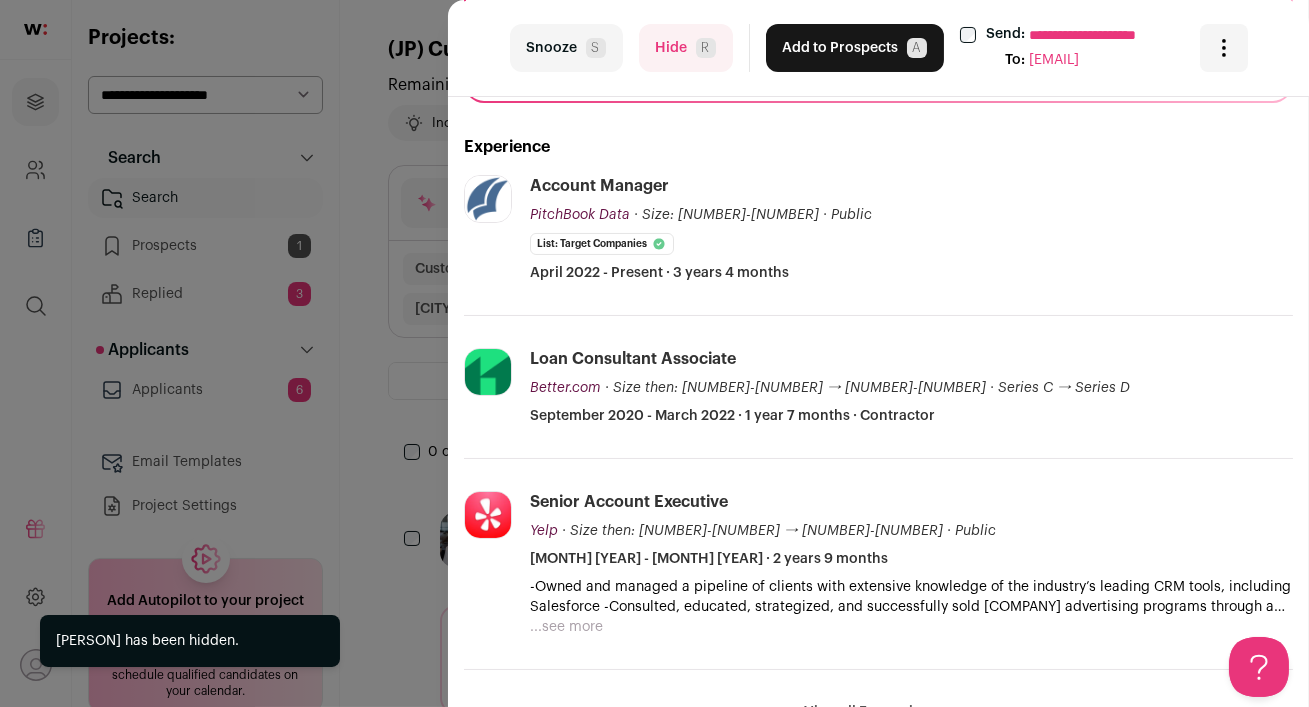 scroll, scrollTop: 270, scrollLeft: 0, axis: vertical 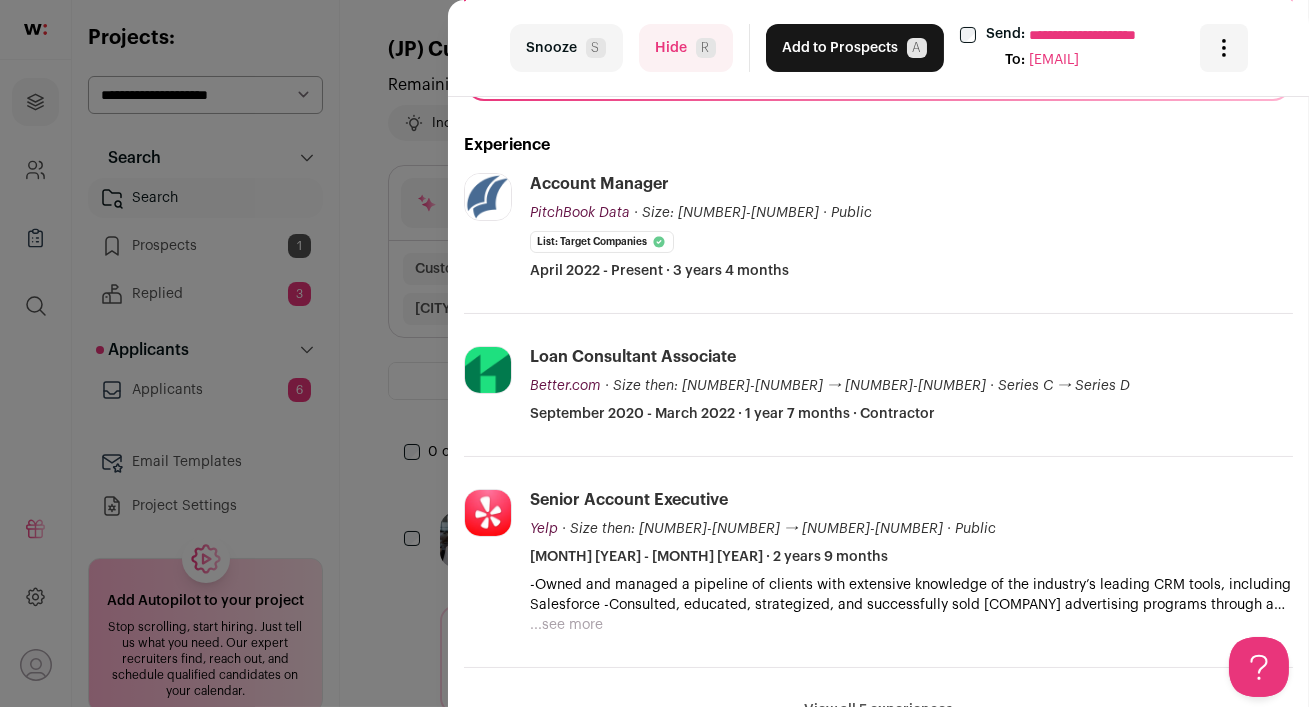 click on "Hide
R" at bounding box center (686, 48) 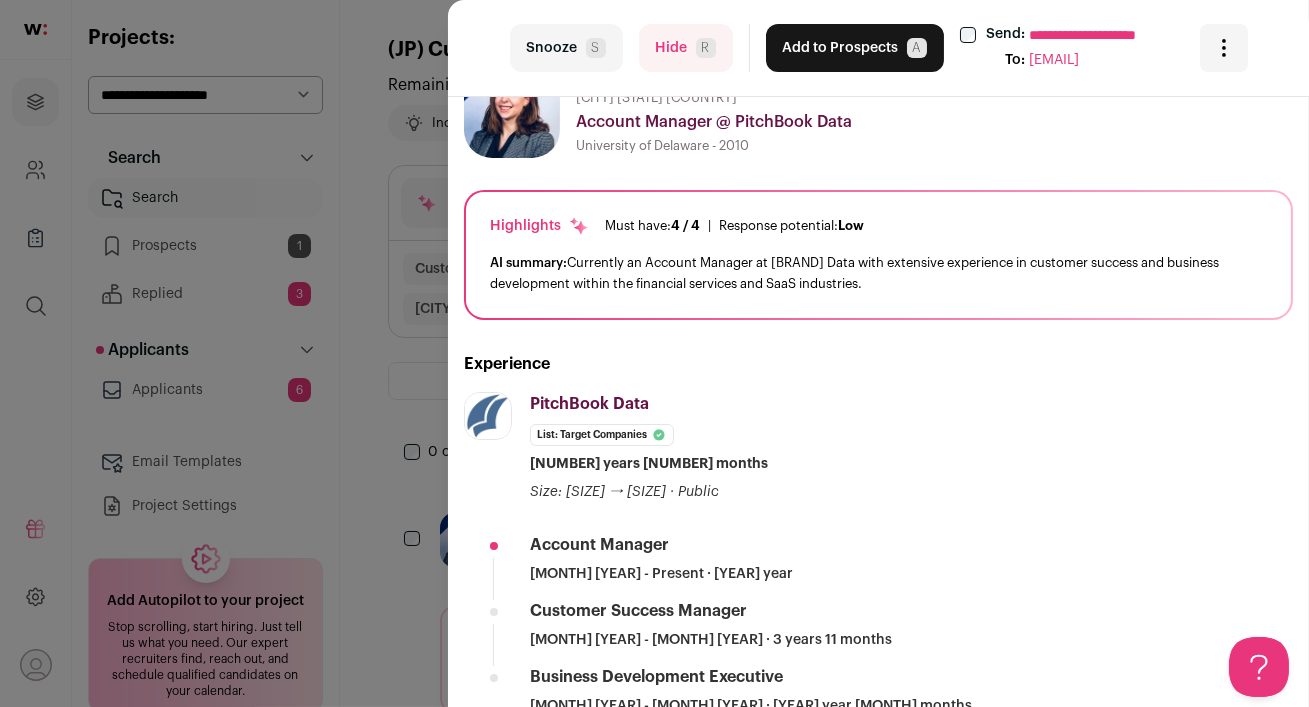 scroll, scrollTop: 0, scrollLeft: 0, axis: both 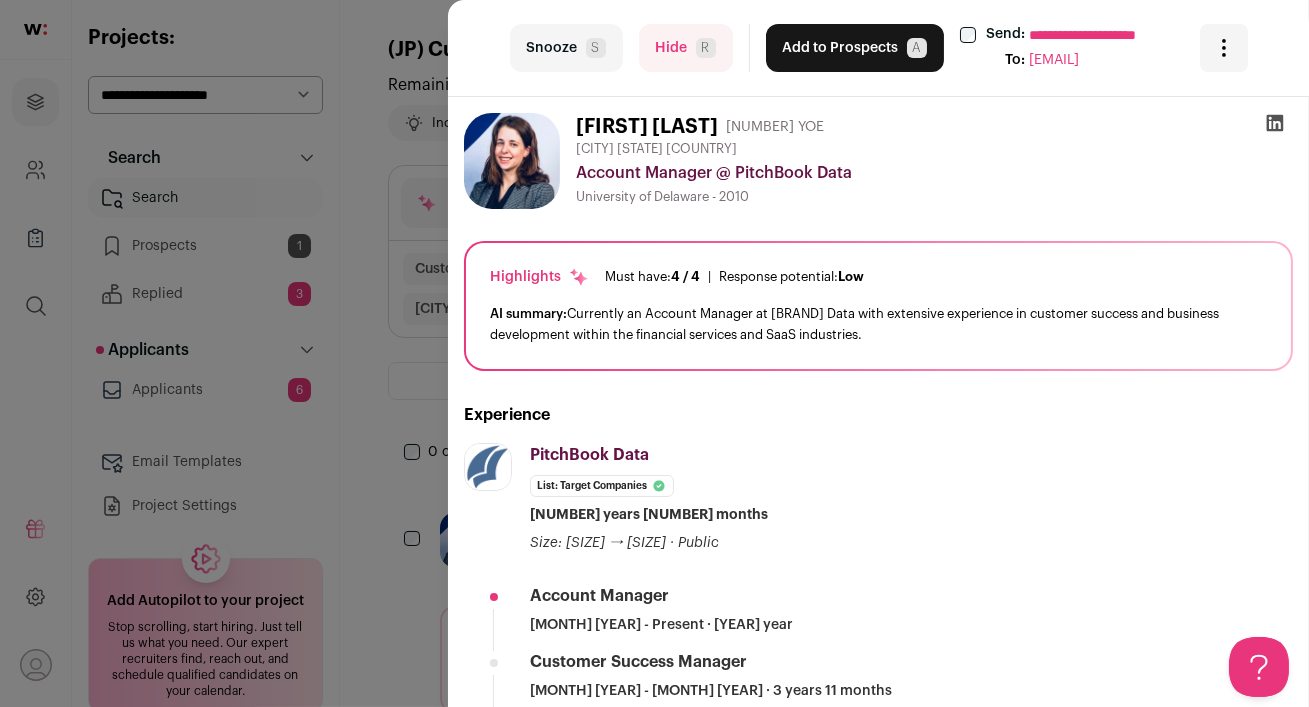 click on "Add to Prospects
A" at bounding box center (855, 48) 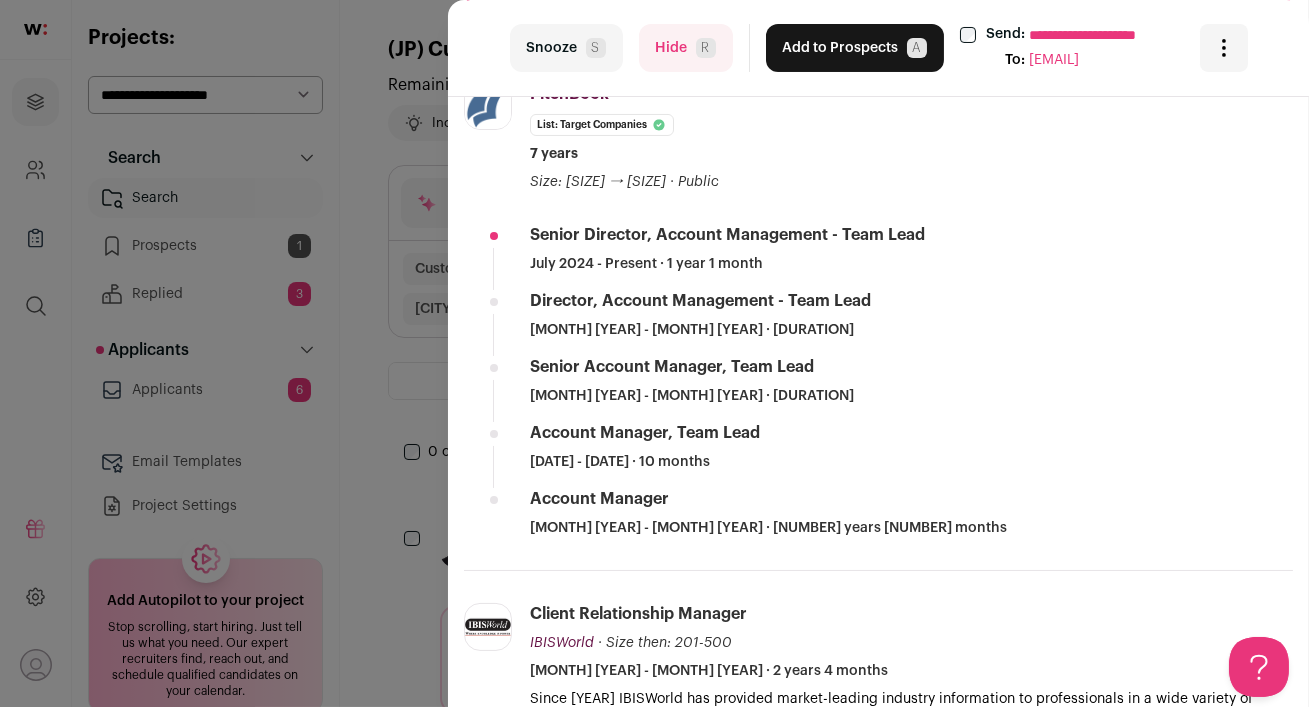 scroll, scrollTop: 350, scrollLeft: 0, axis: vertical 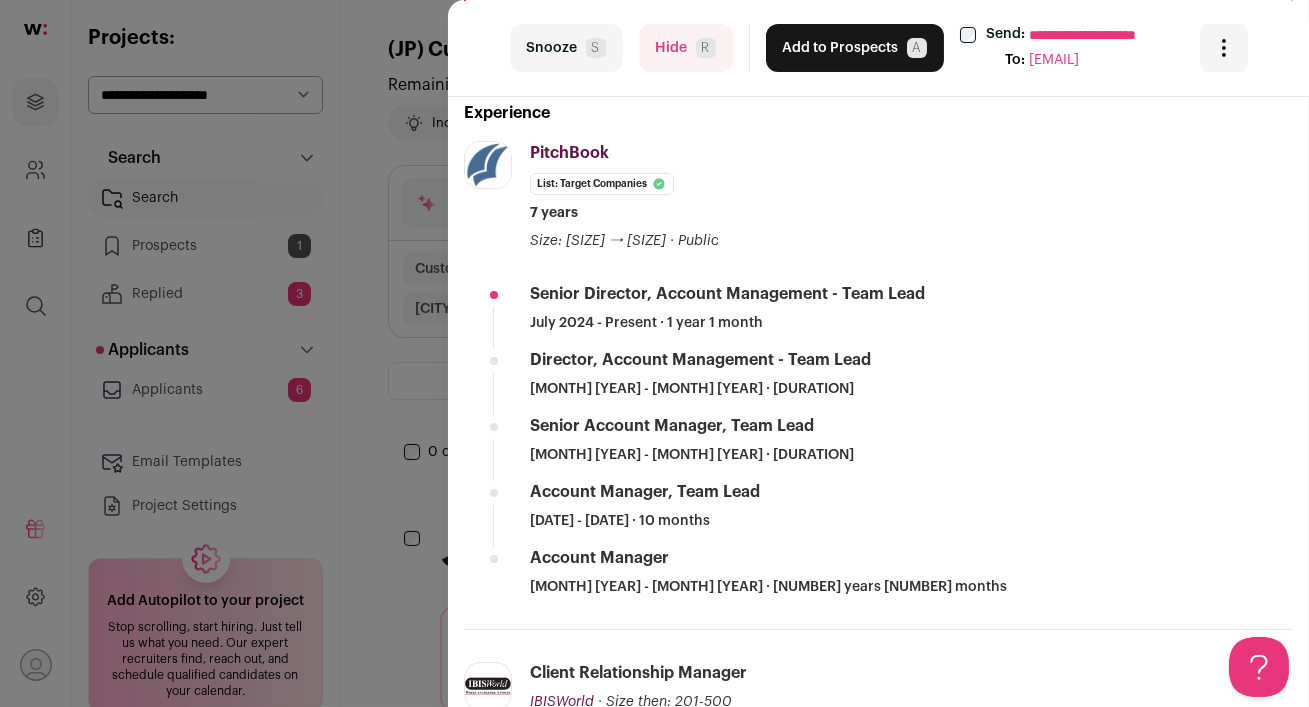click on "Add to Prospects
A" at bounding box center (855, 48) 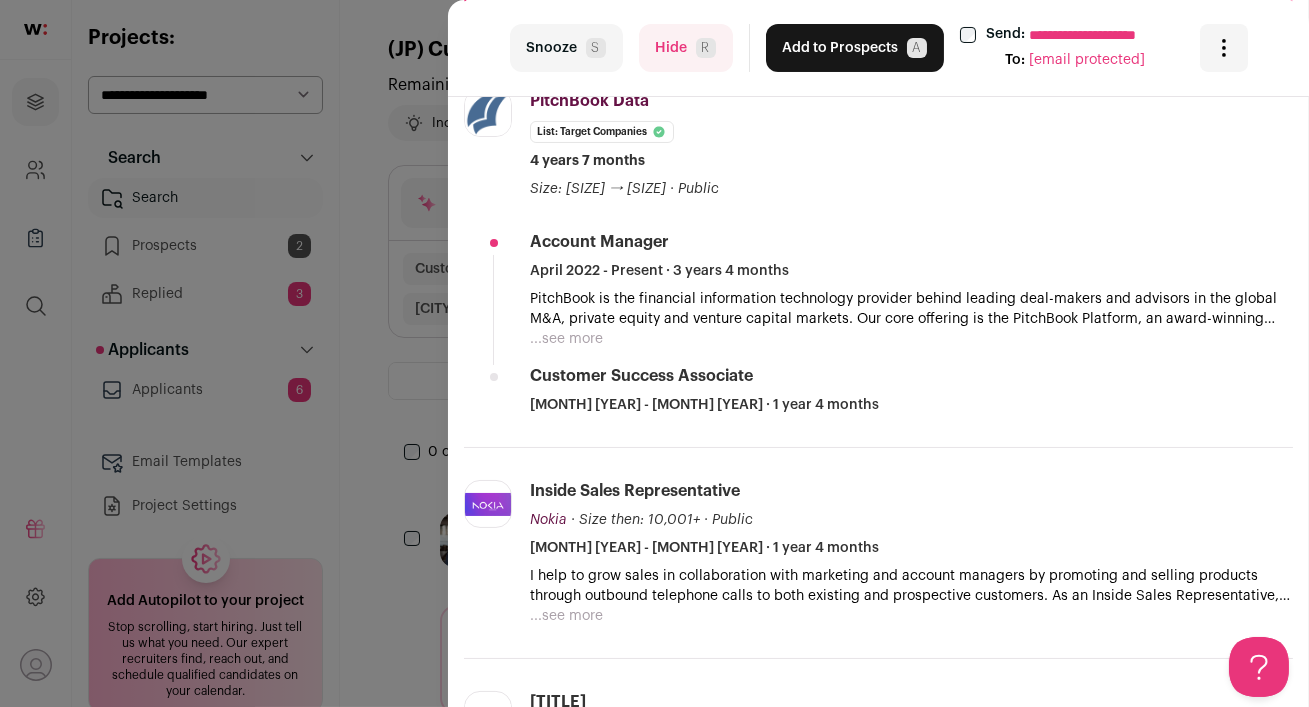 scroll, scrollTop: 361, scrollLeft: 0, axis: vertical 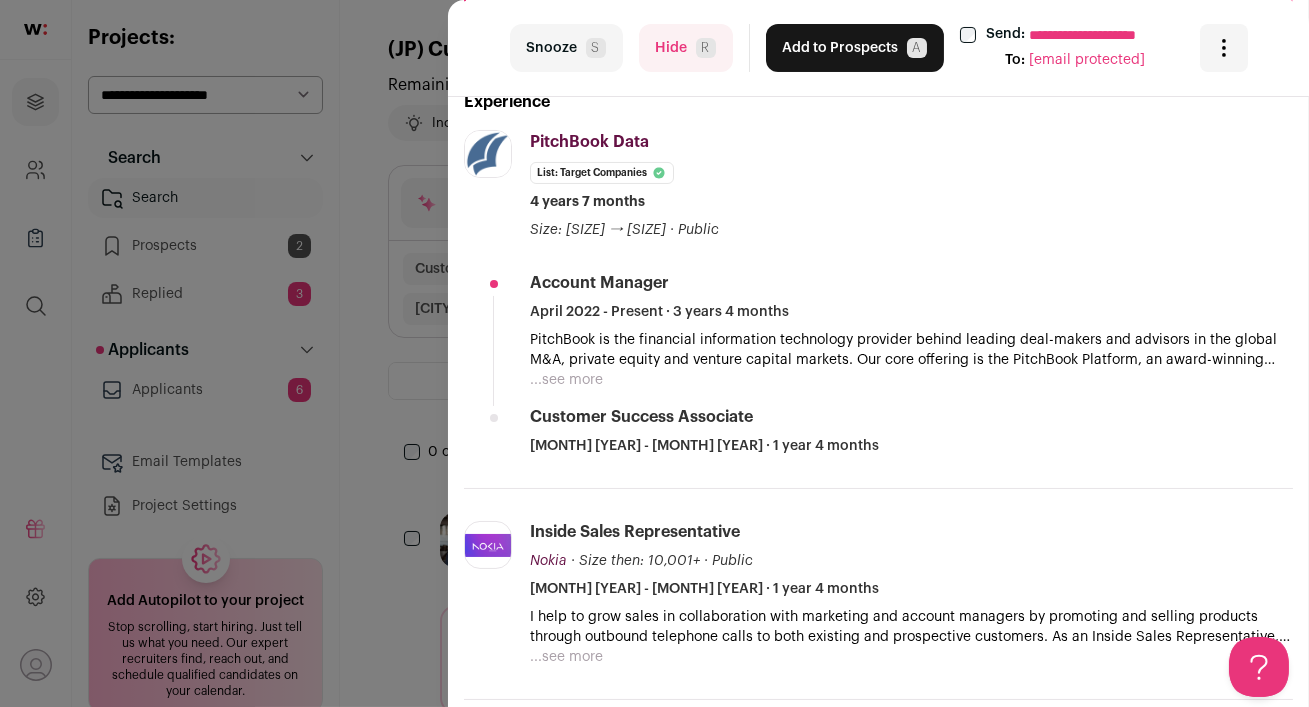 click on "Hide
R" at bounding box center (686, 48) 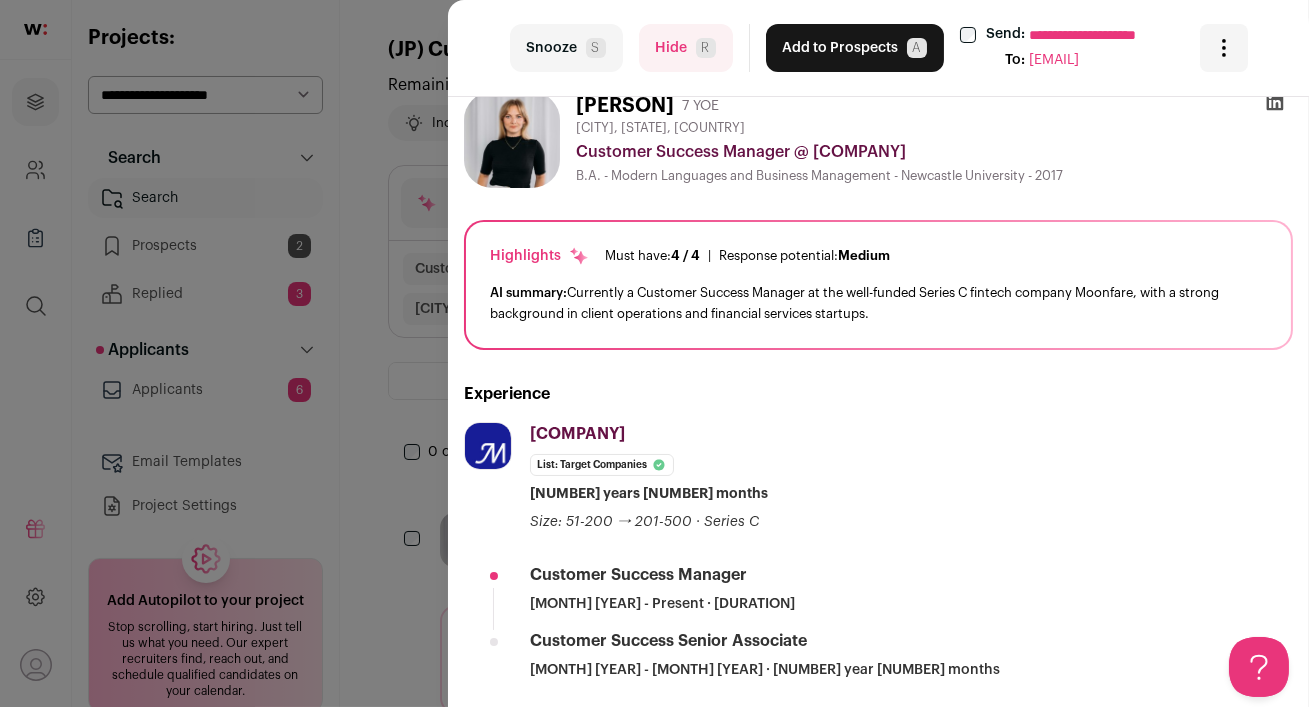 scroll, scrollTop: 0, scrollLeft: 0, axis: both 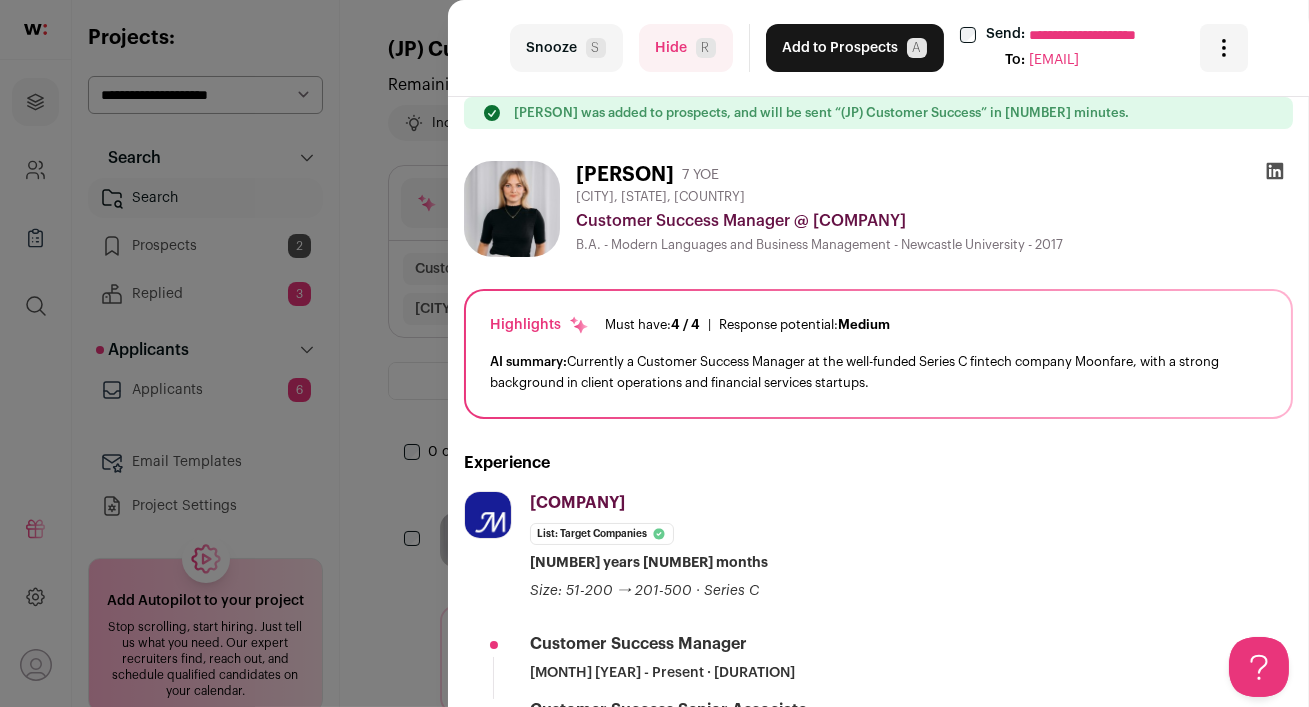click at bounding box center [1275, 171] 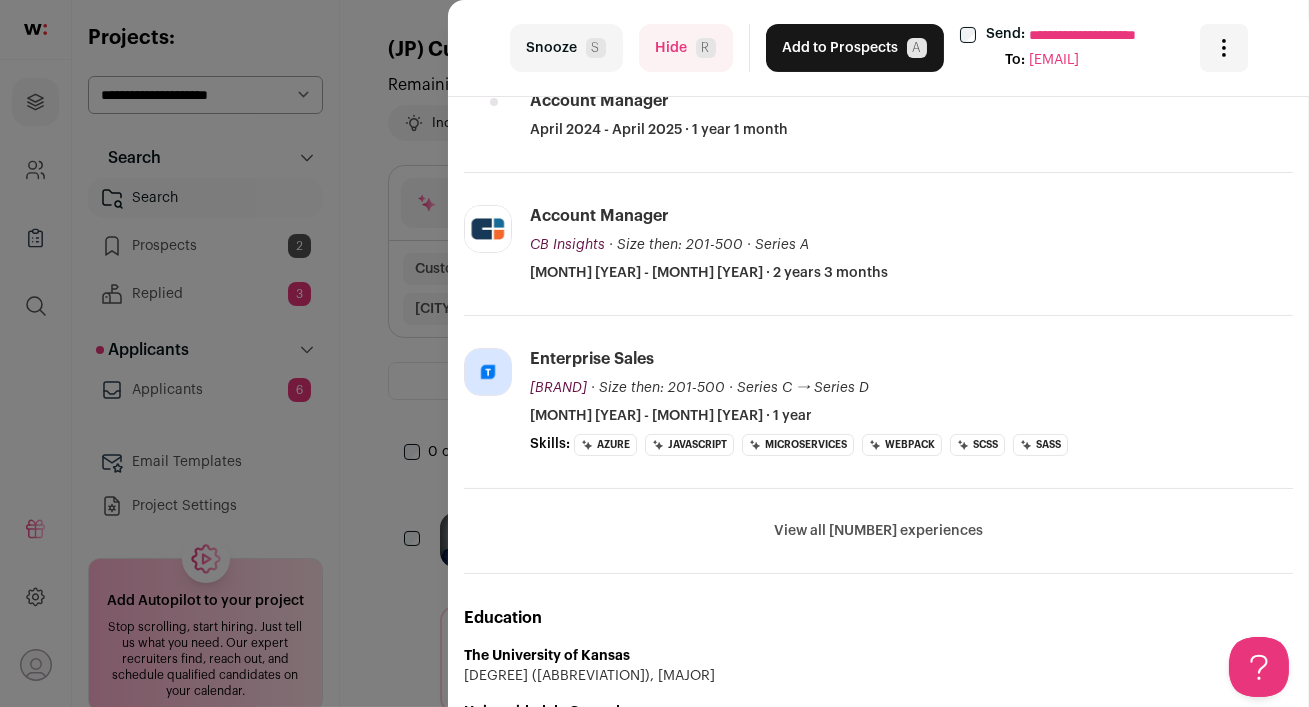 scroll, scrollTop: 610, scrollLeft: 0, axis: vertical 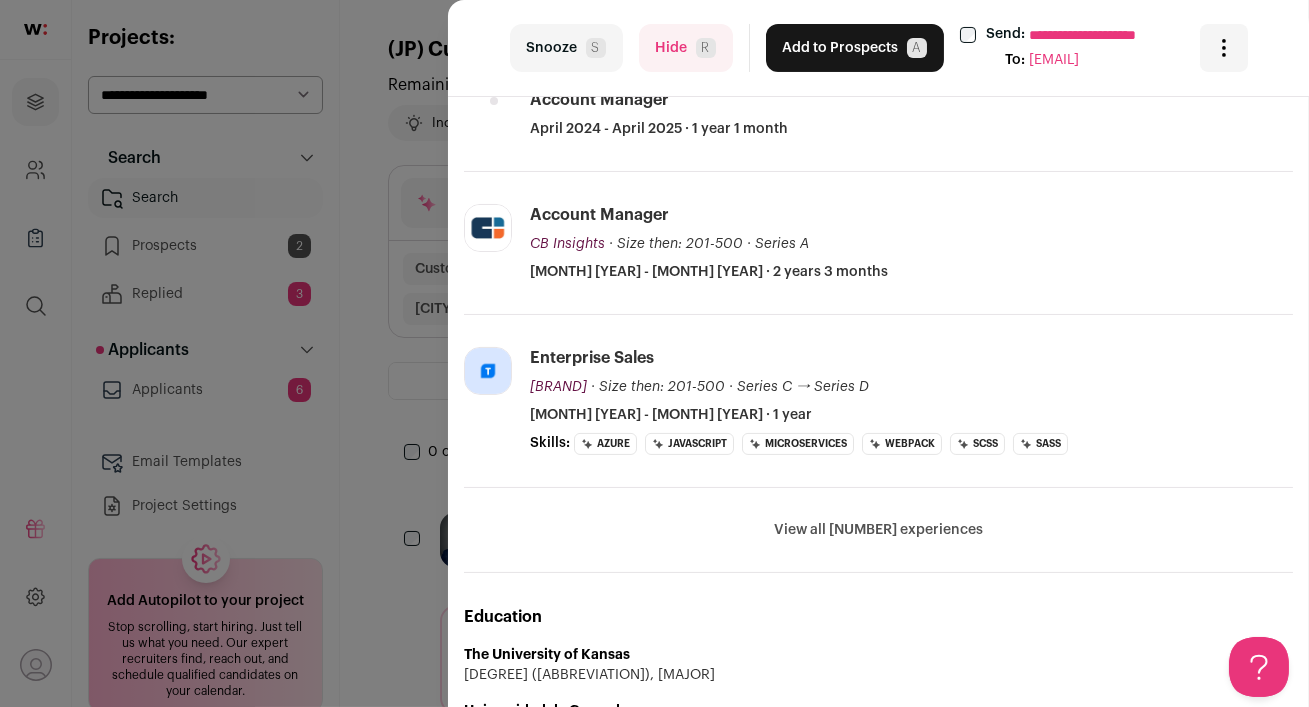 click on "View all 7 experiences
View less" at bounding box center (878, 530) 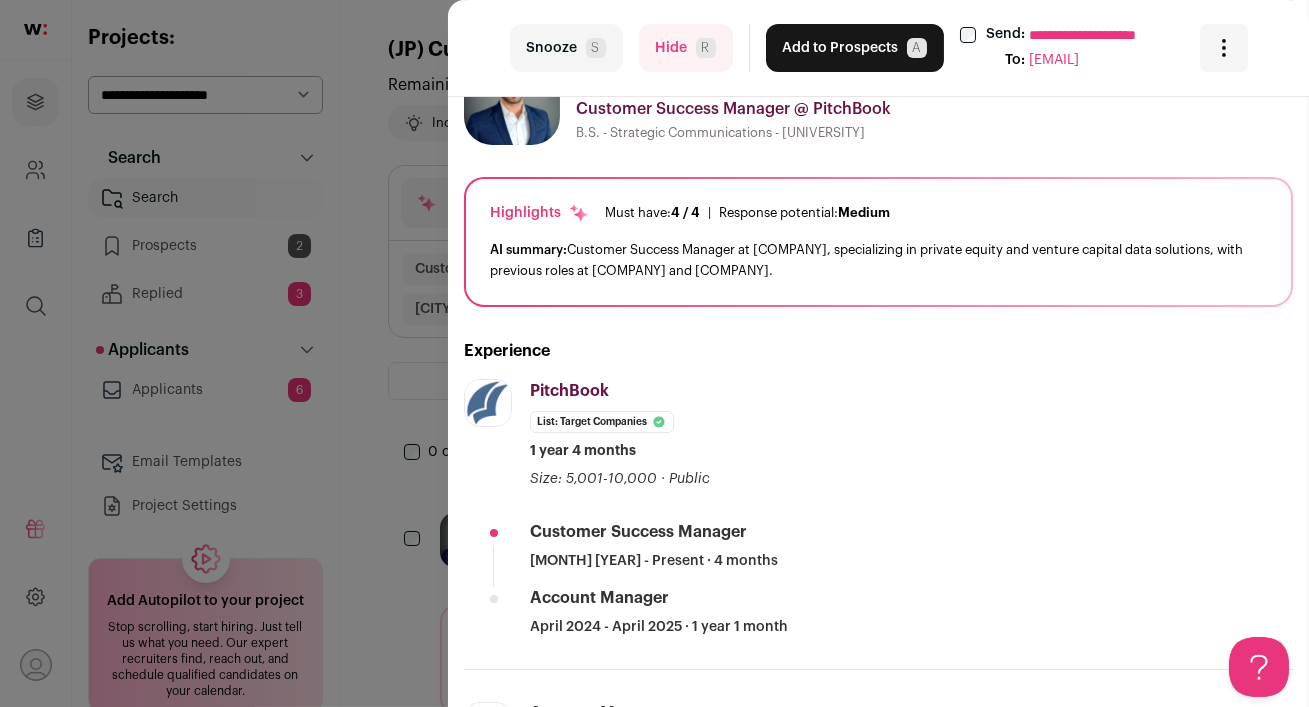 scroll, scrollTop: 117, scrollLeft: 0, axis: vertical 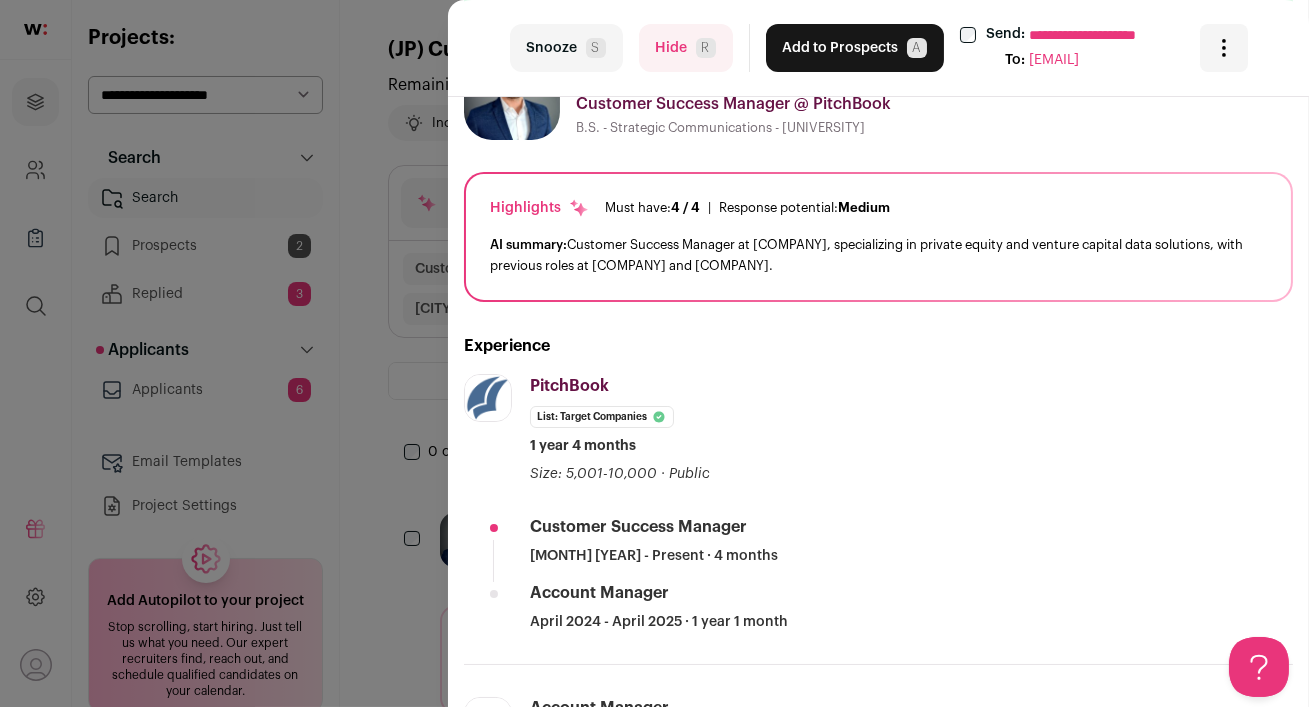 click on "Hide
R" at bounding box center [686, 48] 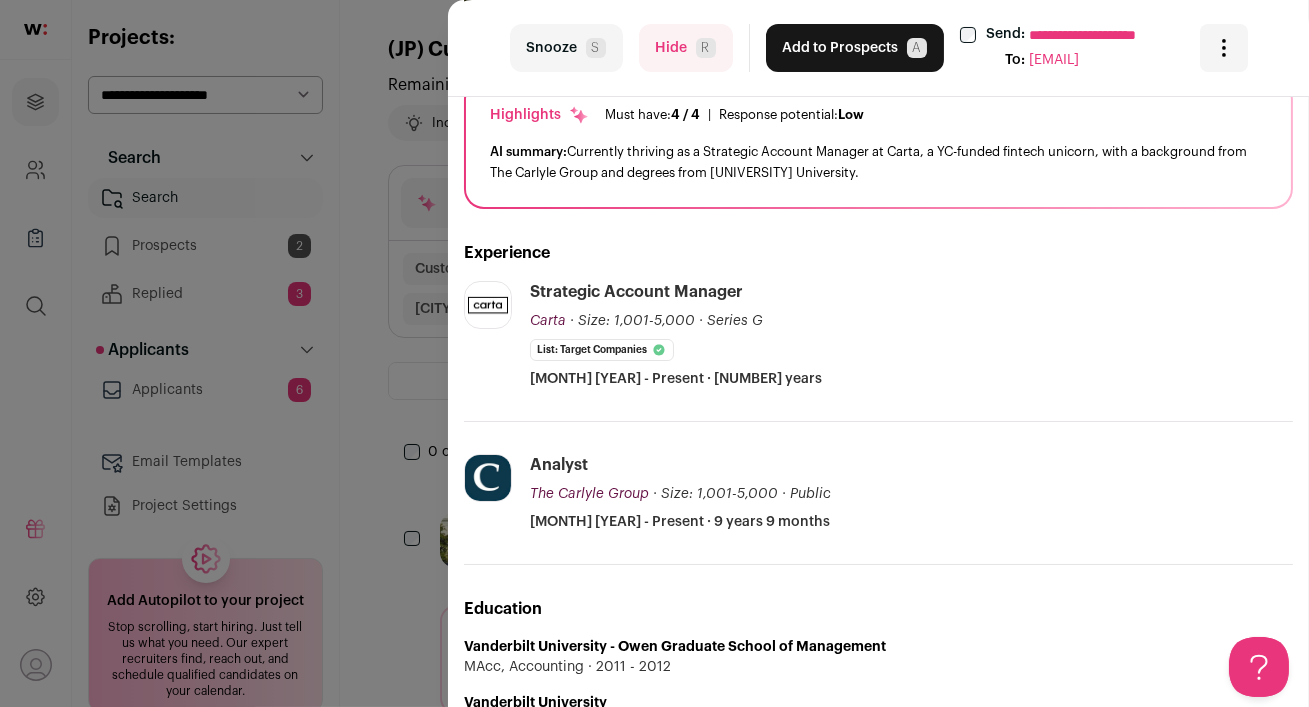 scroll, scrollTop: 212, scrollLeft: 0, axis: vertical 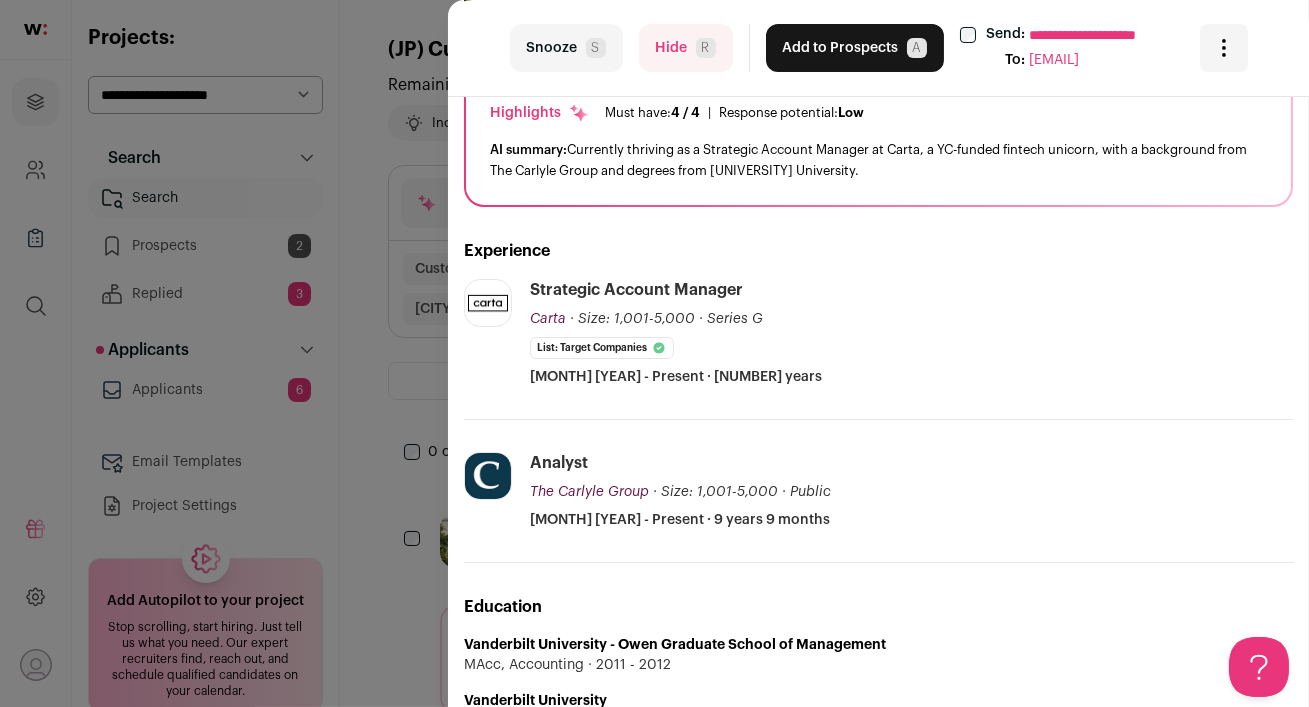 click on "Hide
R" at bounding box center (686, 48) 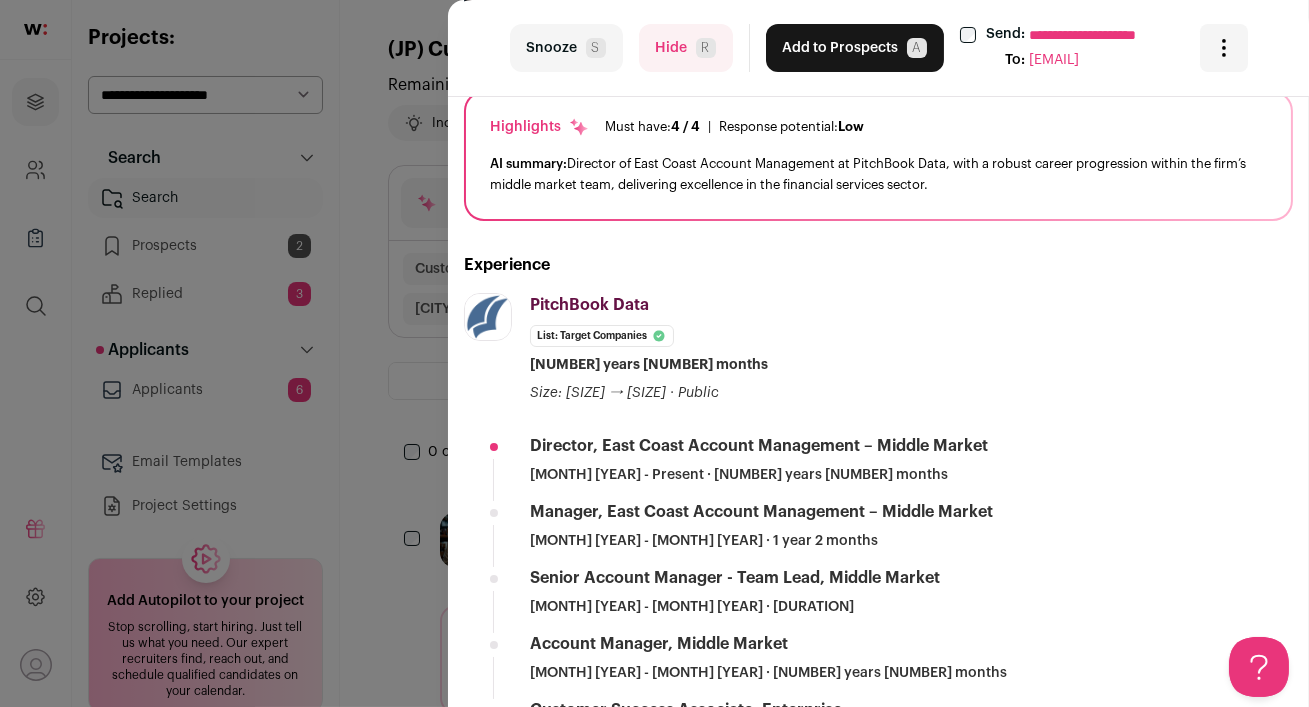 scroll, scrollTop: 0, scrollLeft: 0, axis: both 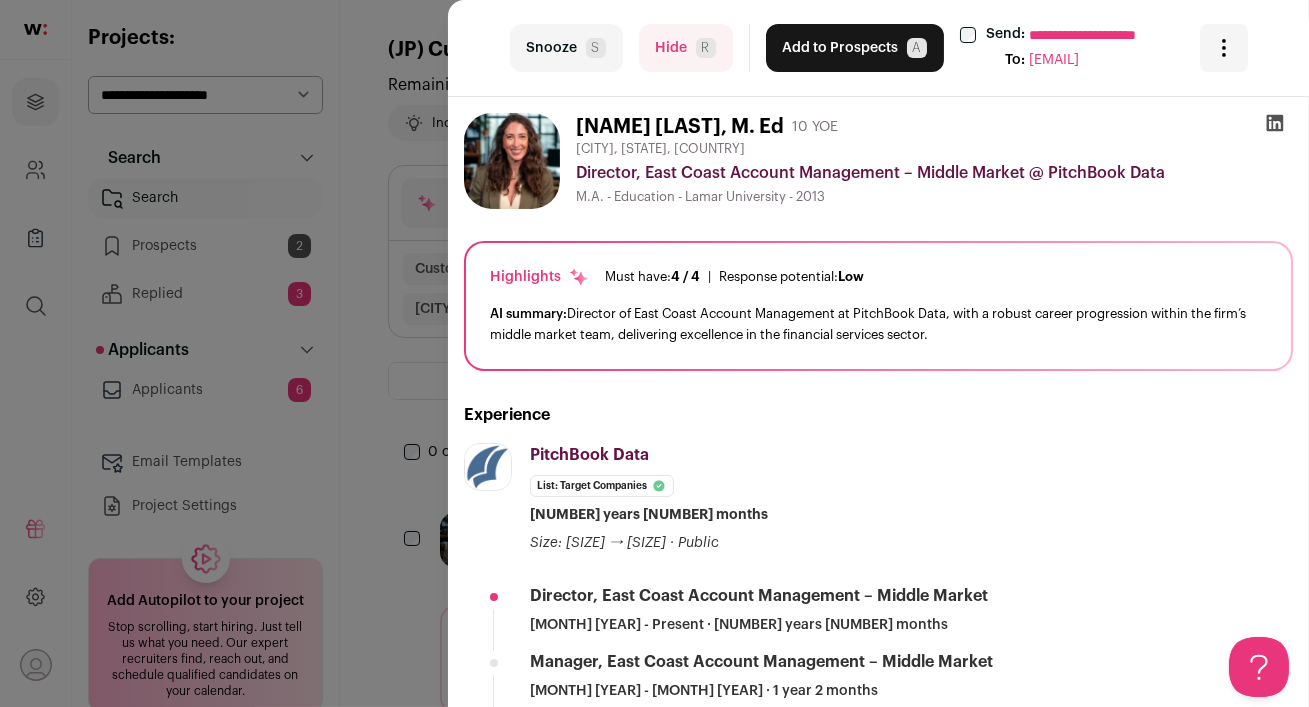 click on "Add to Prospects
A" at bounding box center [855, 48] 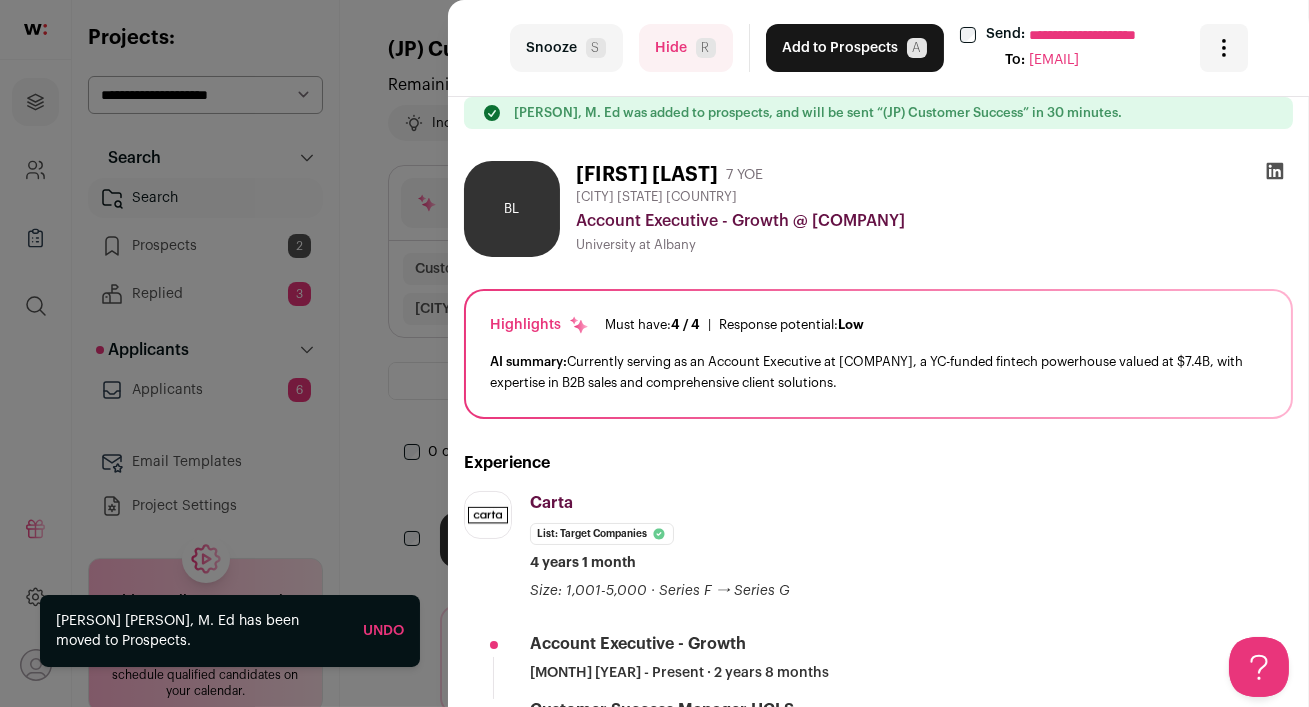 click at bounding box center (1275, 171) 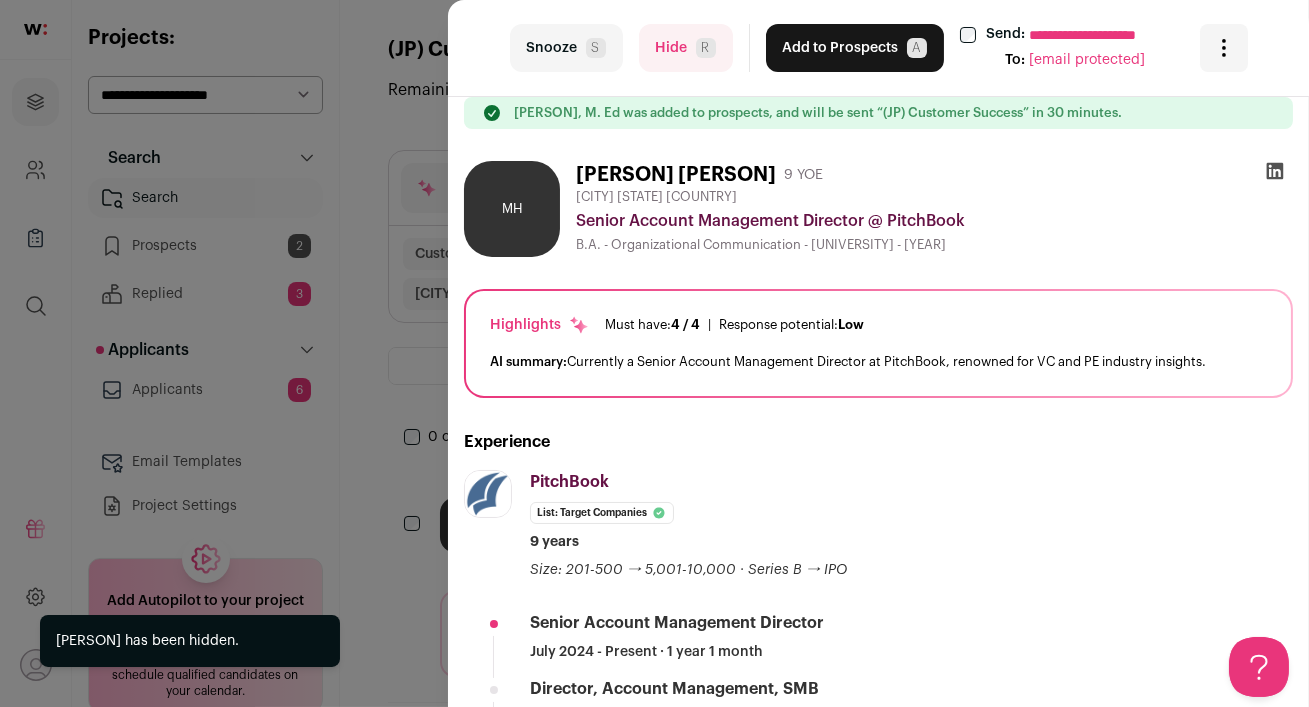 click at bounding box center [1275, 171] 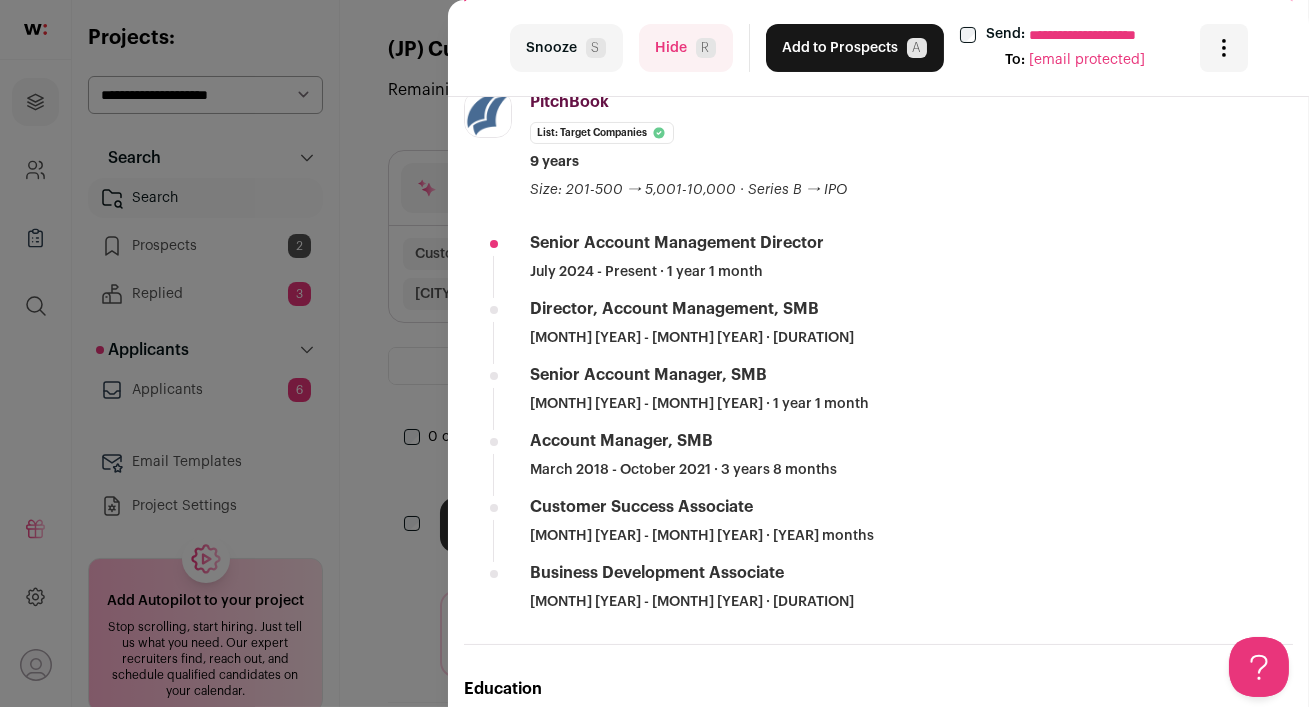 scroll, scrollTop: 328, scrollLeft: 0, axis: vertical 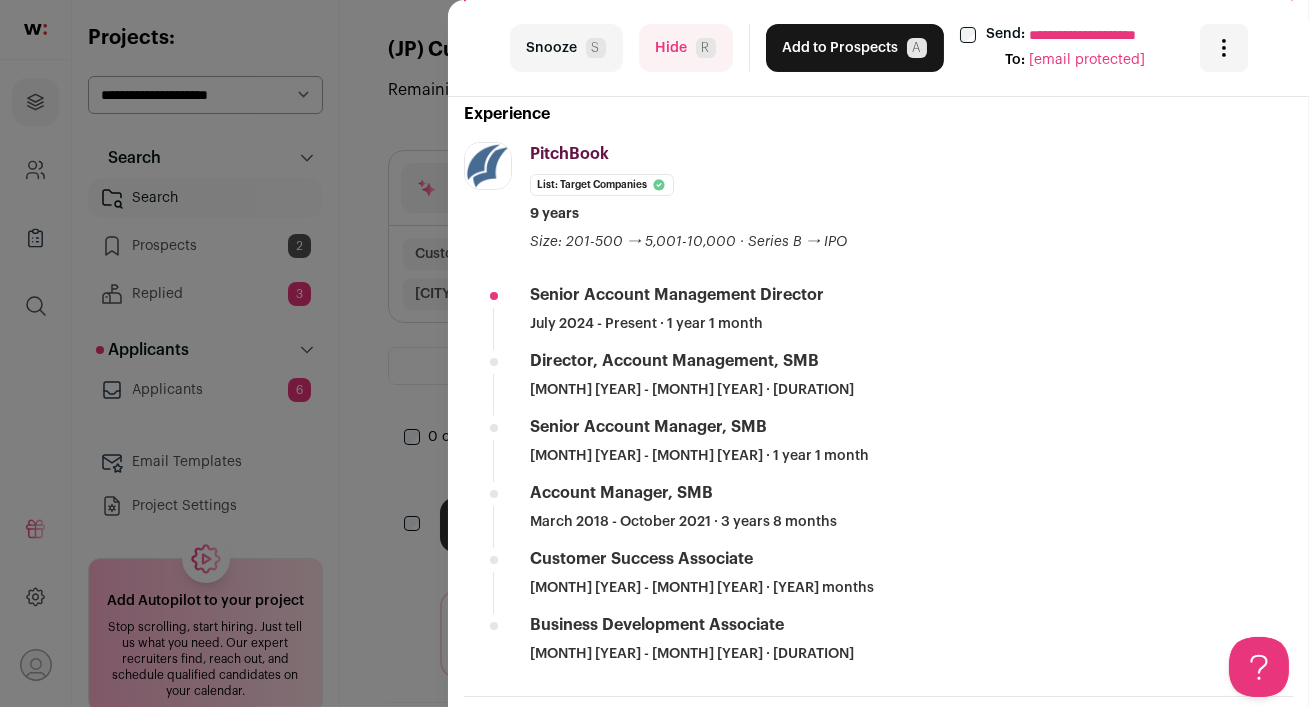 click on "Add to Prospects
A" at bounding box center [855, 48] 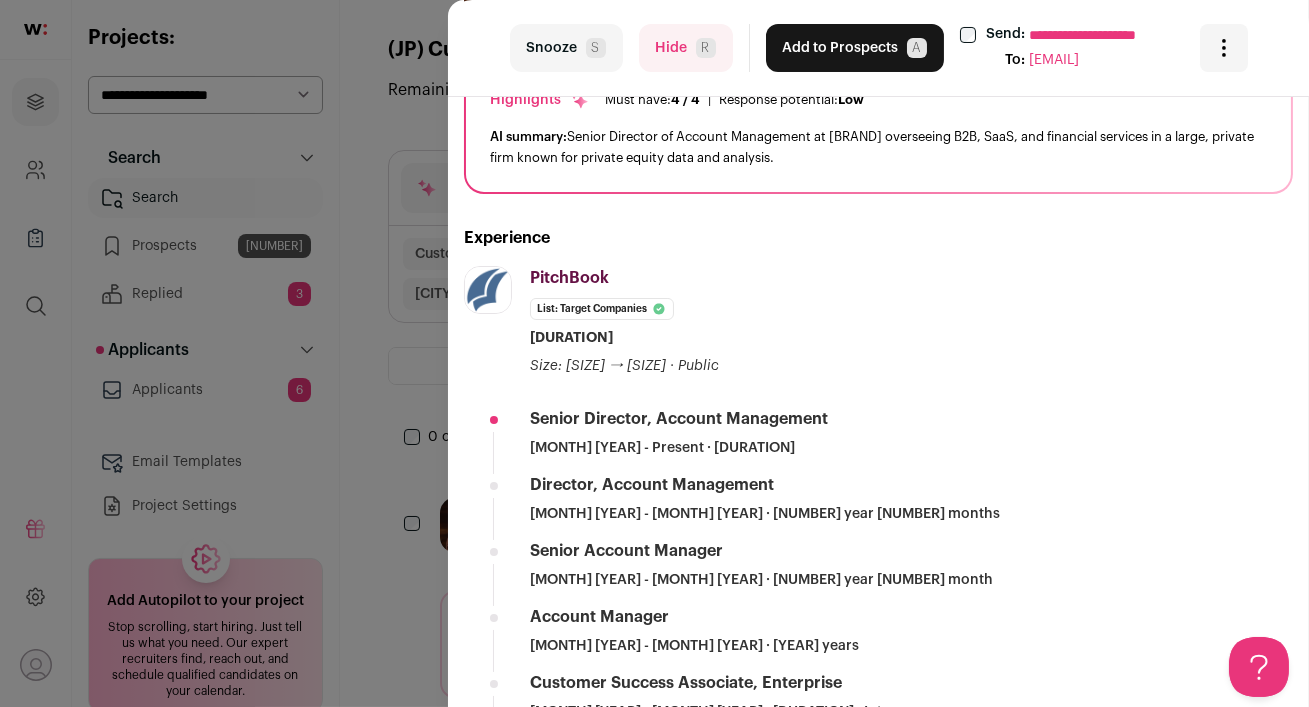 scroll, scrollTop: 0, scrollLeft: 0, axis: both 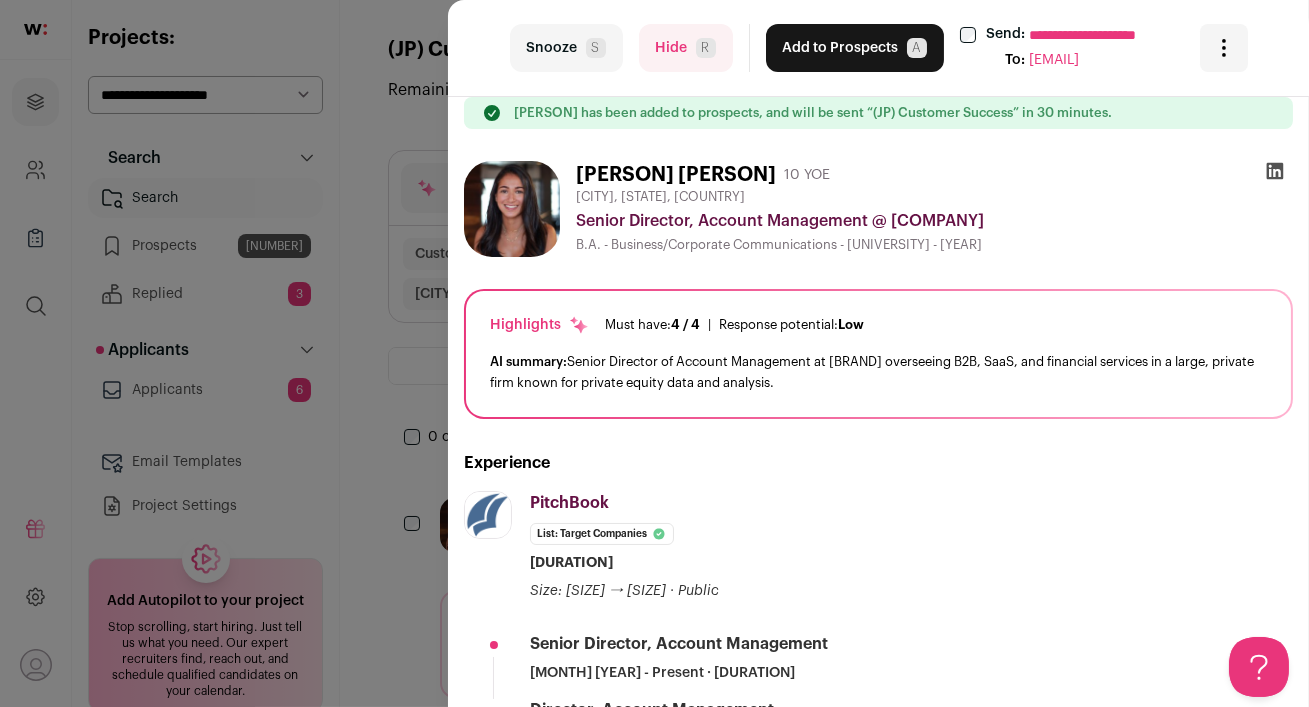 click on "Add to Prospects
A" at bounding box center (855, 48) 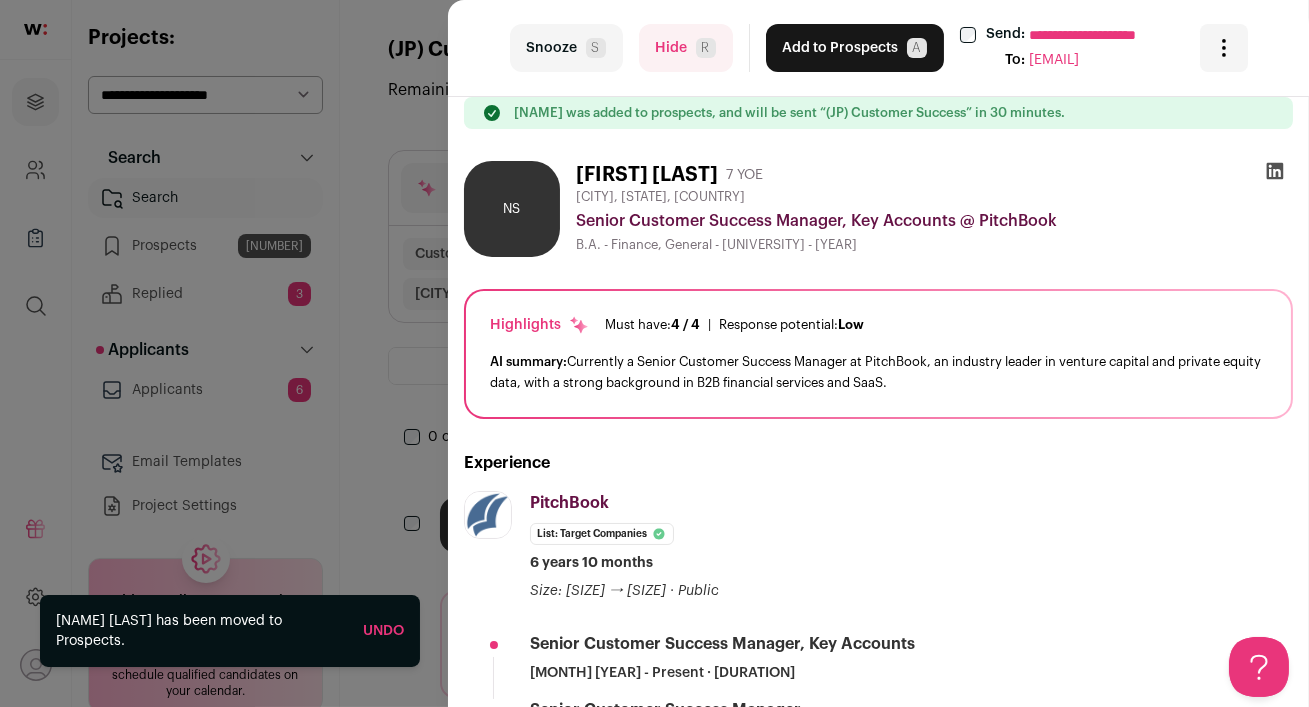 click at bounding box center [1275, 171] 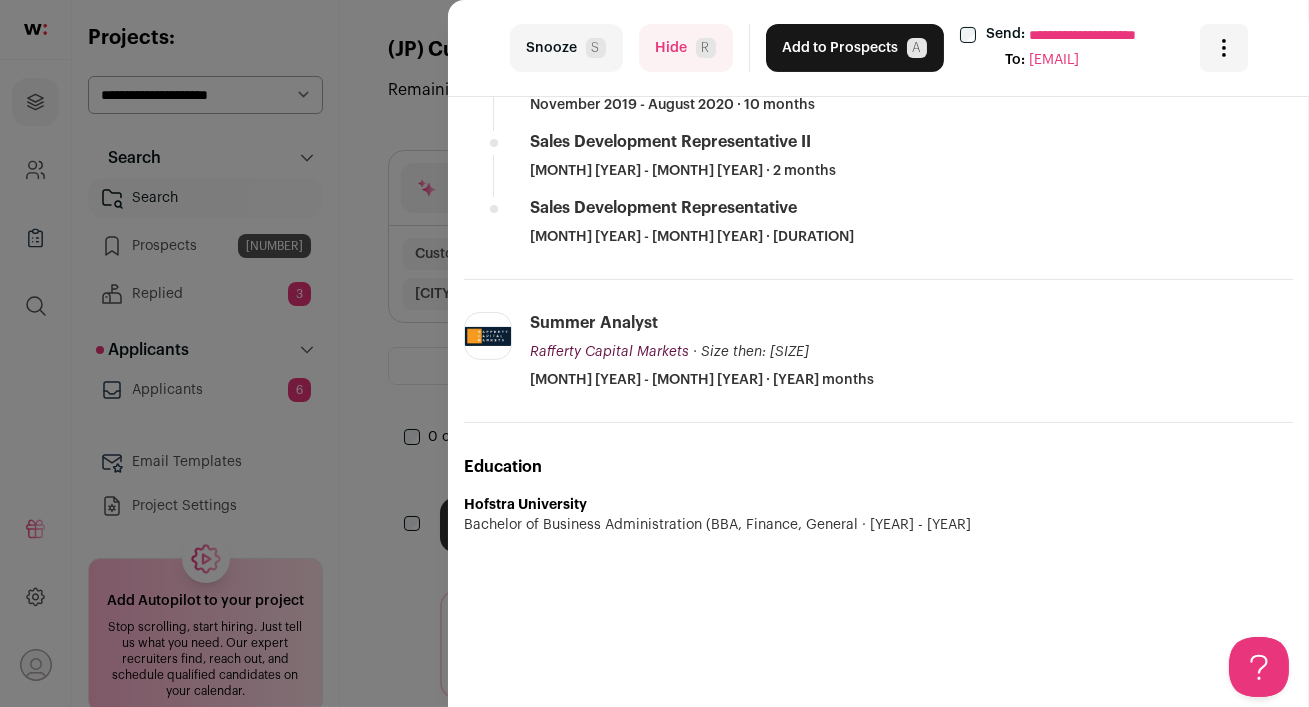 scroll, scrollTop: 873, scrollLeft: 0, axis: vertical 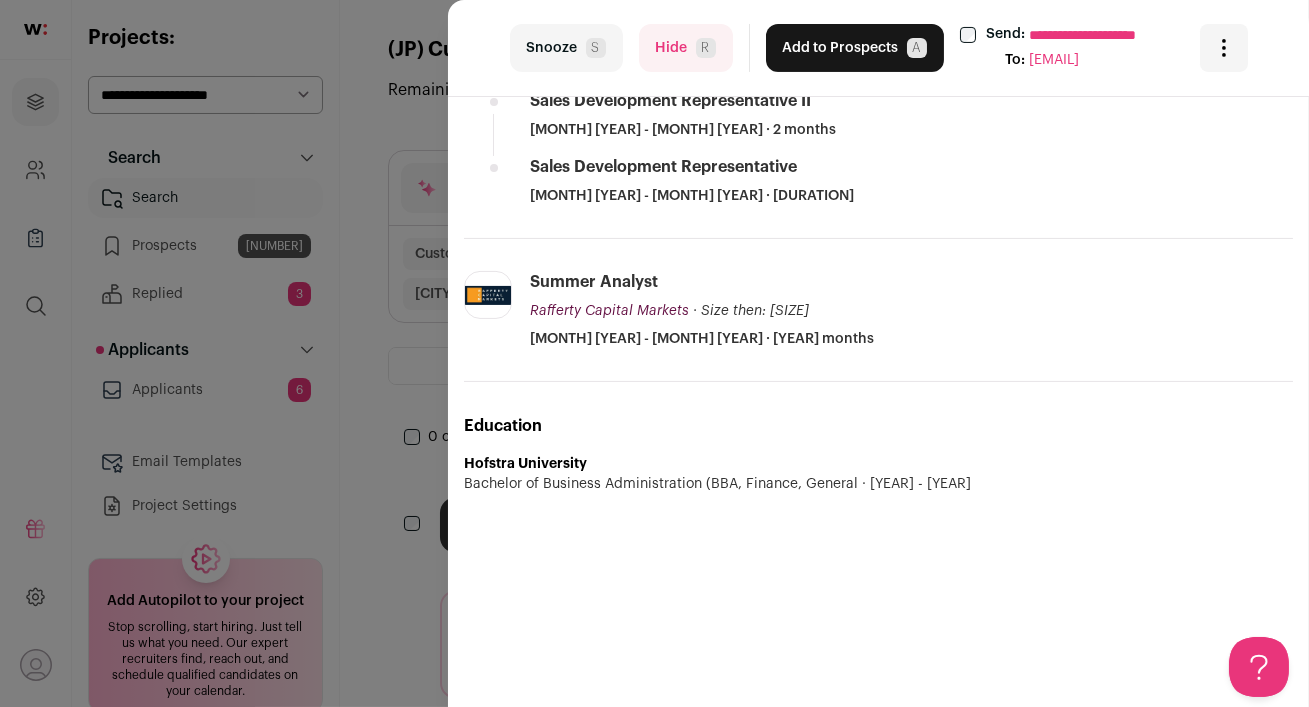 click on "Hide
R" at bounding box center [686, 48] 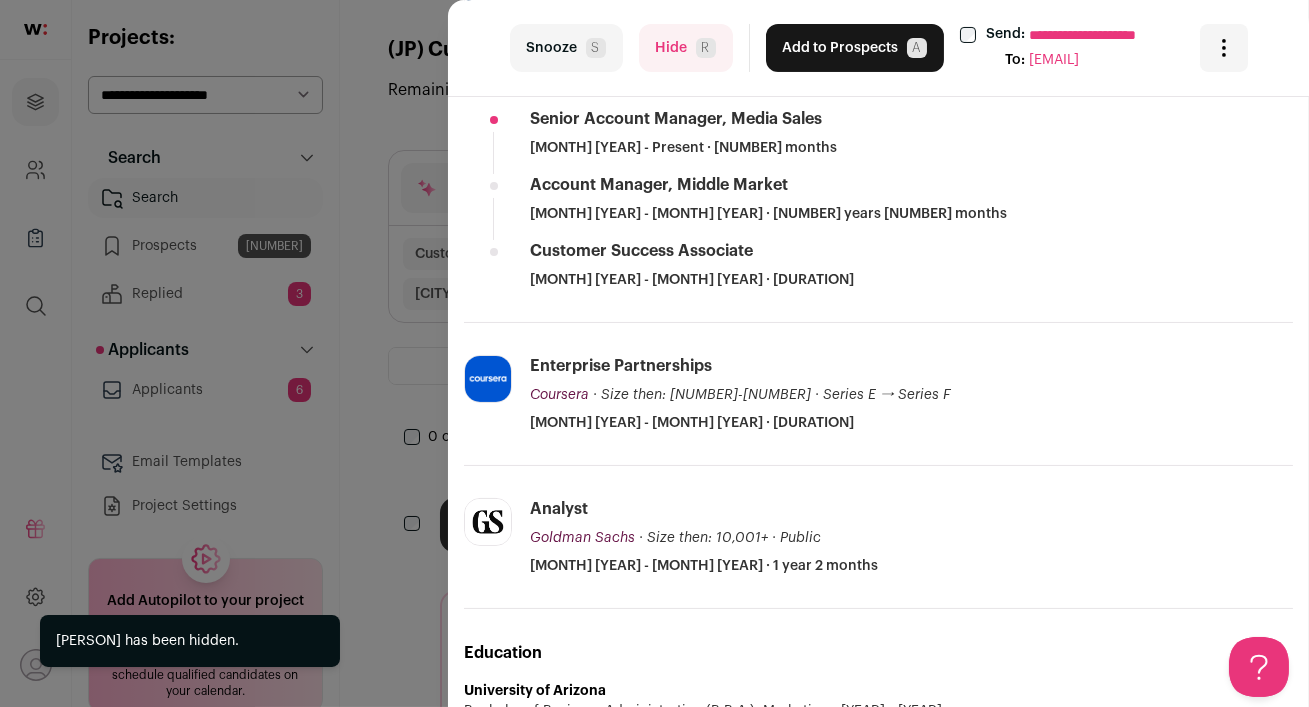 scroll, scrollTop: 599, scrollLeft: 0, axis: vertical 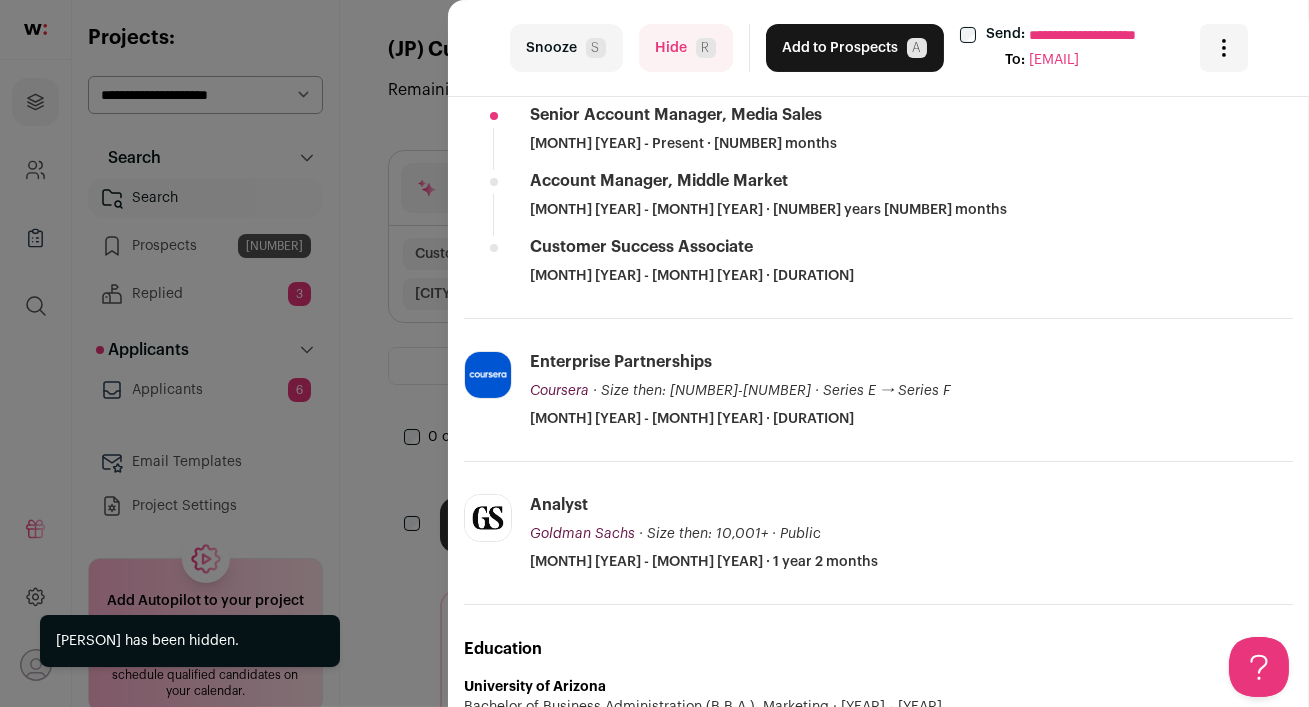 click on "Hide
R" at bounding box center [686, 48] 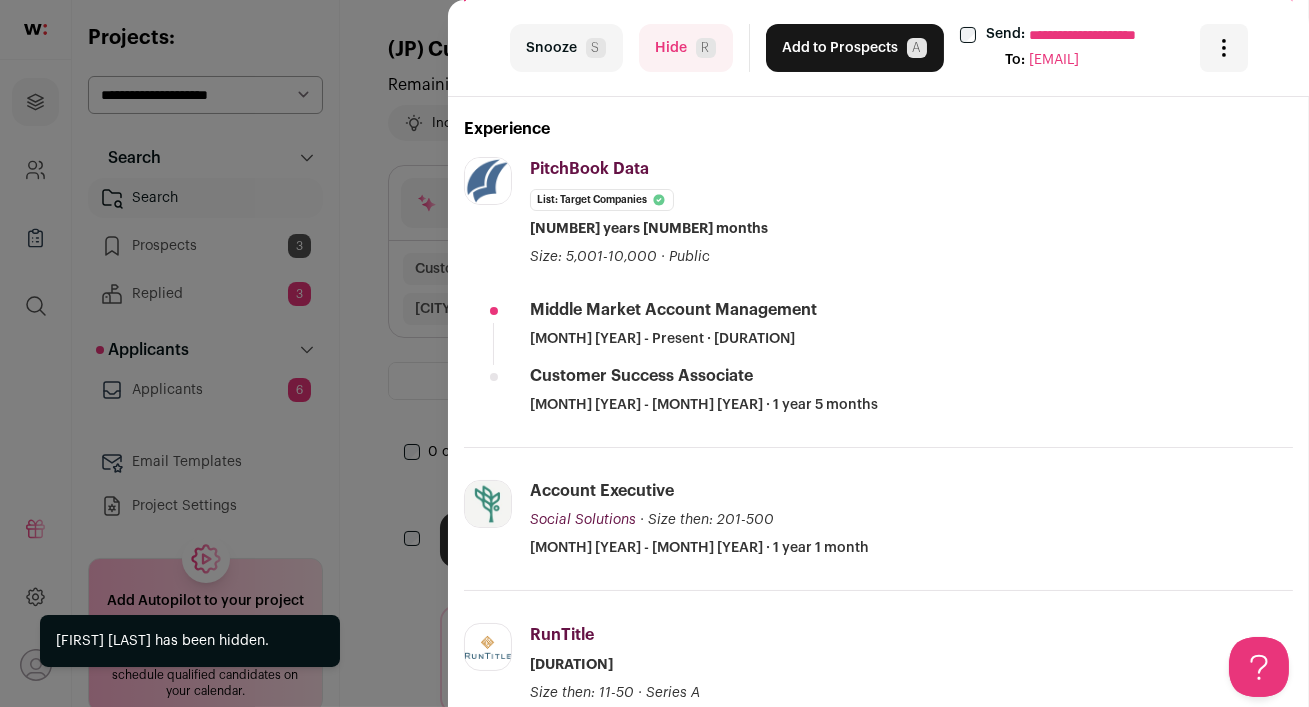 scroll, scrollTop: 358, scrollLeft: 0, axis: vertical 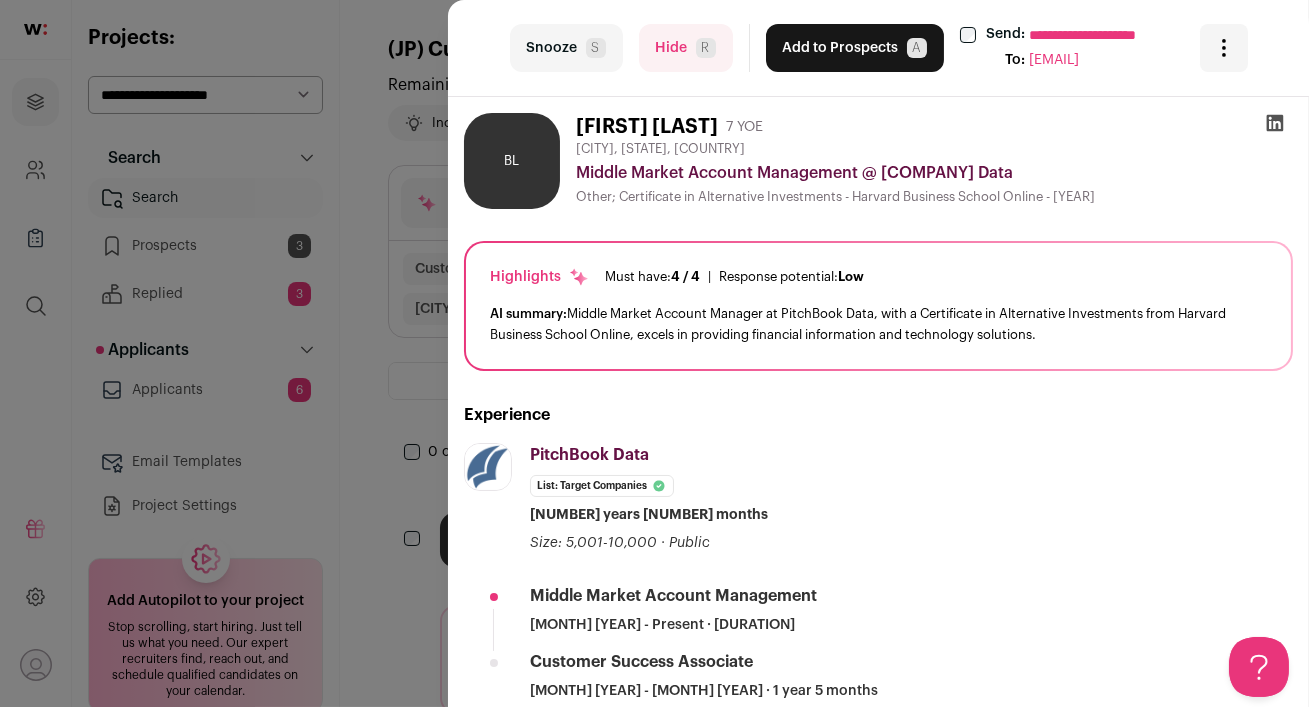 click on "Hide
R" at bounding box center (686, 48) 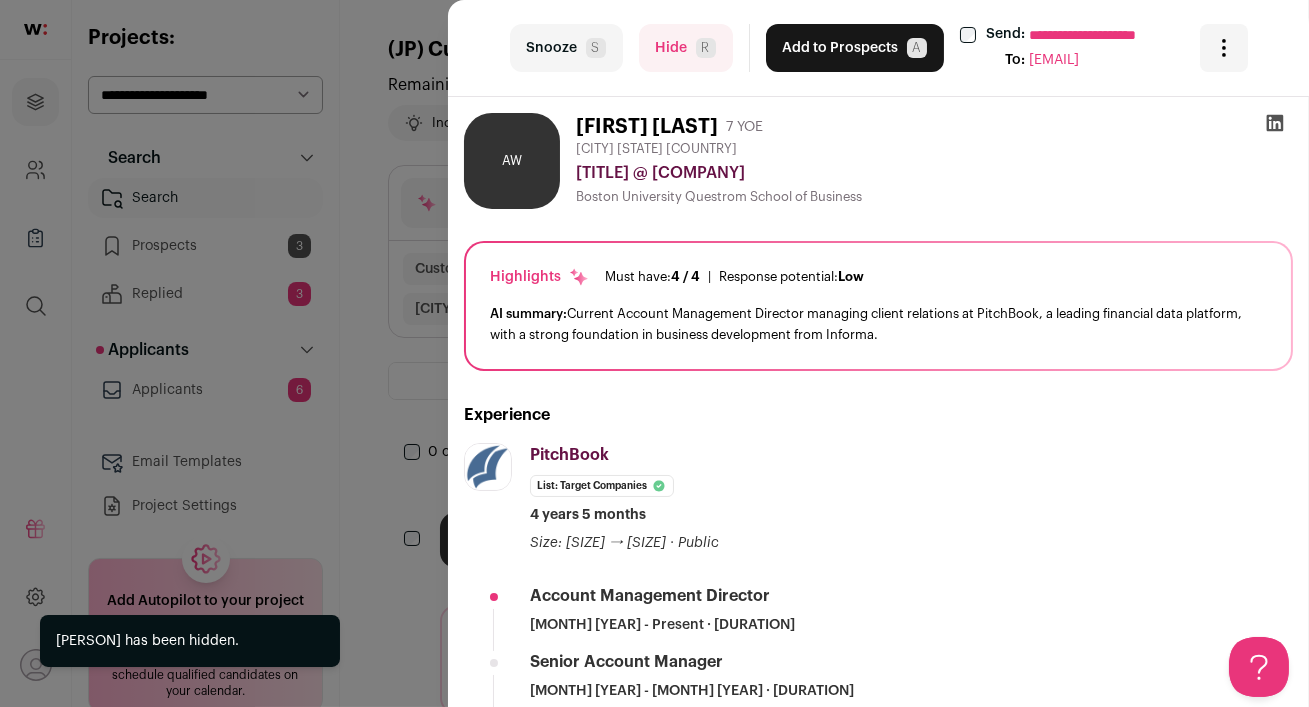scroll, scrollTop: 0, scrollLeft: 0, axis: both 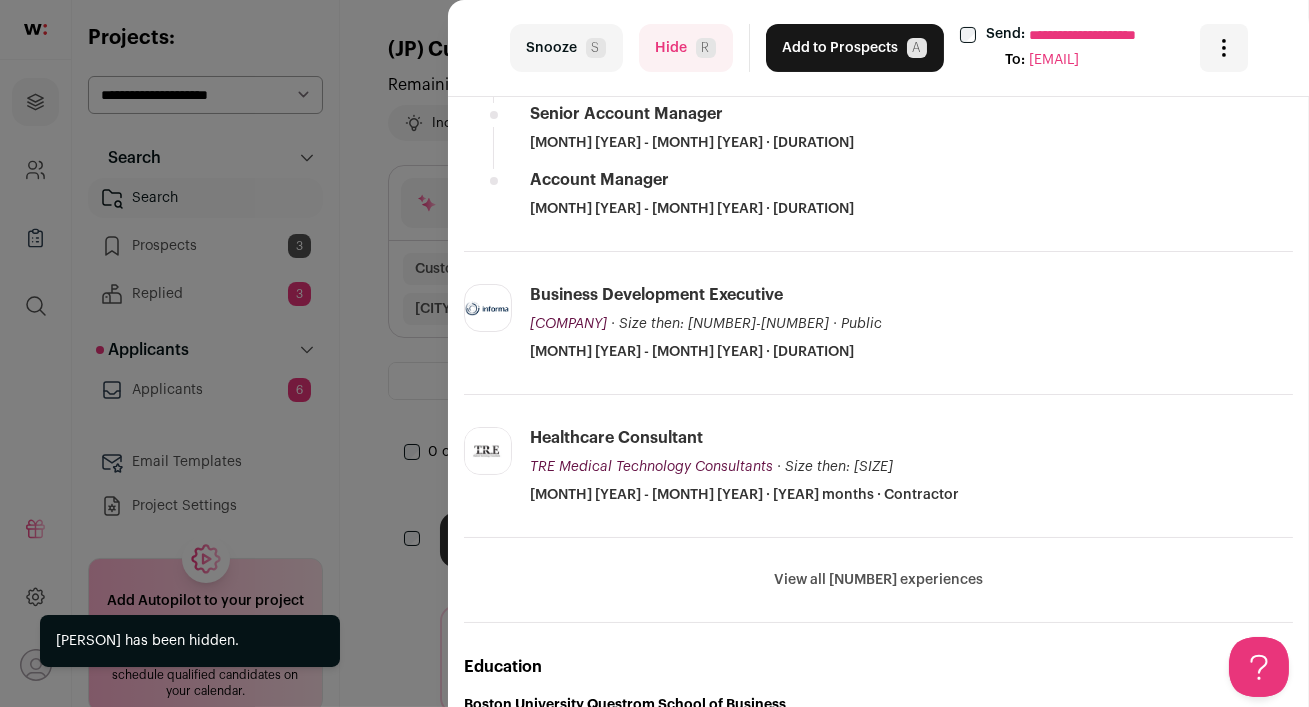 click on "Hide
R" at bounding box center [686, 48] 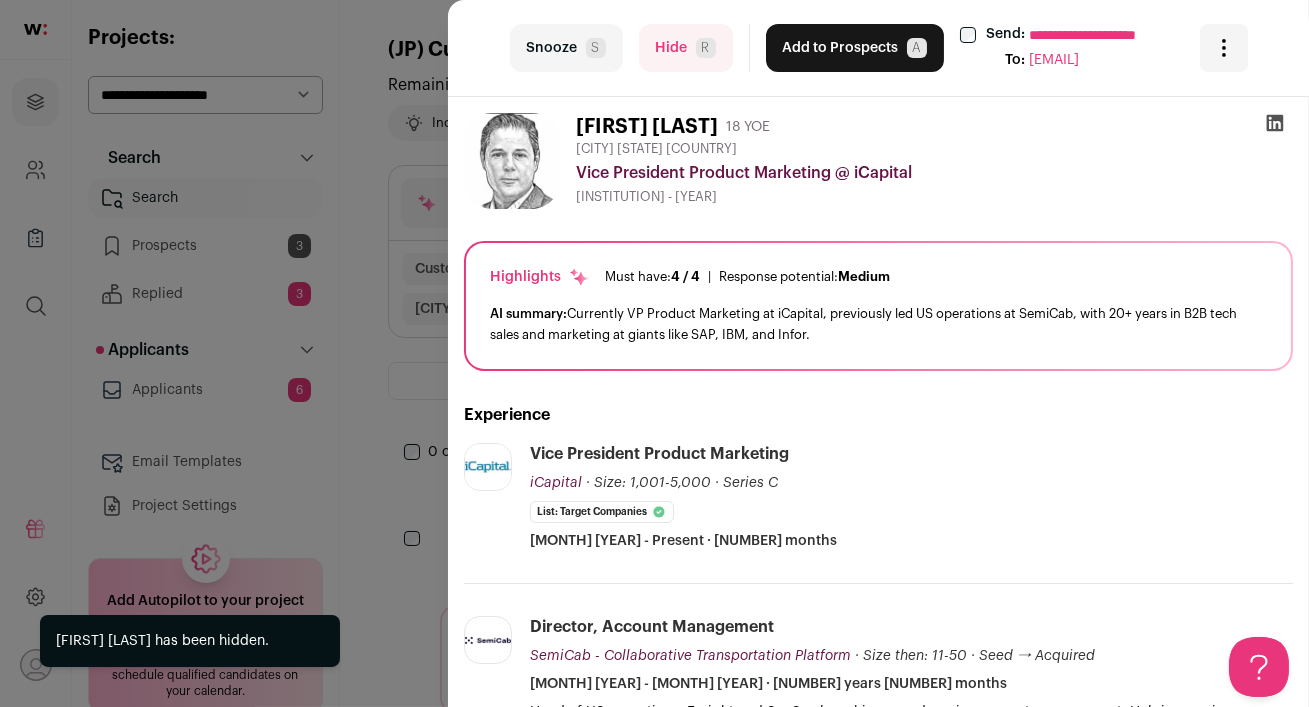 scroll, scrollTop: 0, scrollLeft: 0, axis: both 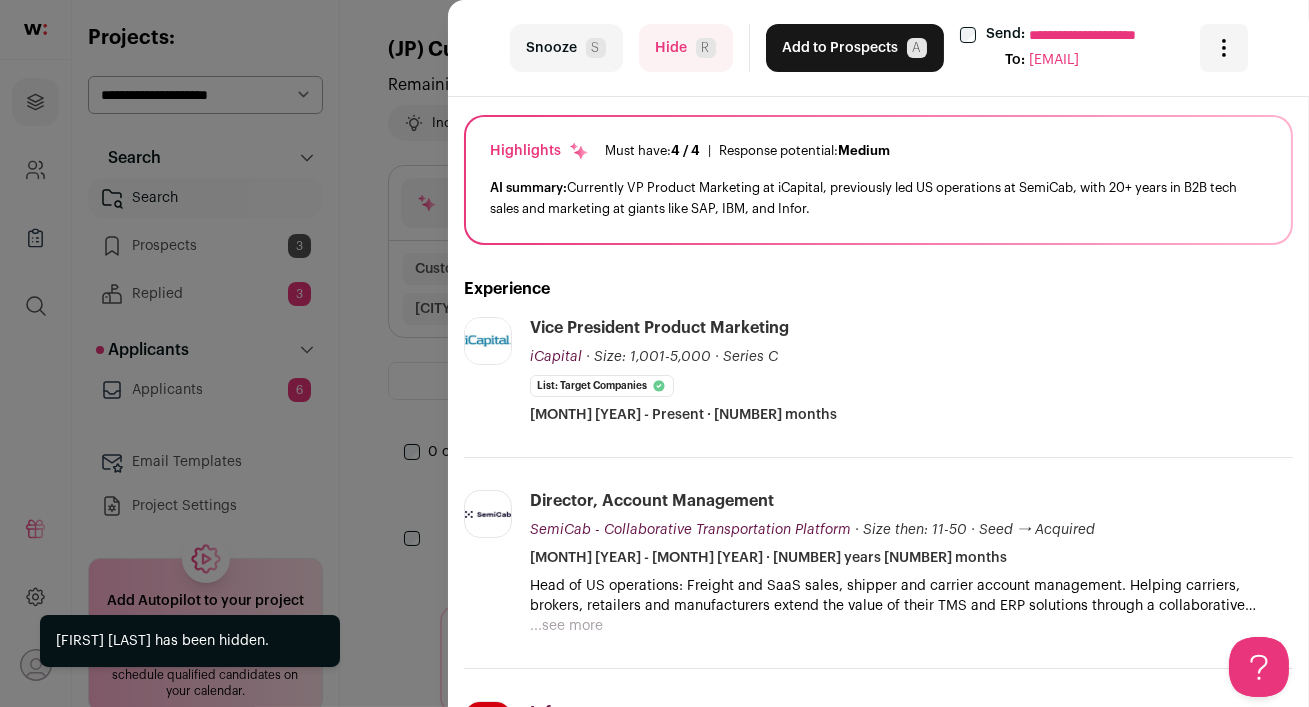 click on "Hide
R" at bounding box center [686, 48] 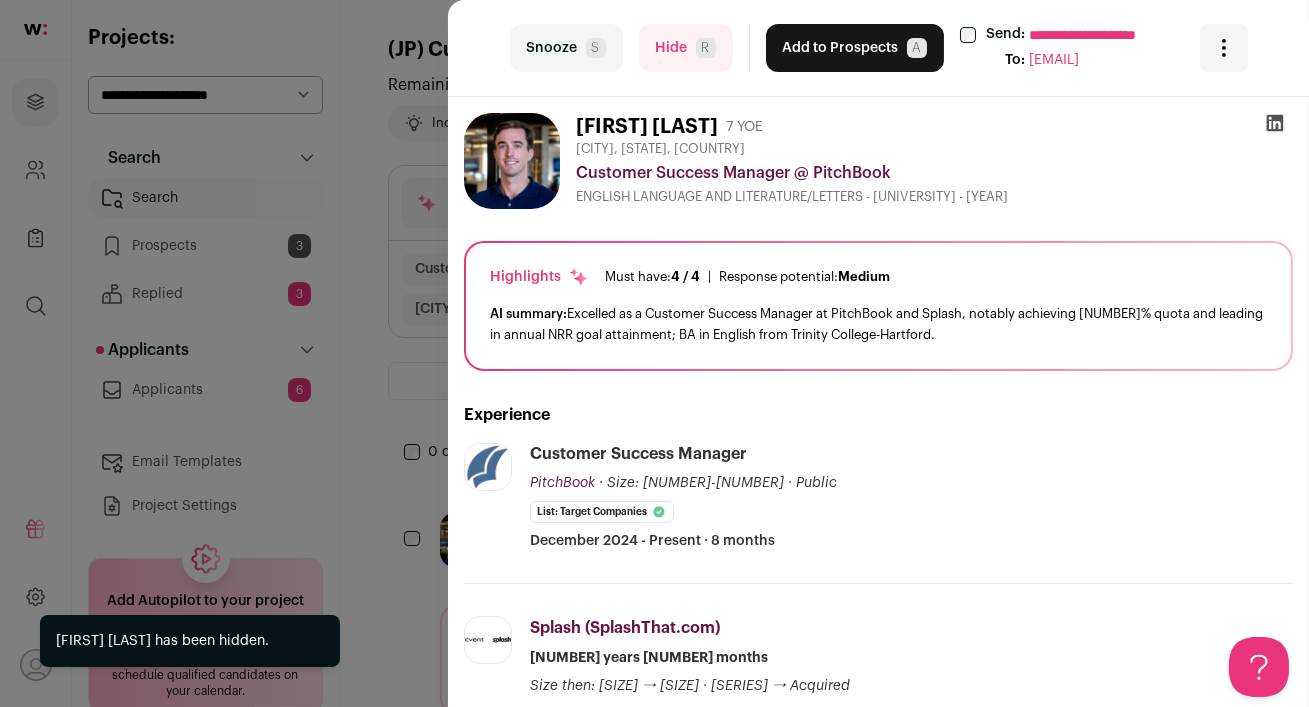 scroll, scrollTop: 0, scrollLeft: 0, axis: both 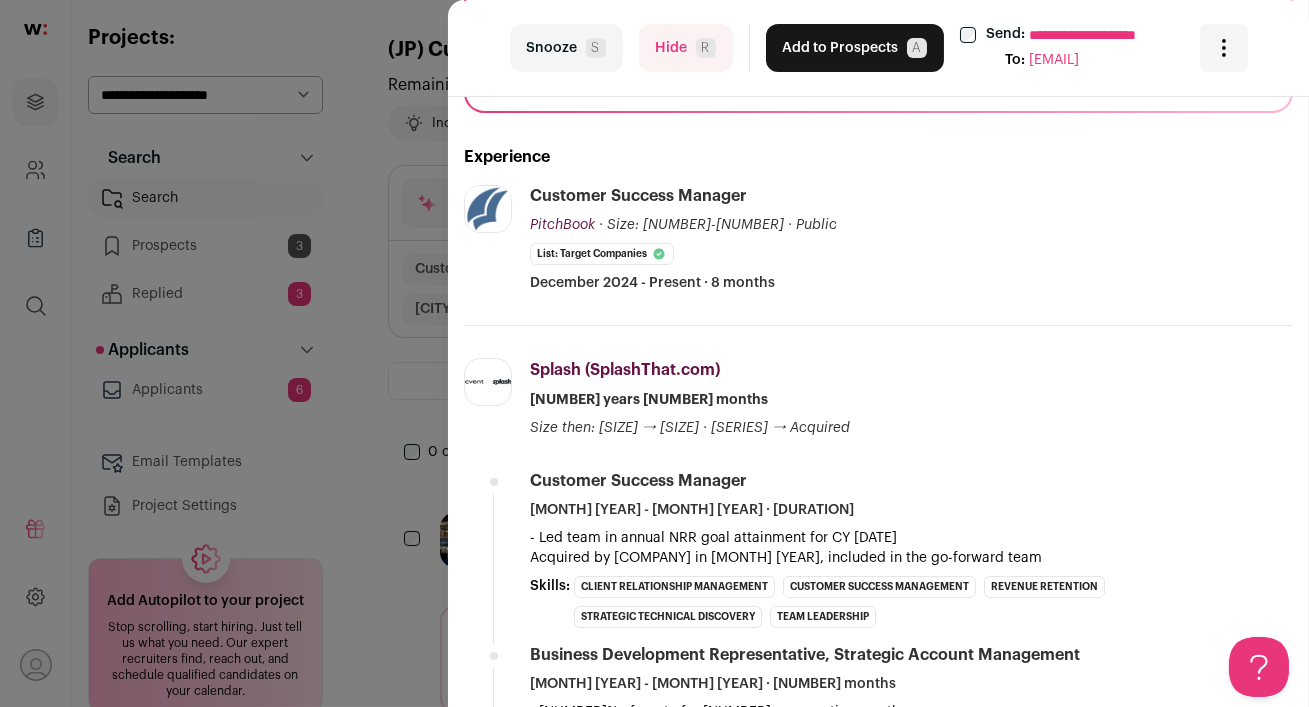 click on "Hide
R" at bounding box center [686, 48] 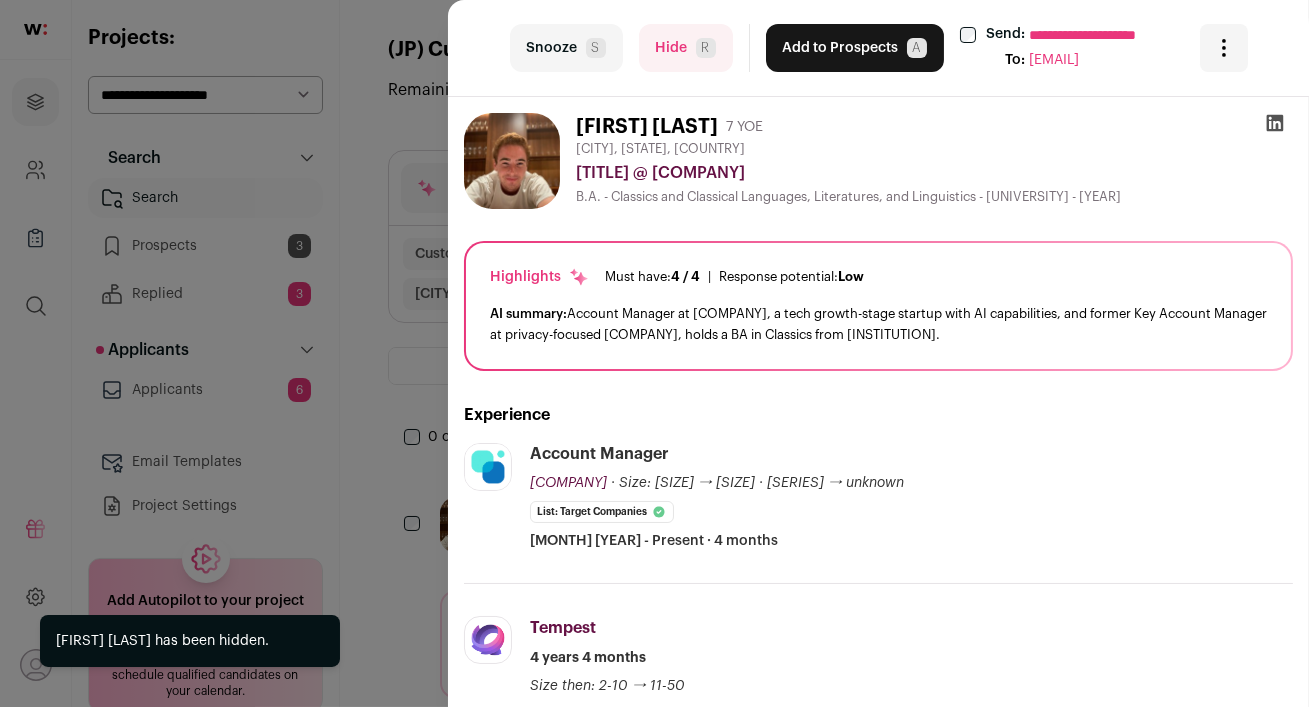 scroll, scrollTop: 134, scrollLeft: 0, axis: vertical 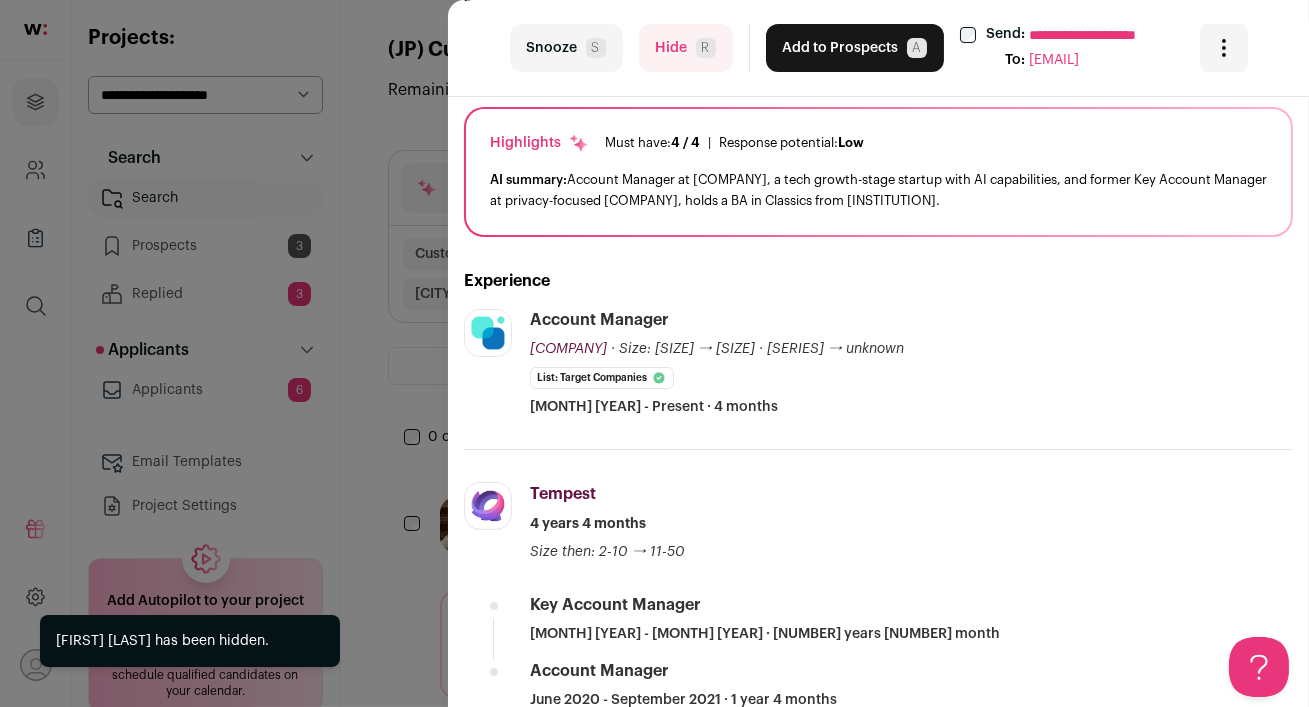 click on "Hide
R" at bounding box center (686, 48) 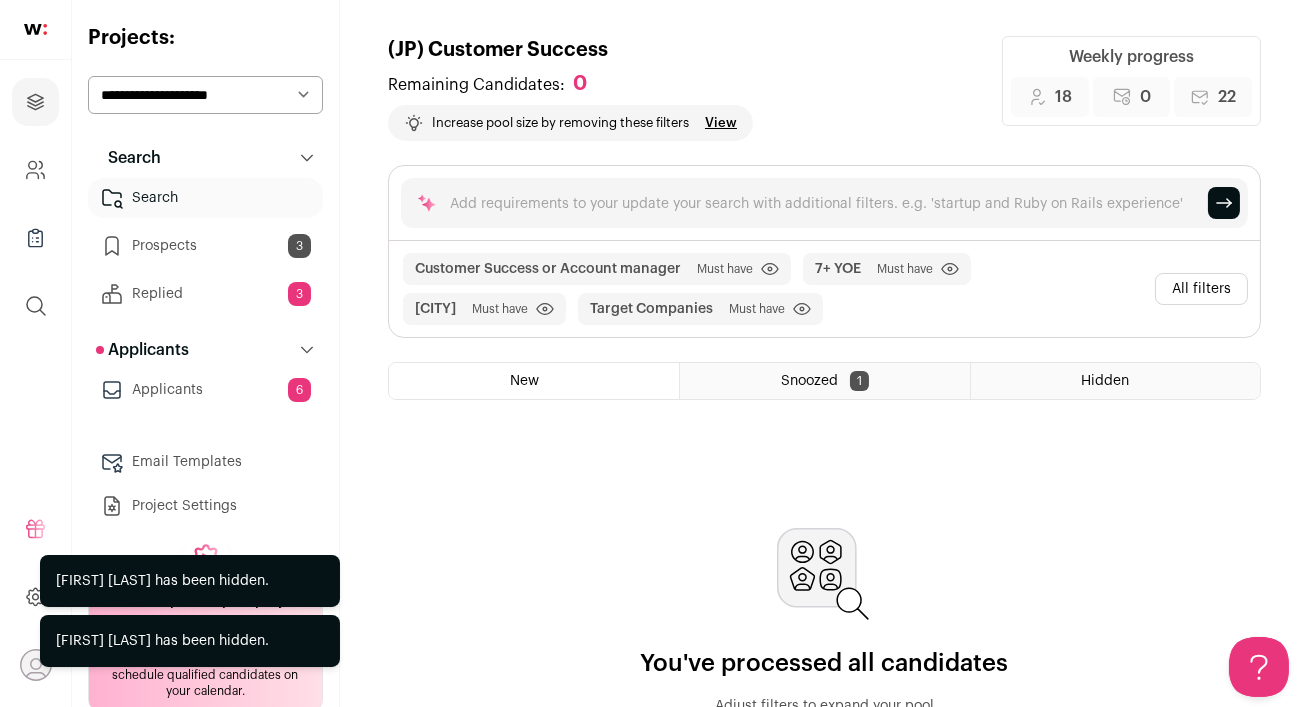 scroll, scrollTop: 0, scrollLeft: 0, axis: both 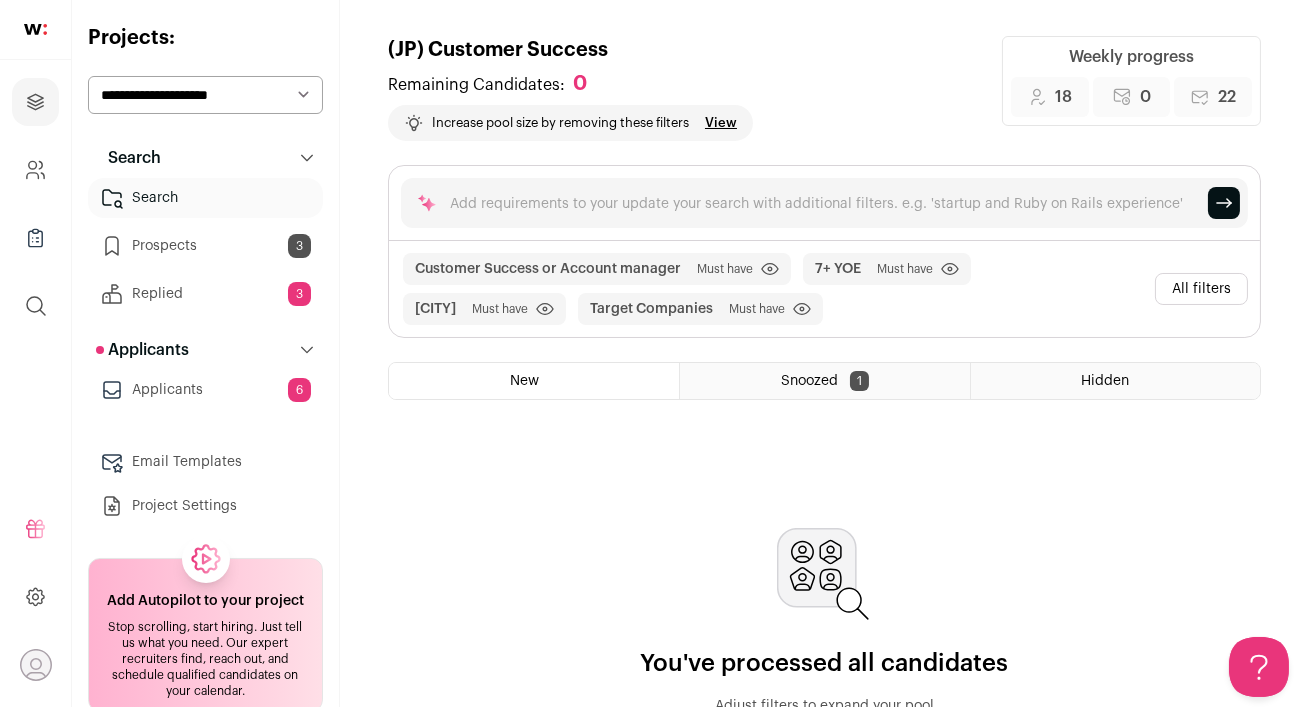 click on "**********" at bounding box center (205, 95) 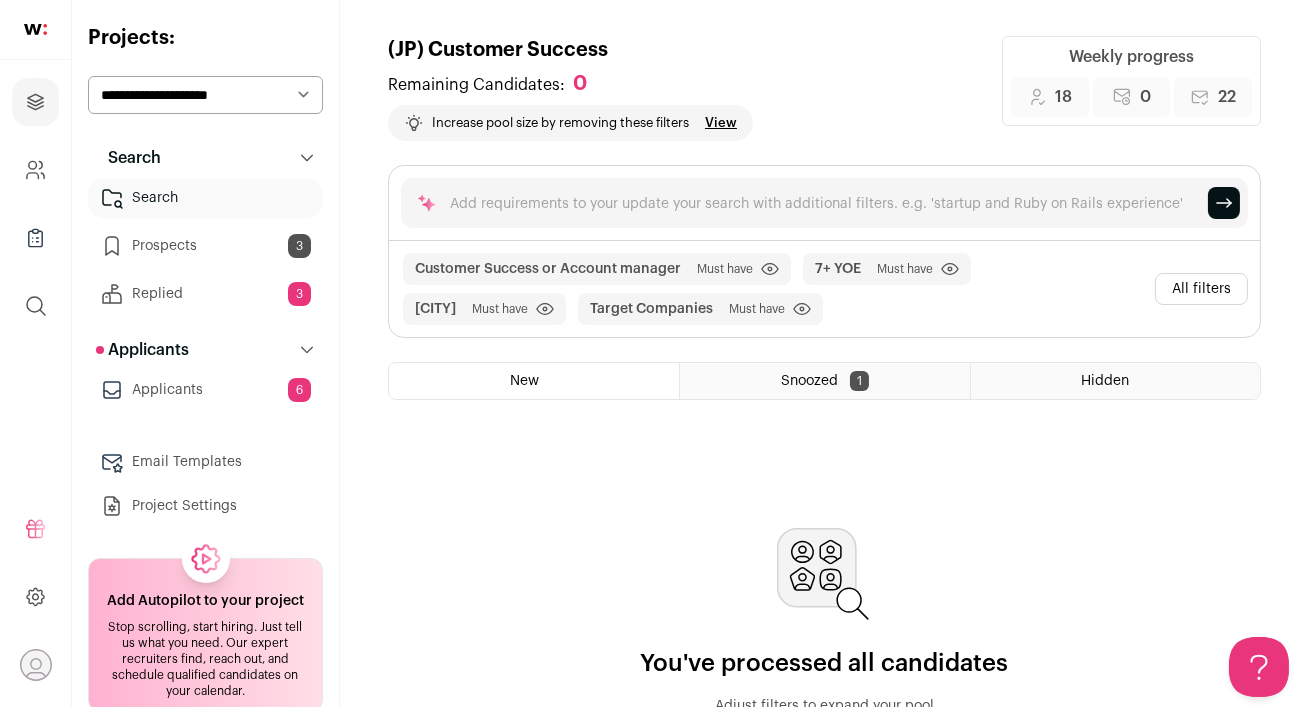 select on "*****" 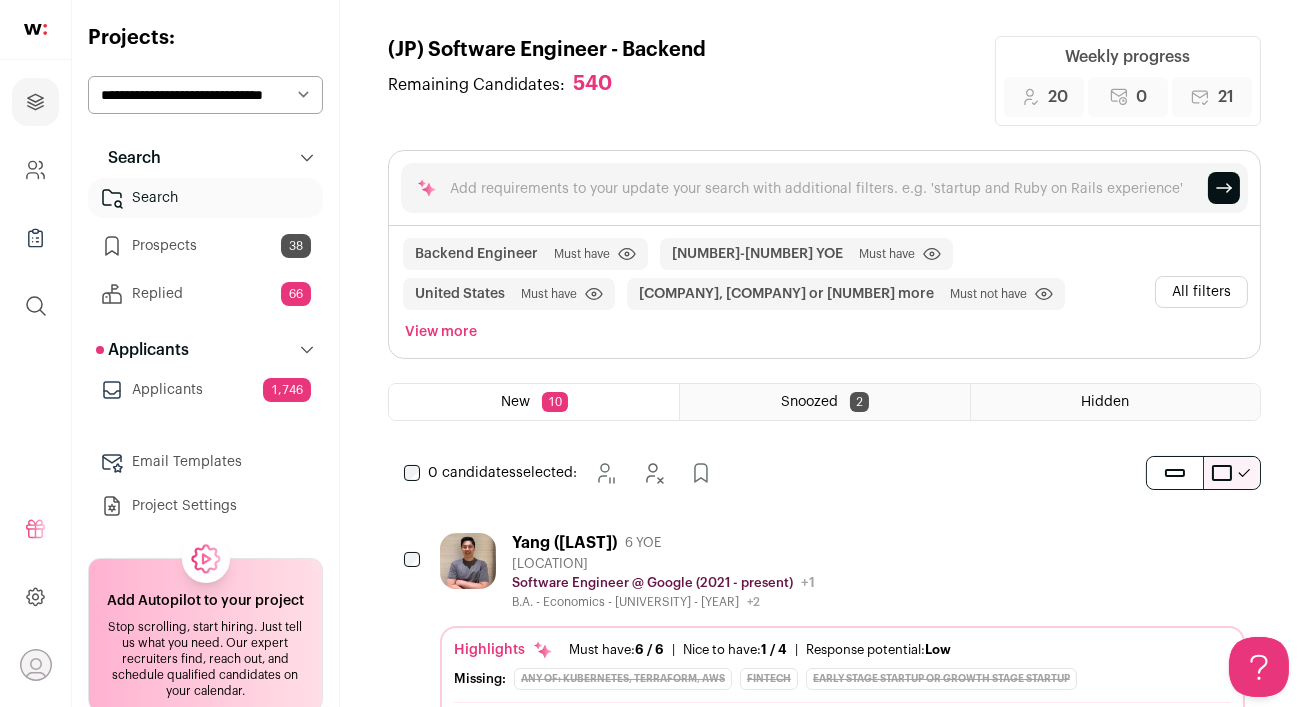 scroll, scrollTop: 0, scrollLeft: 0, axis: both 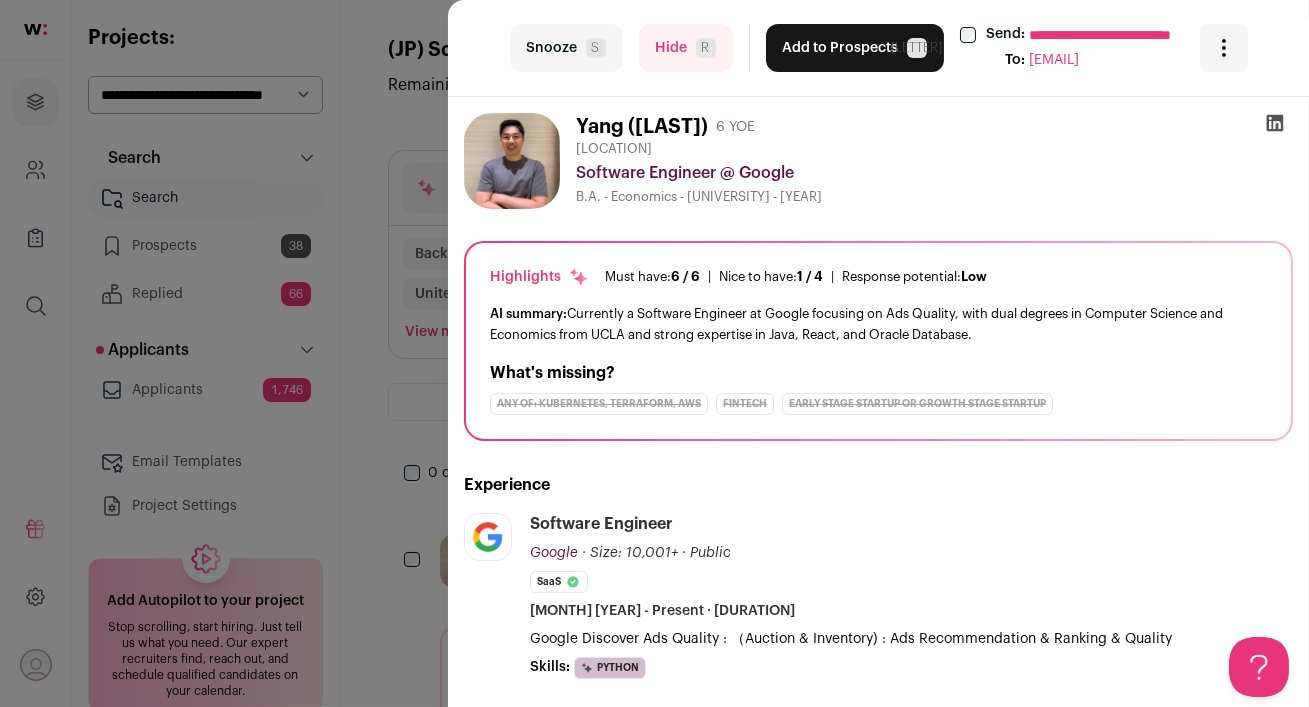 click on "**********" at bounding box center [654, 353] 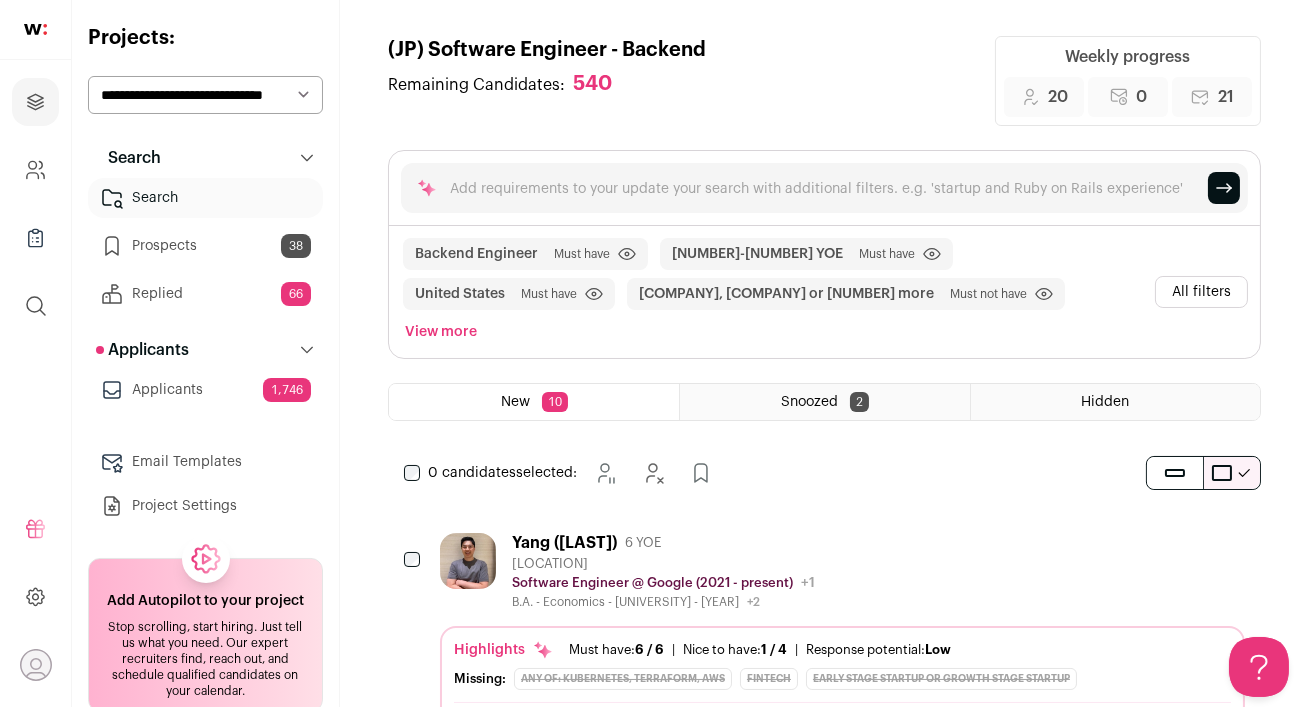 click on "[PERSON] ([DURATION] YOE)" at bounding box center (663, 543) 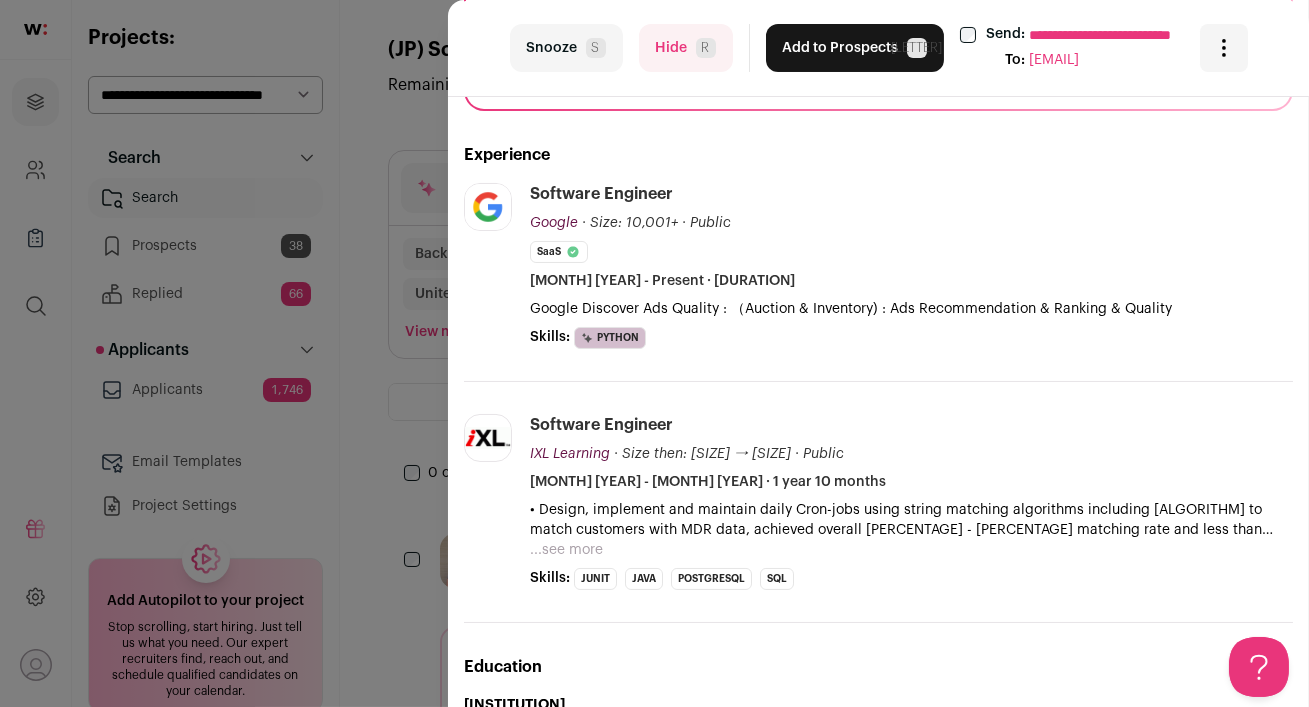 scroll, scrollTop: 335, scrollLeft: 0, axis: vertical 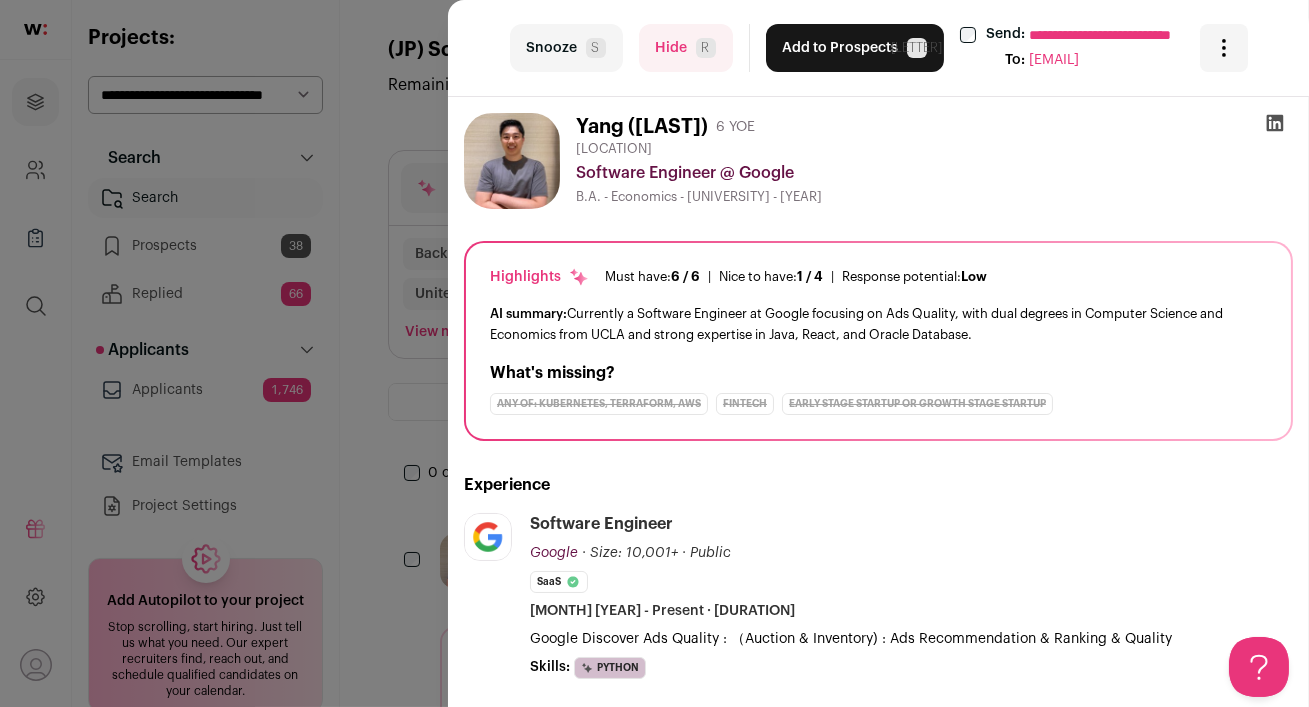click at bounding box center [1275, 123] 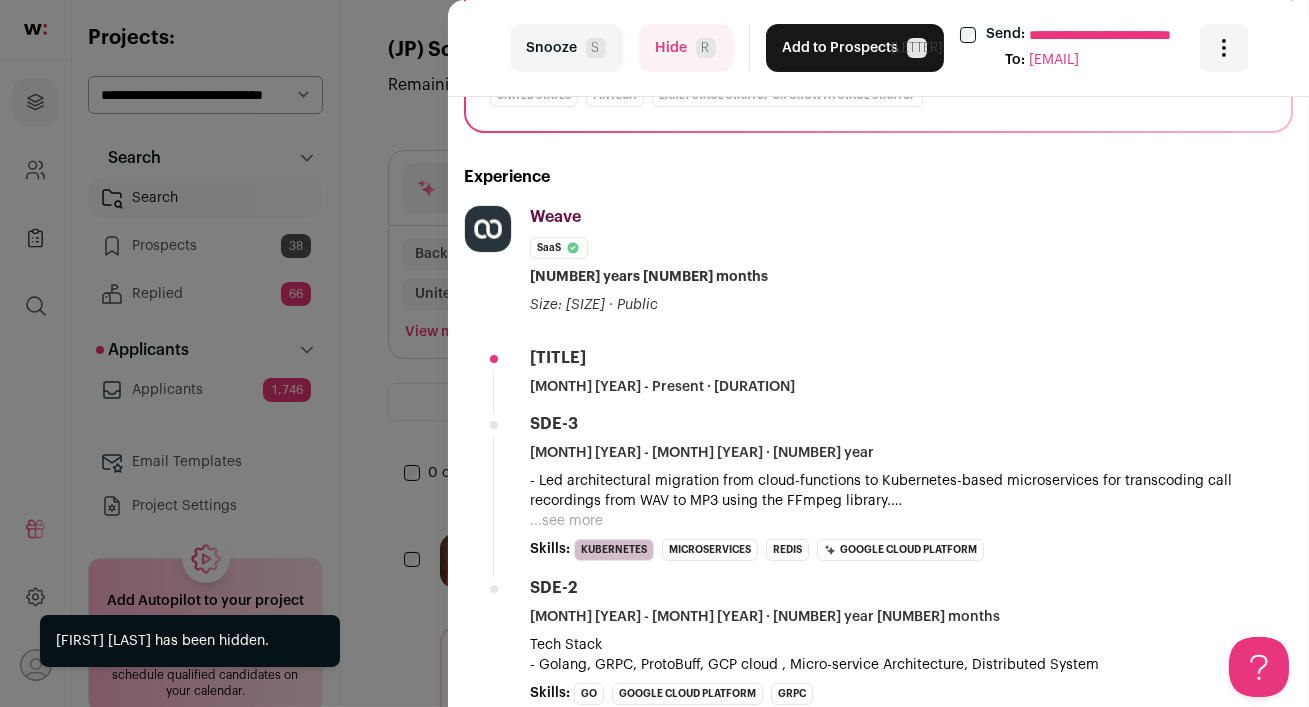scroll, scrollTop: 310, scrollLeft: 0, axis: vertical 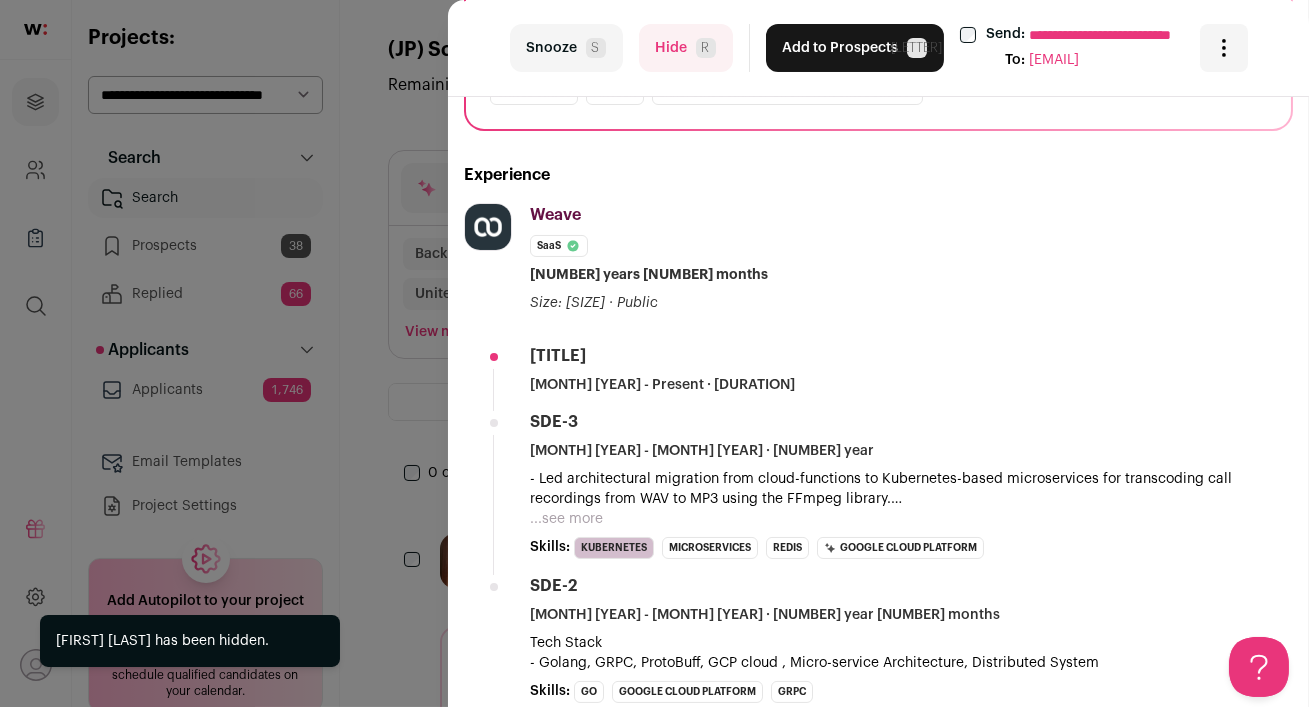 click on "Hide
R" at bounding box center [686, 48] 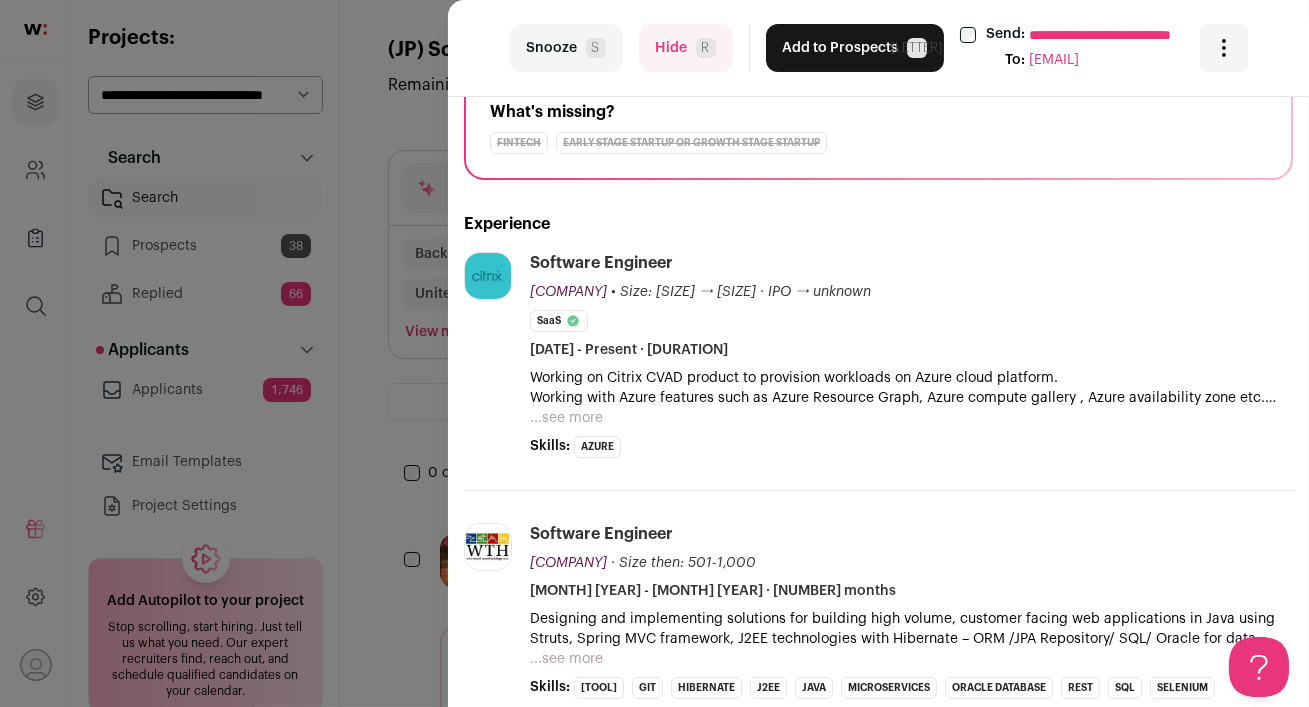 scroll, scrollTop: 288, scrollLeft: 0, axis: vertical 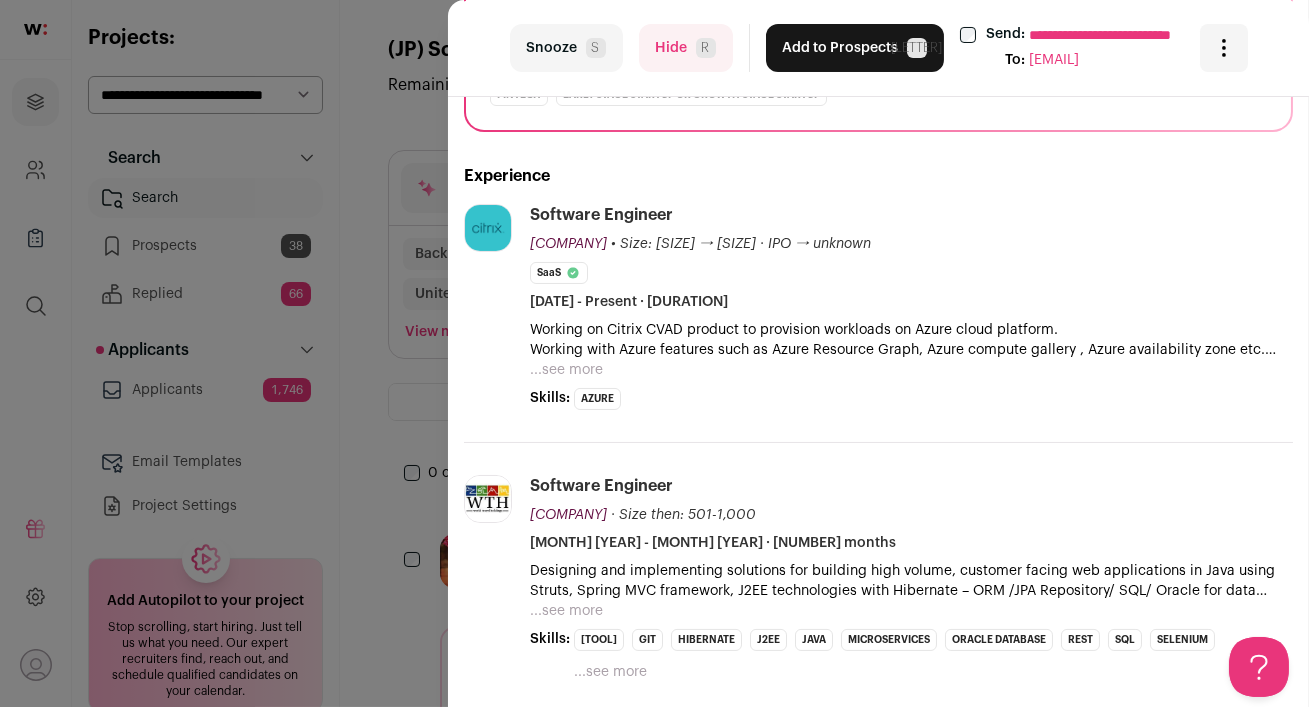 click on "Hide
R" at bounding box center [686, 48] 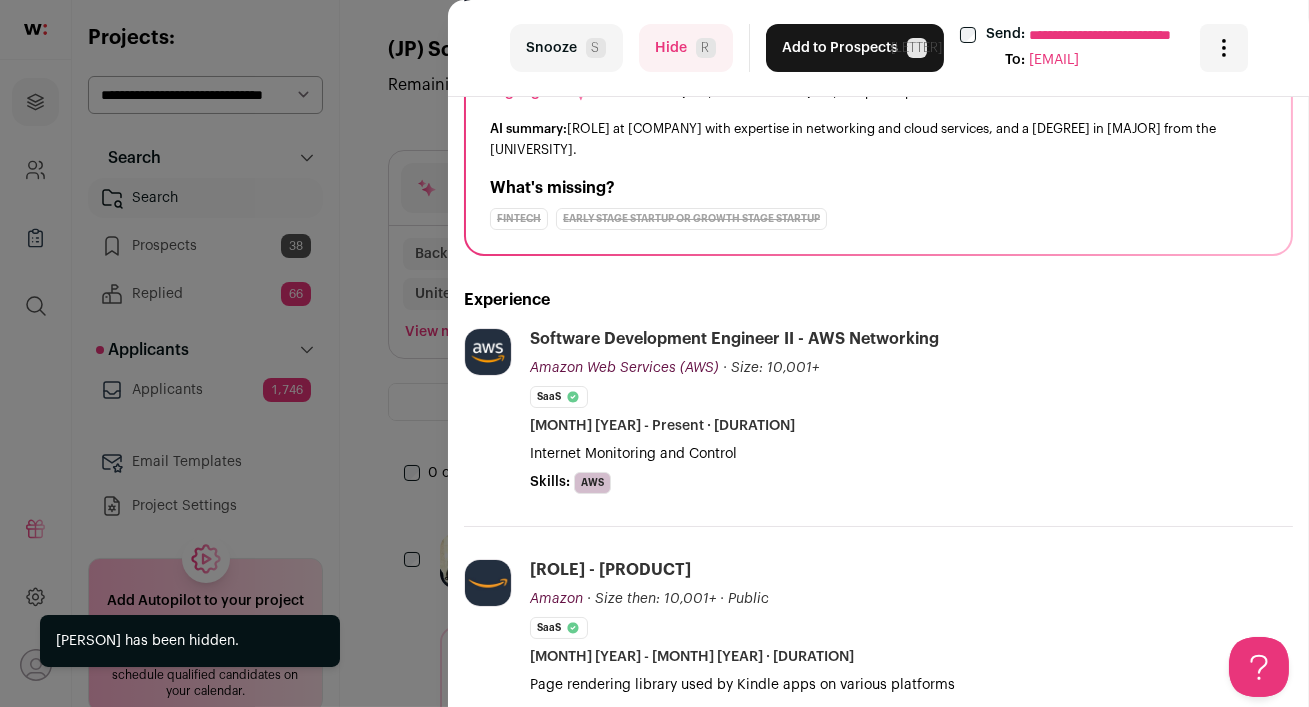 scroll, scrollTop: 216, scrollLeft: 0, axis: vertical 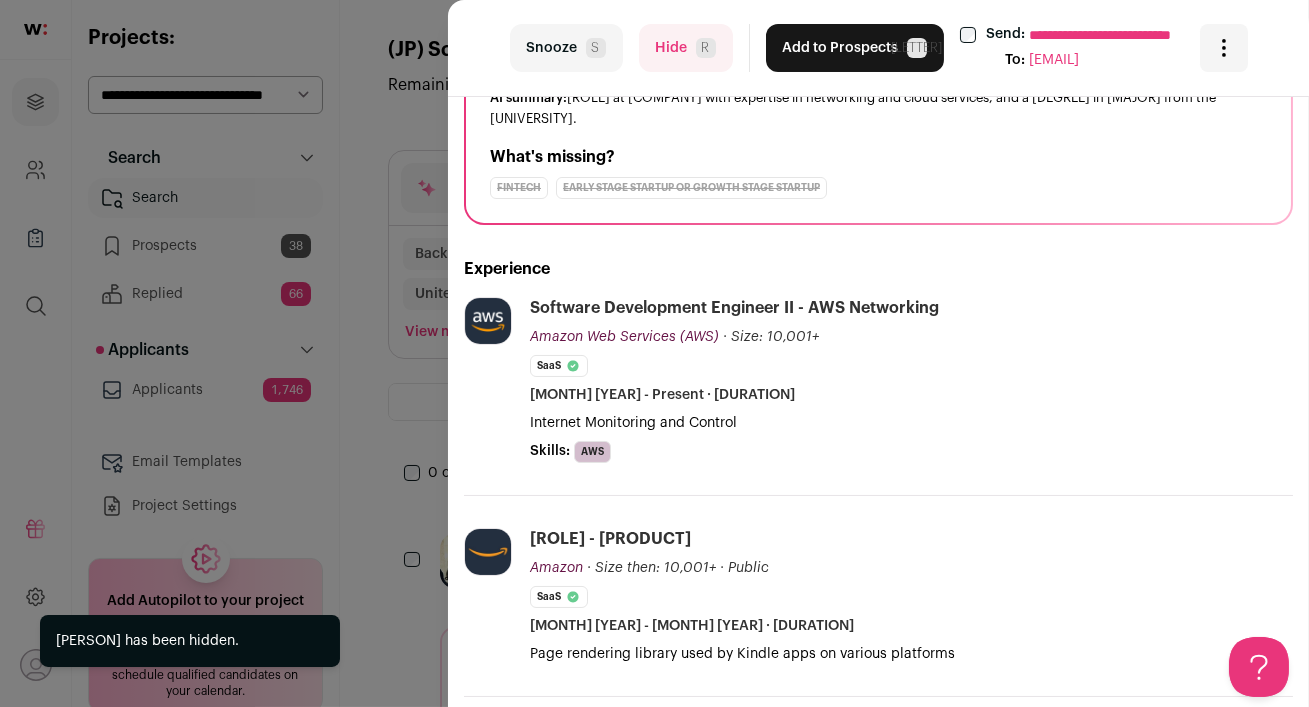 click on "Hide
R" at bounding box center (686, 48) 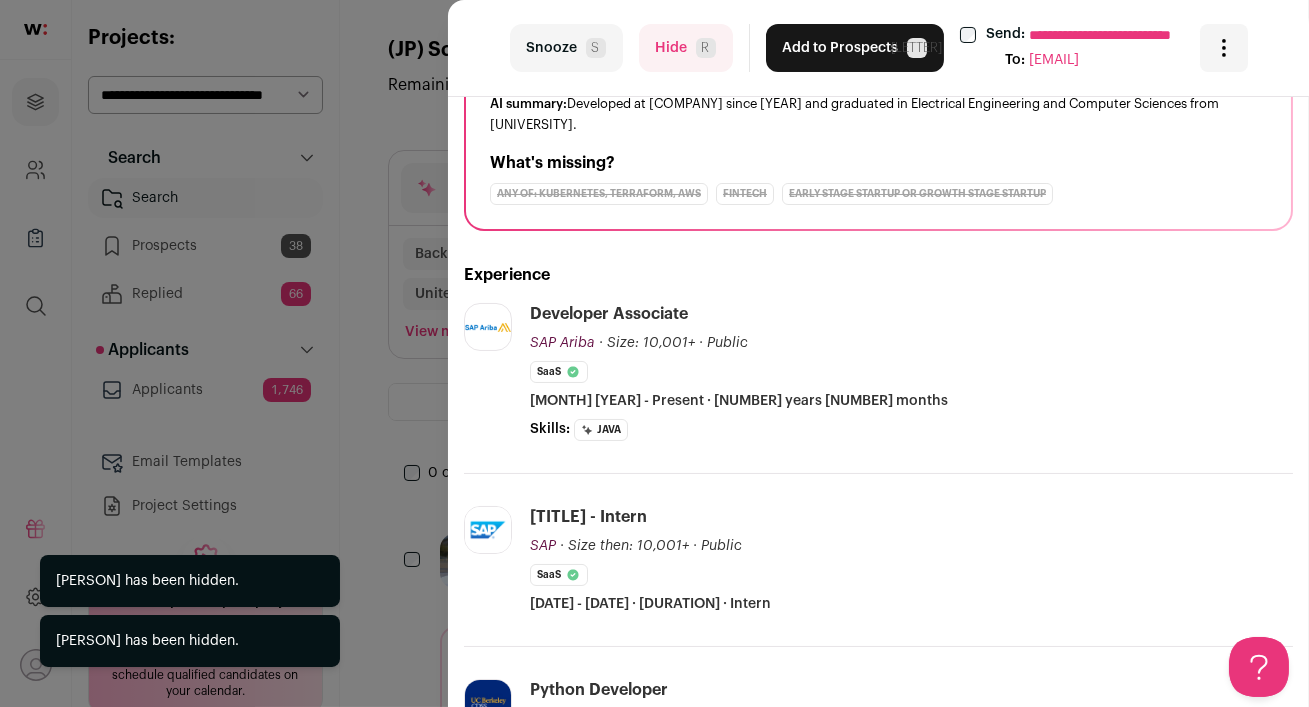 scroll, scrollTop: 211, scrollLeft: 0, axis: vertical 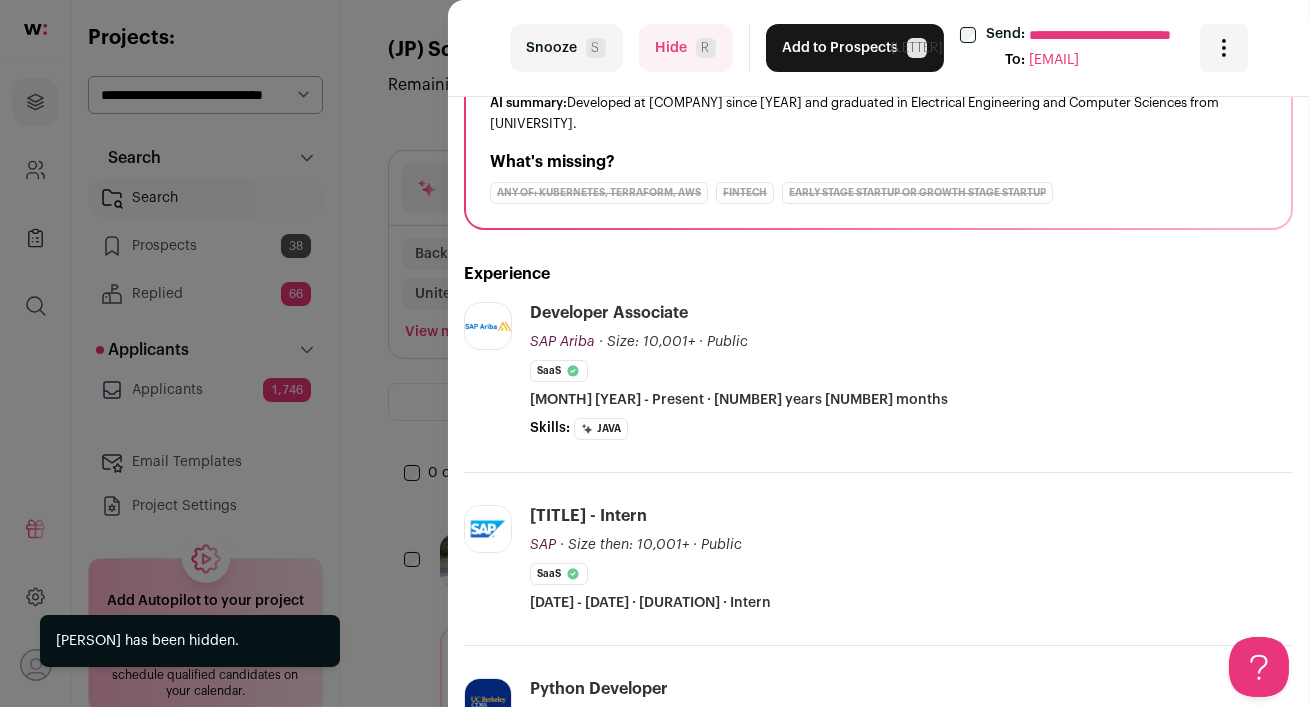 click on "Hide
R" at bounding box center [686, 48] 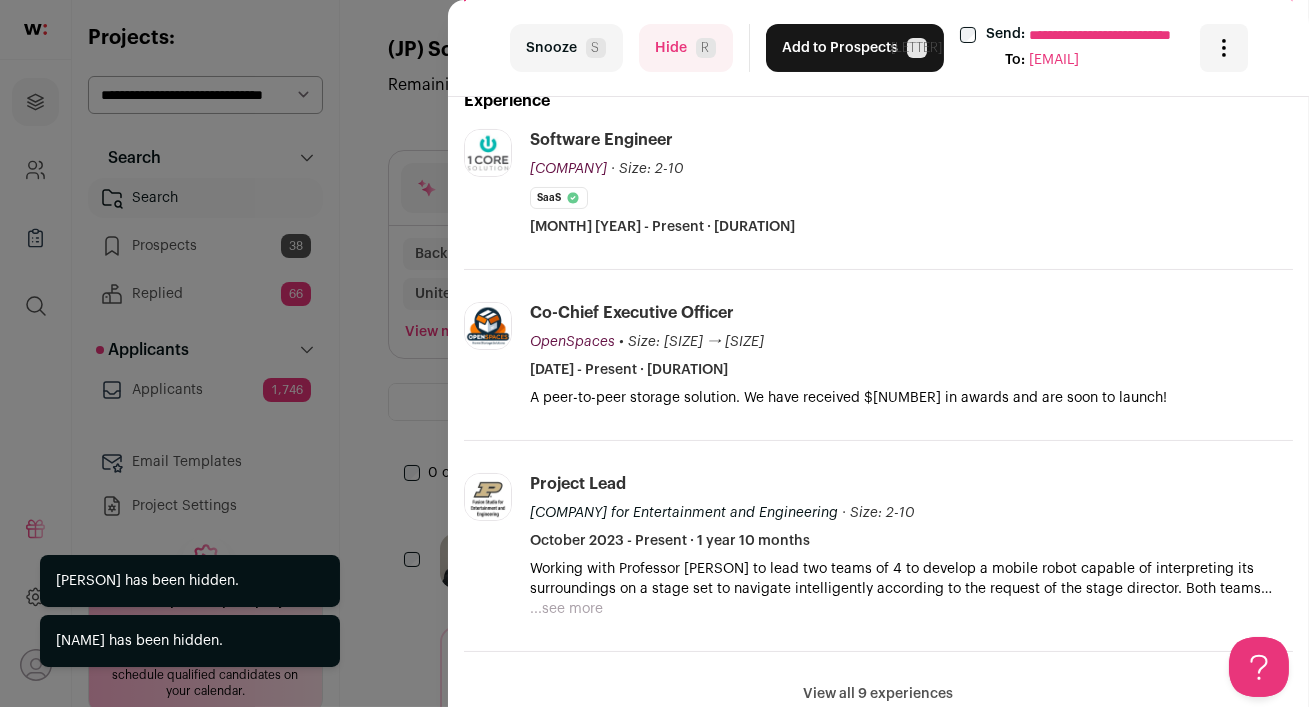 scroll, scrollTop: 390, scrollLeft: 0, axis: vertical 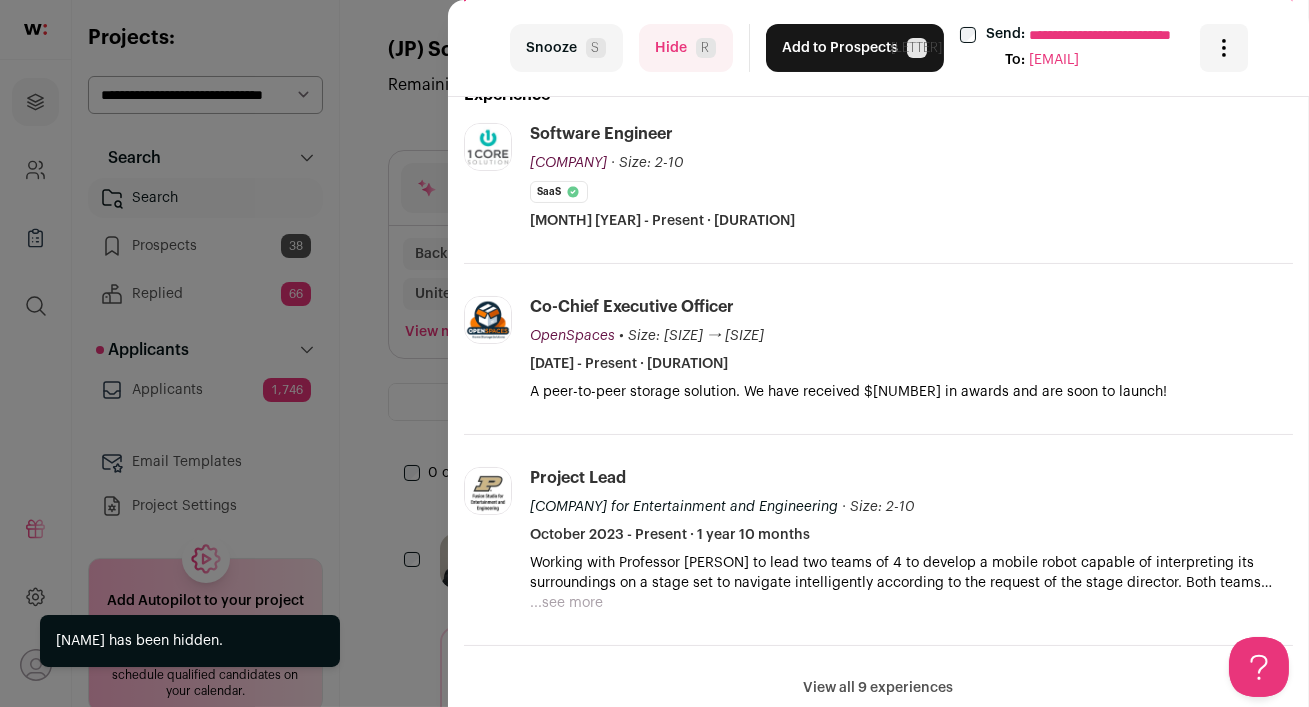 click on "Hide
R" at bounding box center [686, 48] 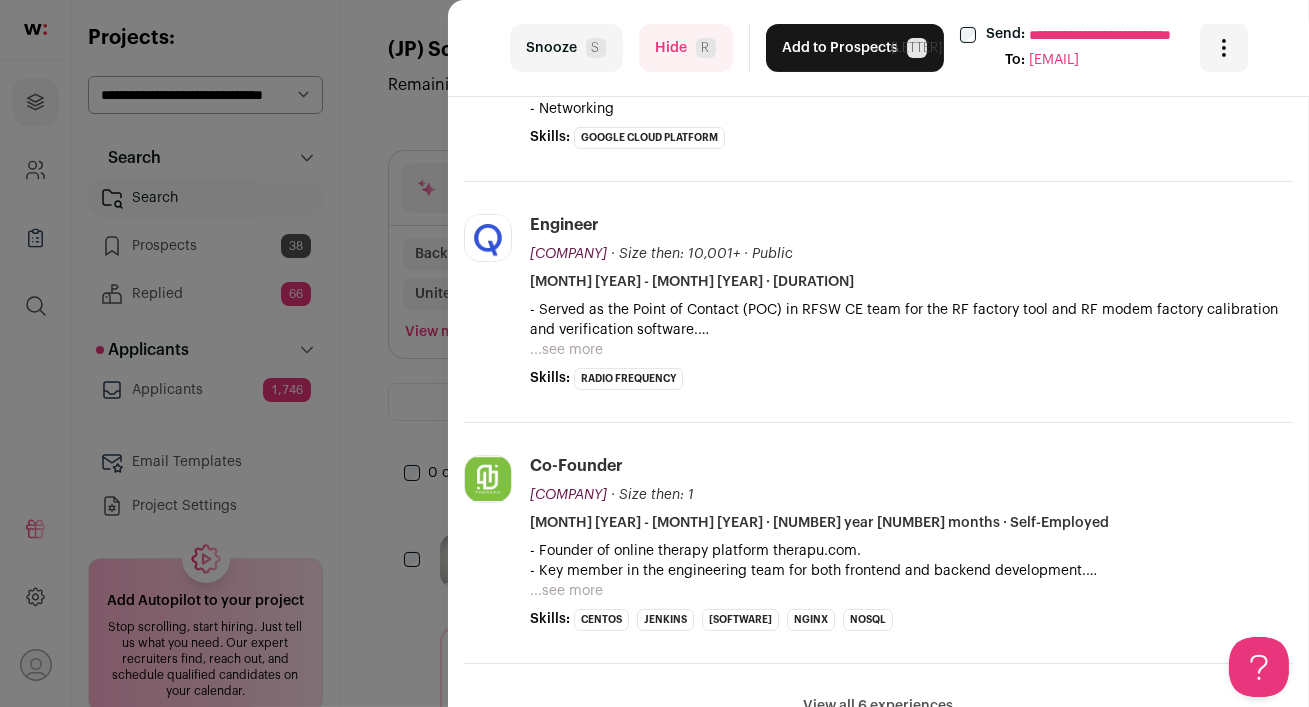 scroll, scrollTop: 799, scrollLeft: 0, axis: vertical 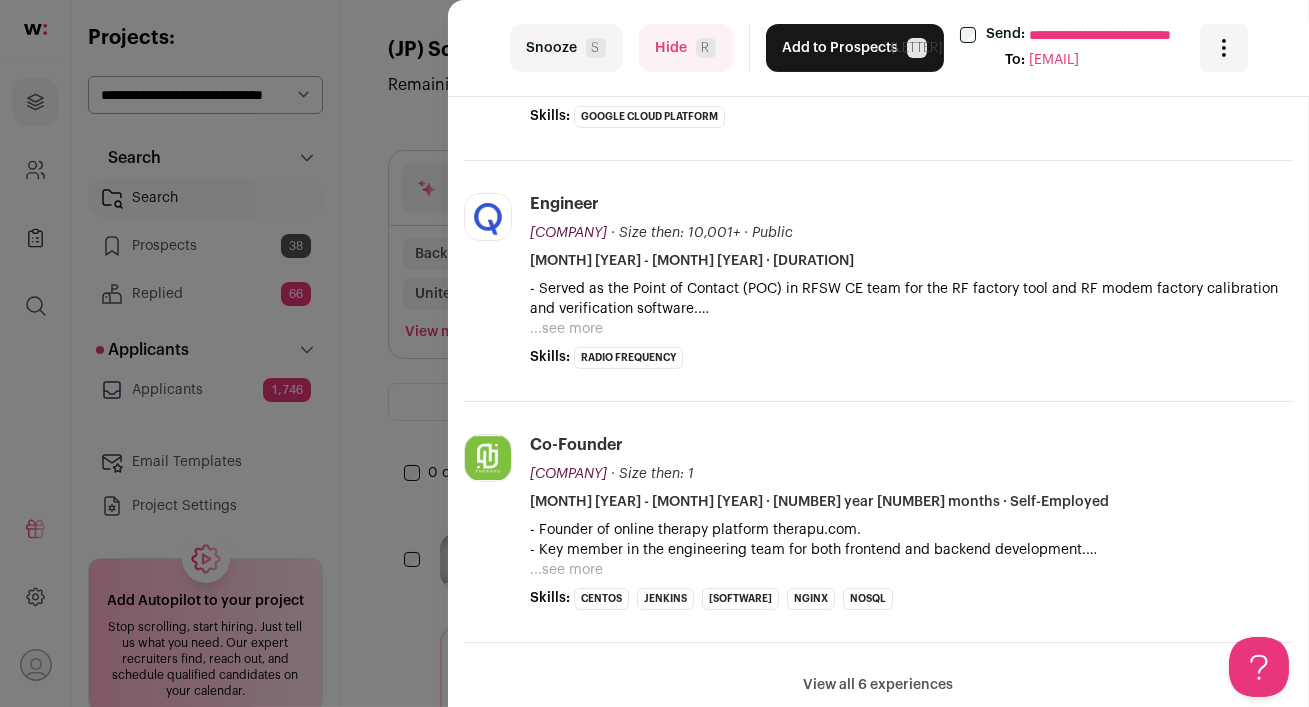 click on "Hide
R" at bounding box center [686, 48] 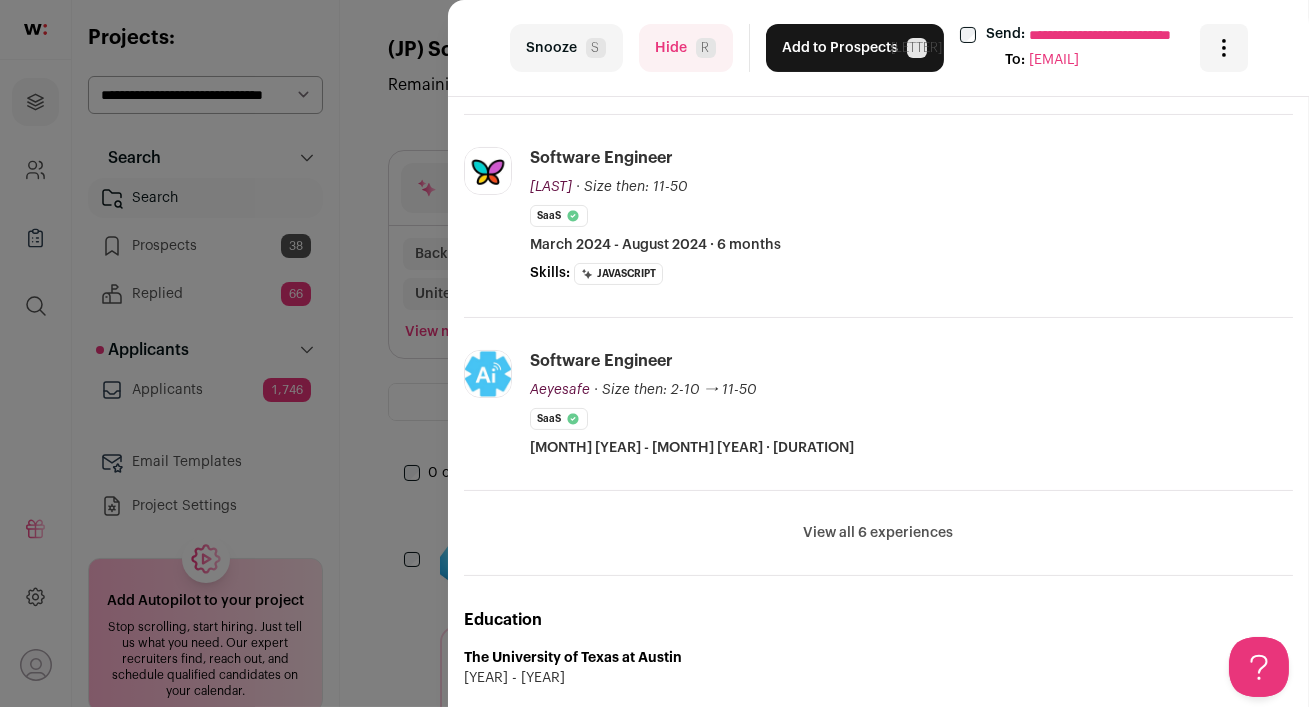 scroll, scrollTop: 600, scrollLeft: 0, axis: vertical 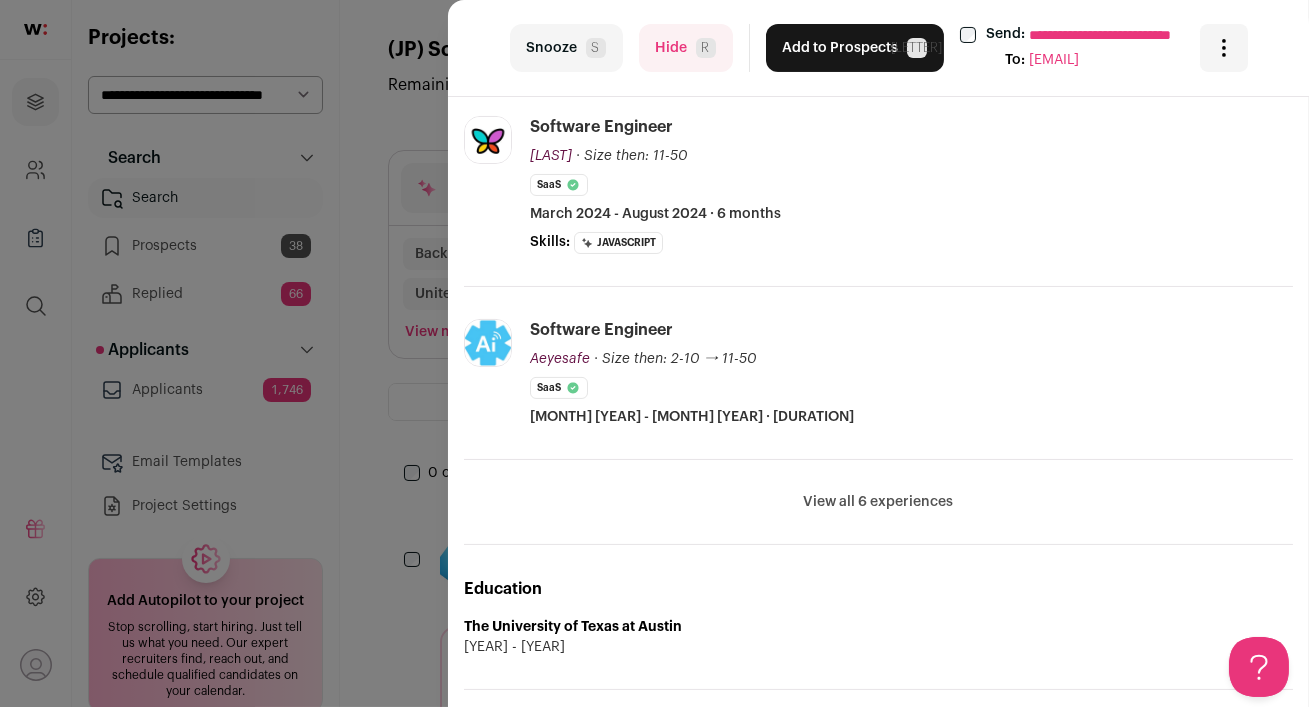 click on "Hide
R" at bounding box center [686, 48] 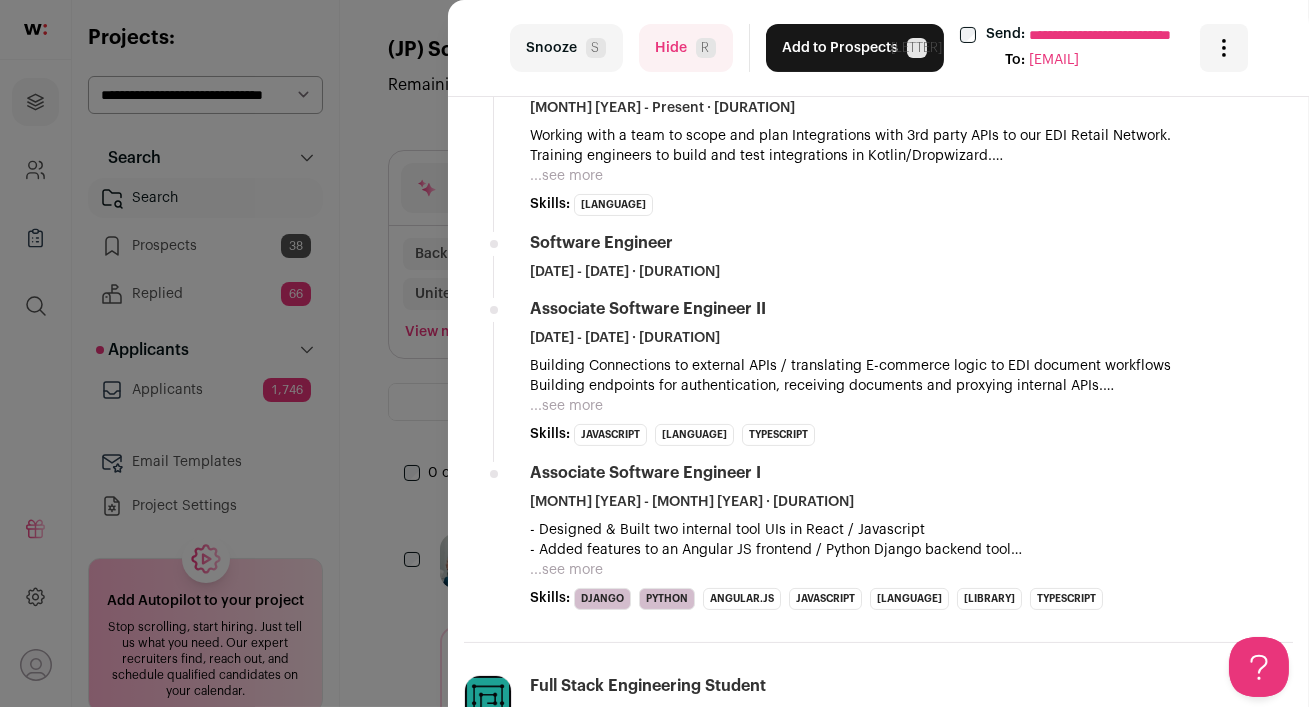 scroll, scrollTop: 440, scrollLeft: 0, axis: vertical 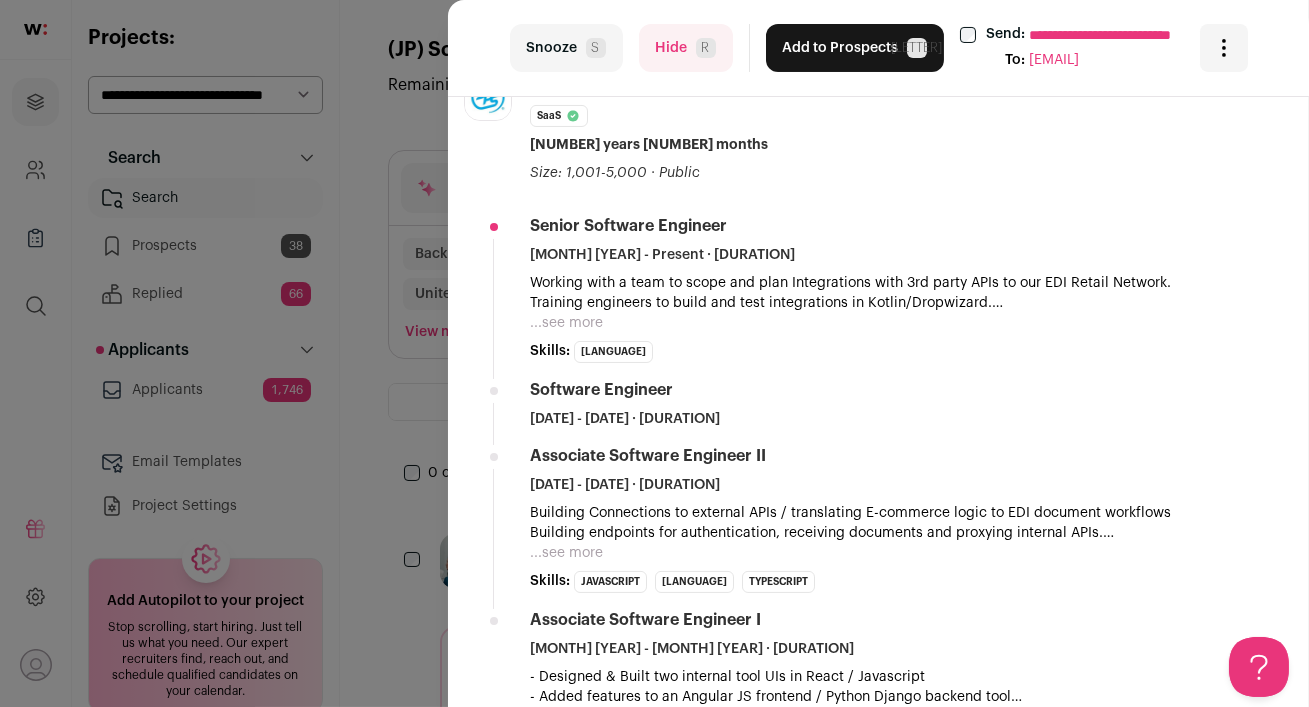click on "Hide
R" at bounding box center (686, 48) 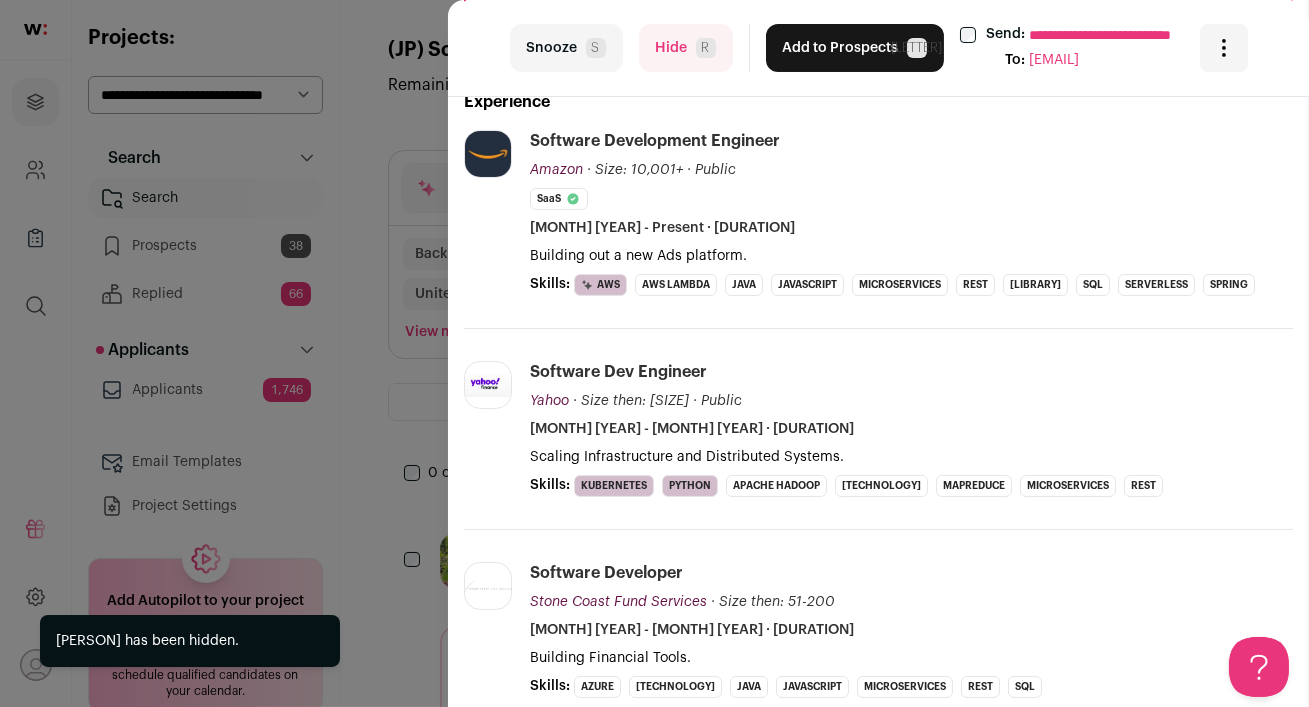 scroll, scrollTop: 421, scrollLeft: 0, axis: vertical 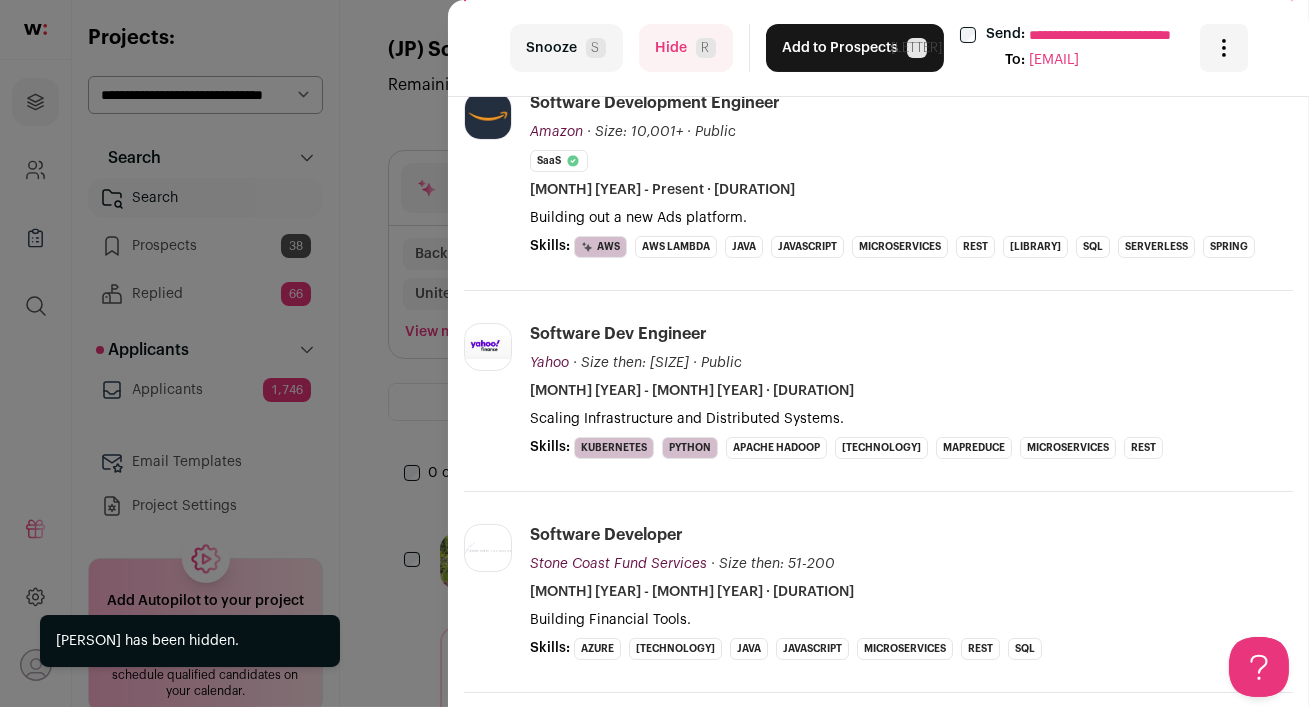 click on "Hide
R" at bounding box center [686, 48] 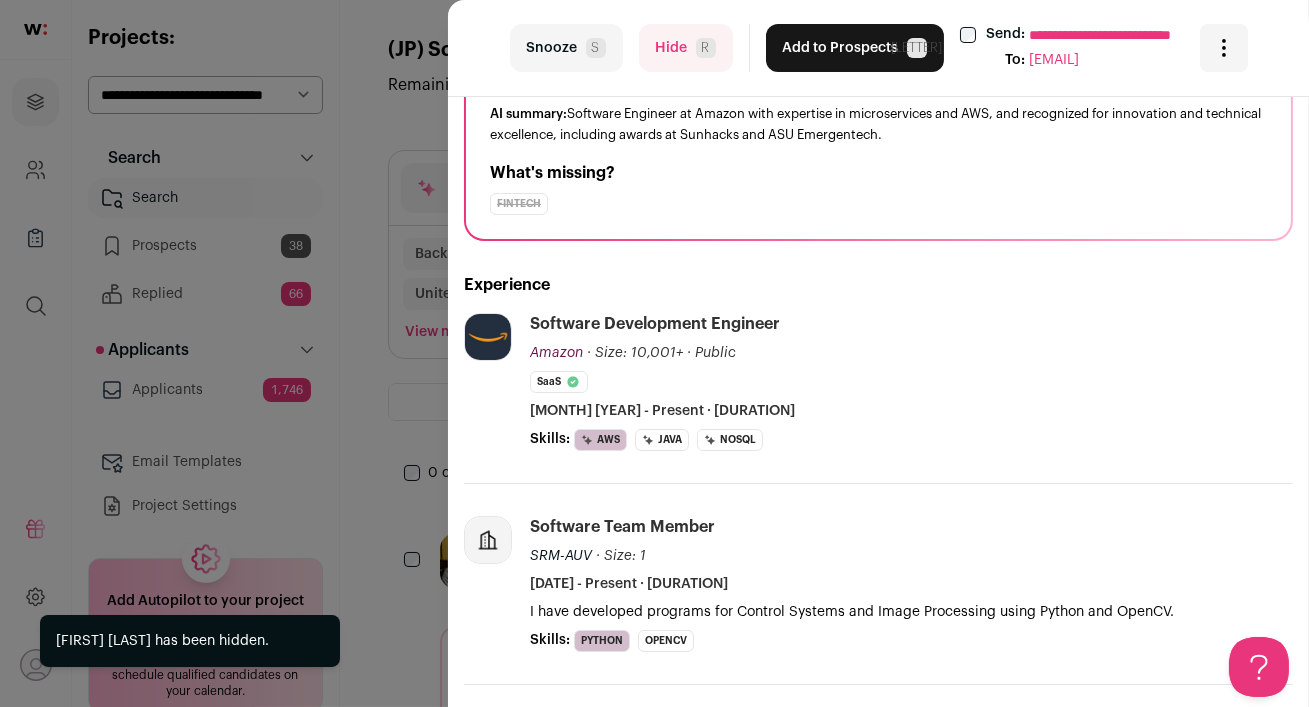 scroll, scrollTop: 202, scrollLeft: 0, axis: vertical 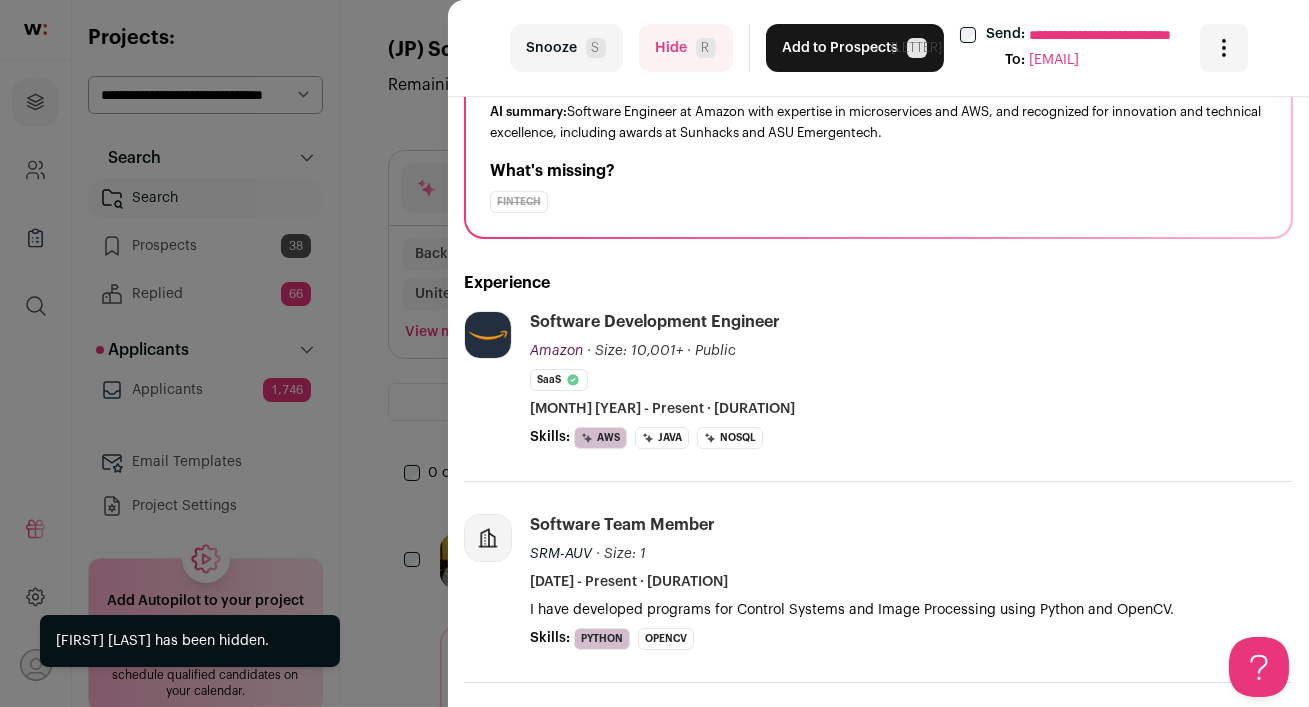 click on "Hide
R" at bounding box center [686, 48] 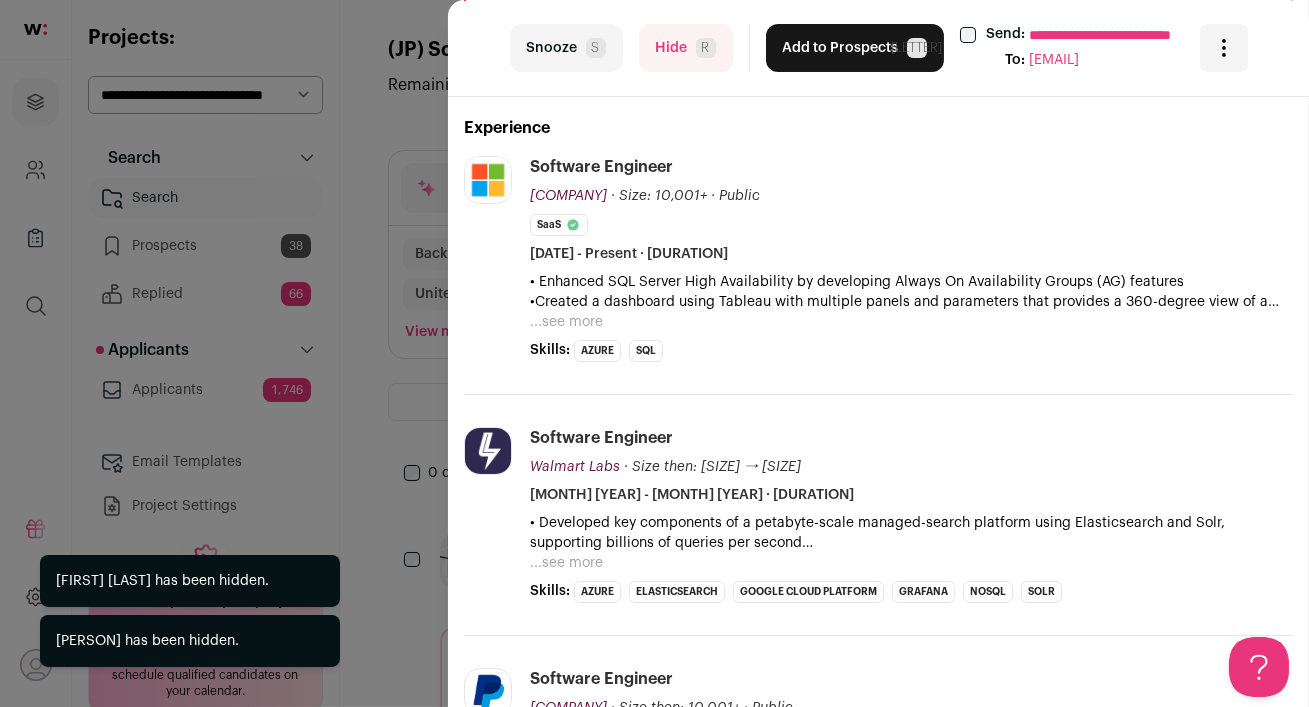 scroll, scrollTop: 290, scrollLeft: 0, axis: vertical 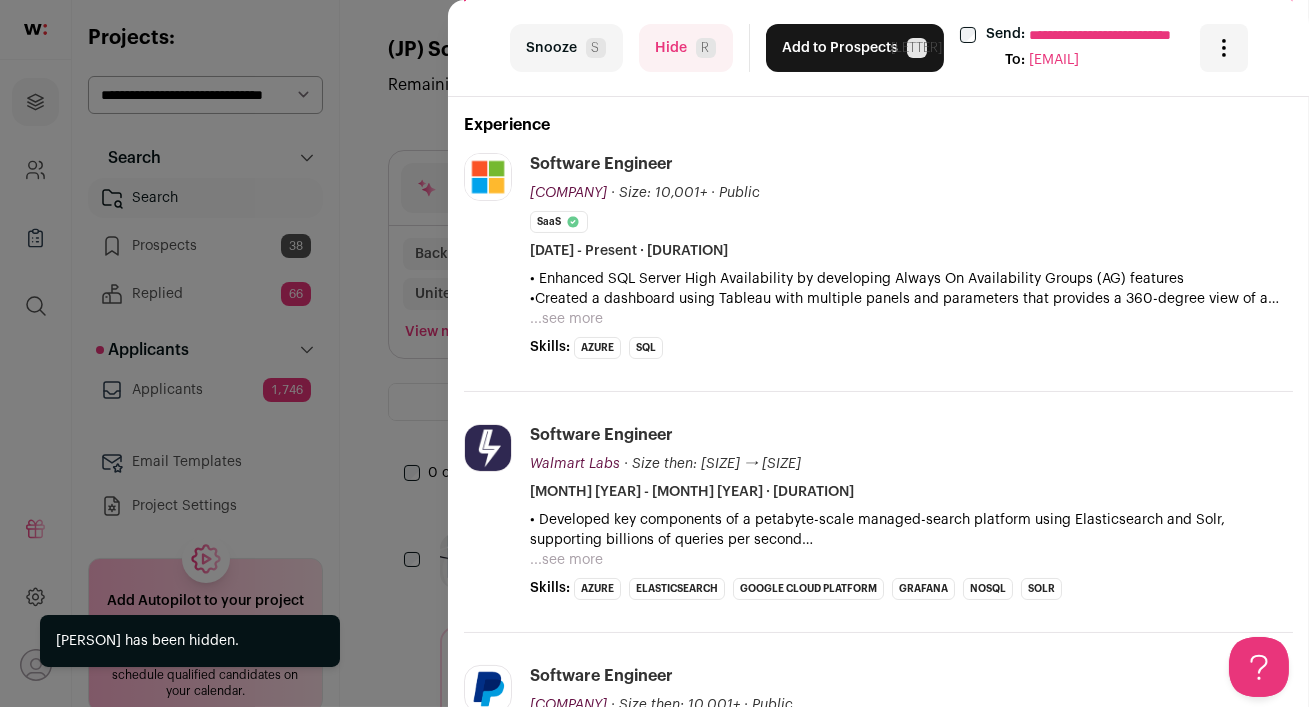 click on "Hide
R" at bounding box center [686, 48] 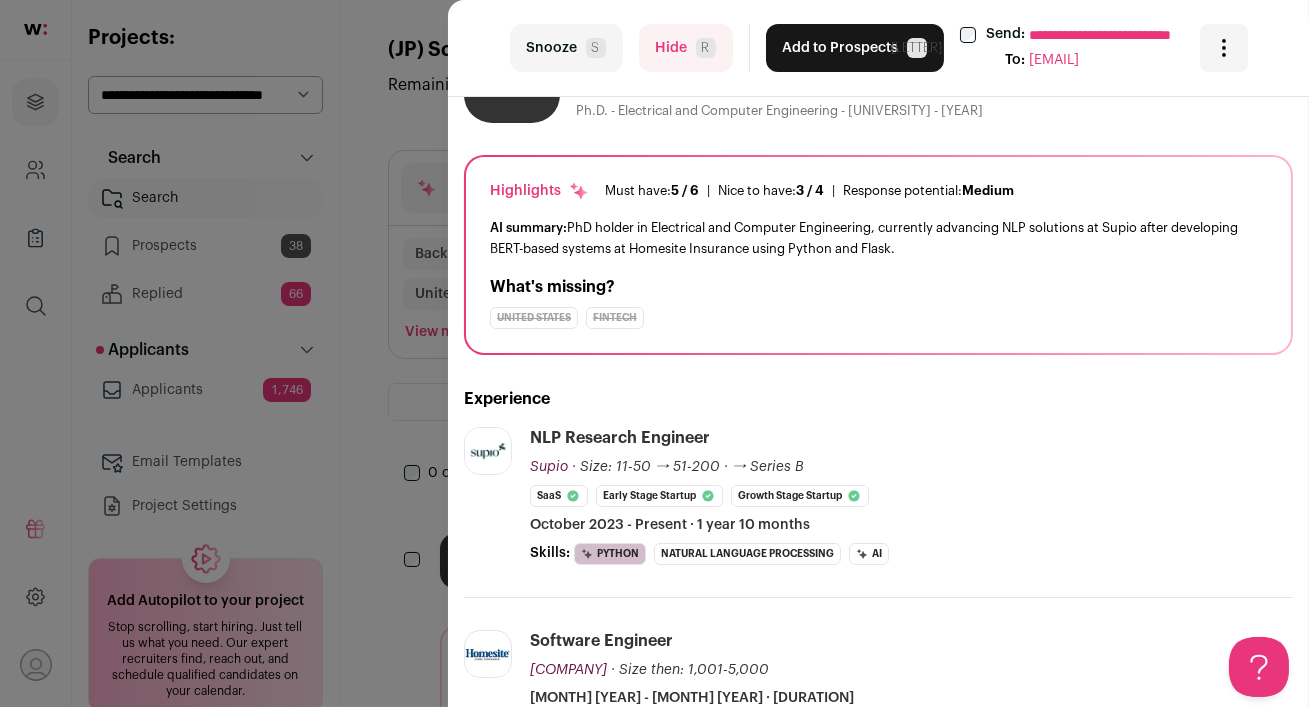 scroll, scrollTop: 0, scrollLeft: 0, axis: both 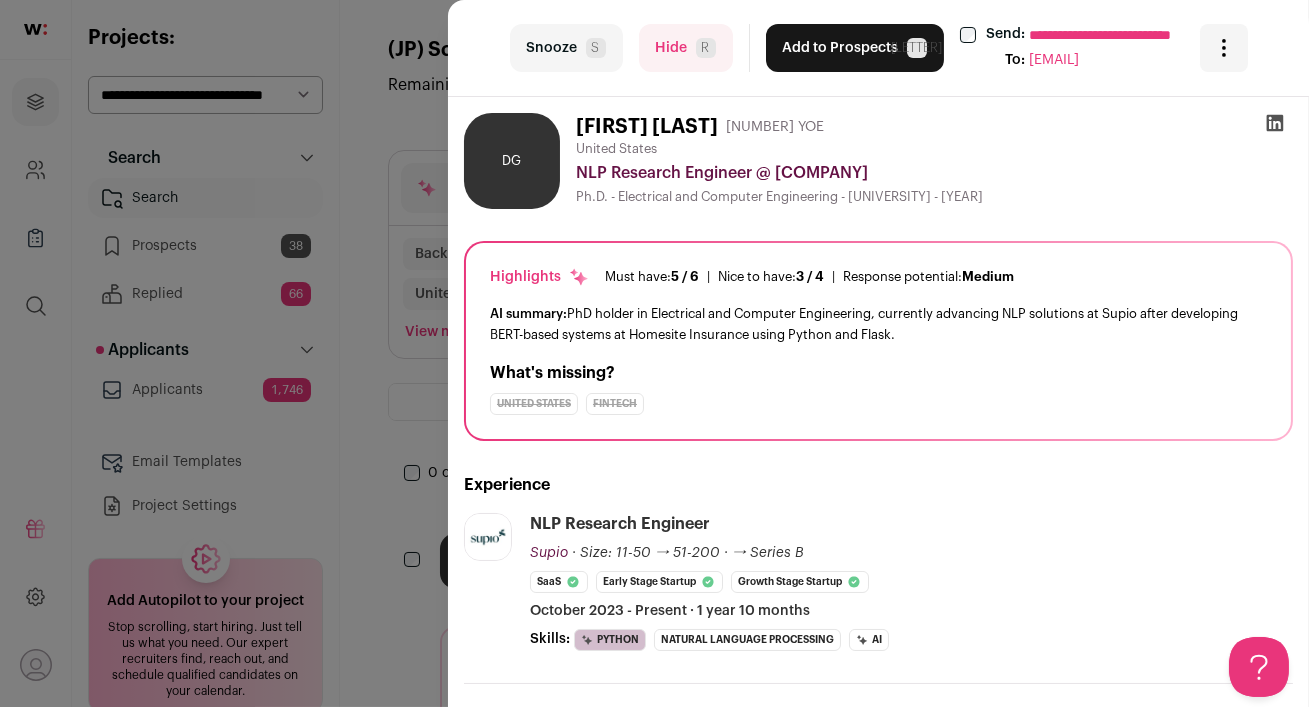 click at bounding box center [1275, 123] 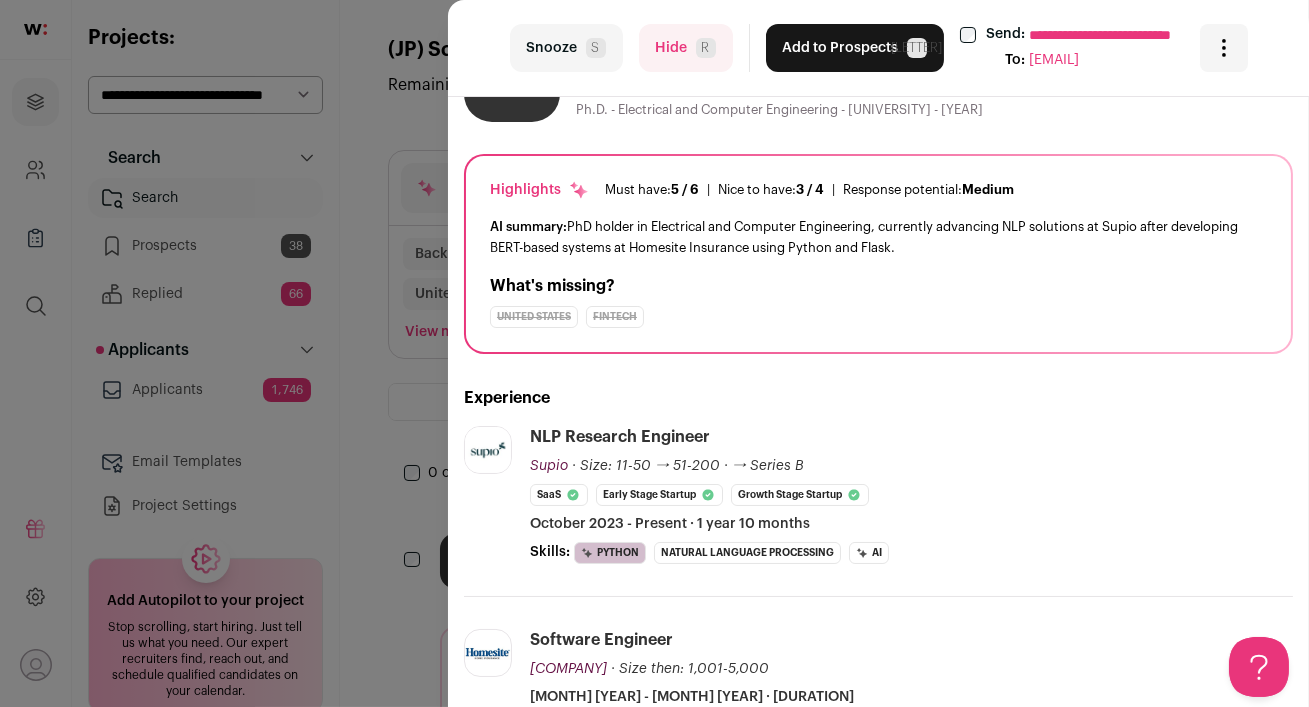 scroll, scrollTop: 120, scrollLeft: 0, axis: vertical 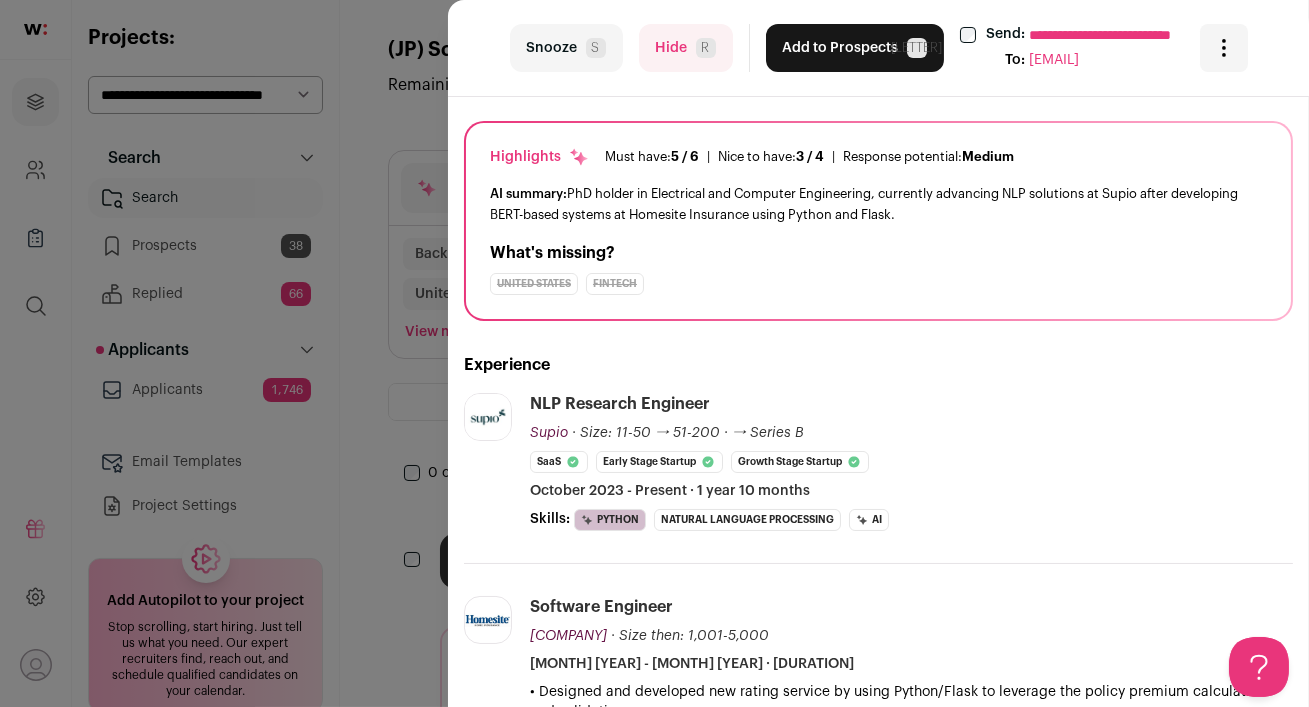 click on "Add to Prospects
A" at bounding box center (855, 48) 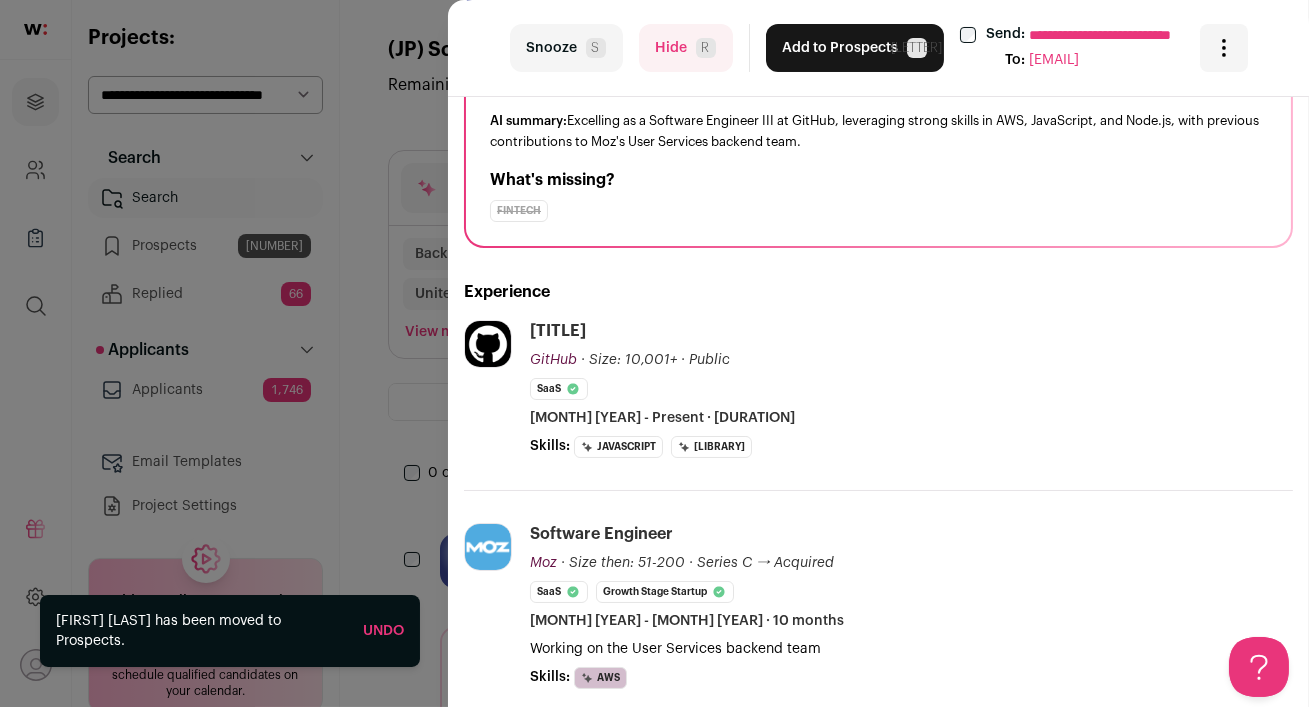 scroll, scrollTop: 243, scrollLeft: 0, axis: vertical 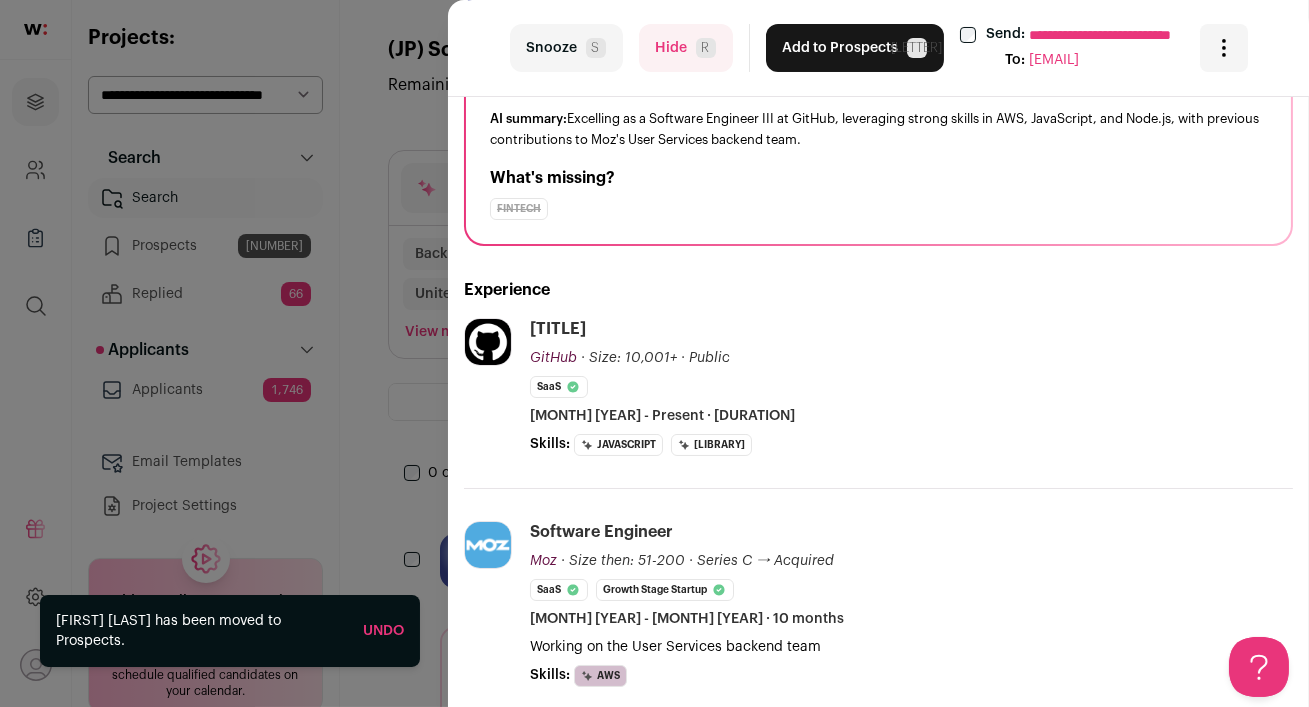 click on "Hide
R" at bounding box center [686, 48] 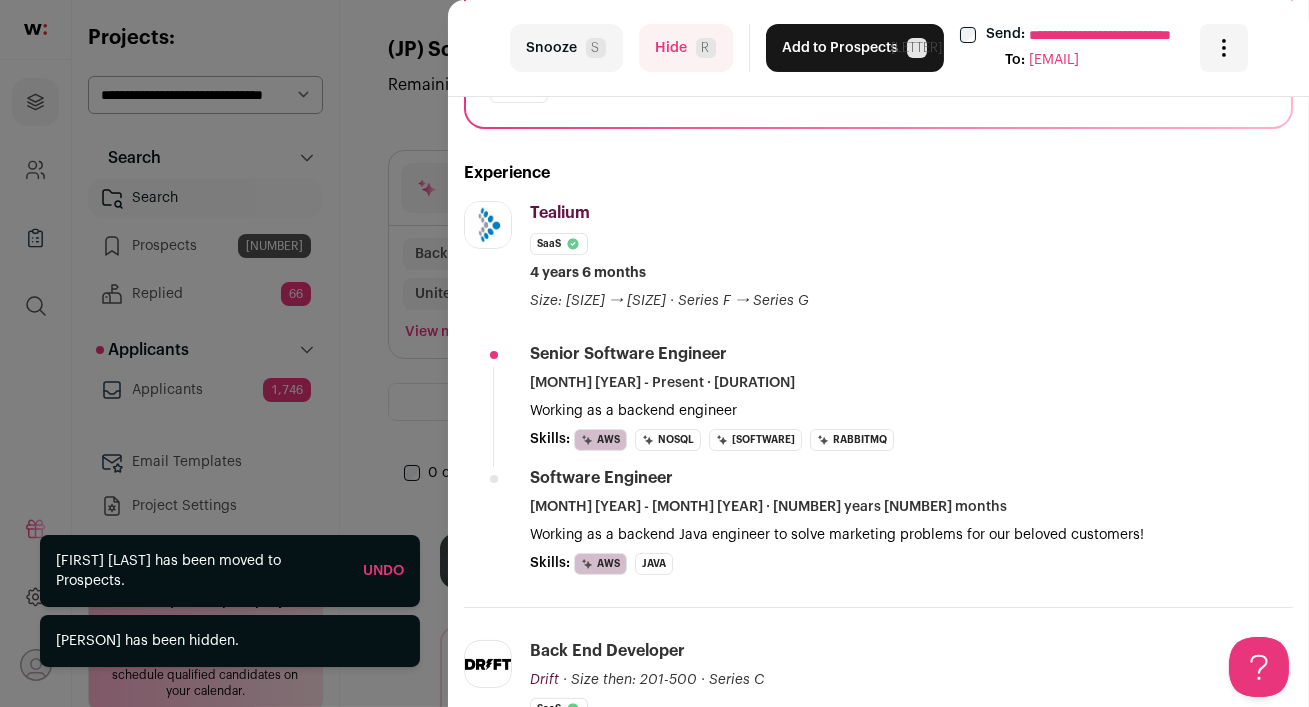 scroll, scrollTop: 362, scrollLeft: 0, axis: vertical 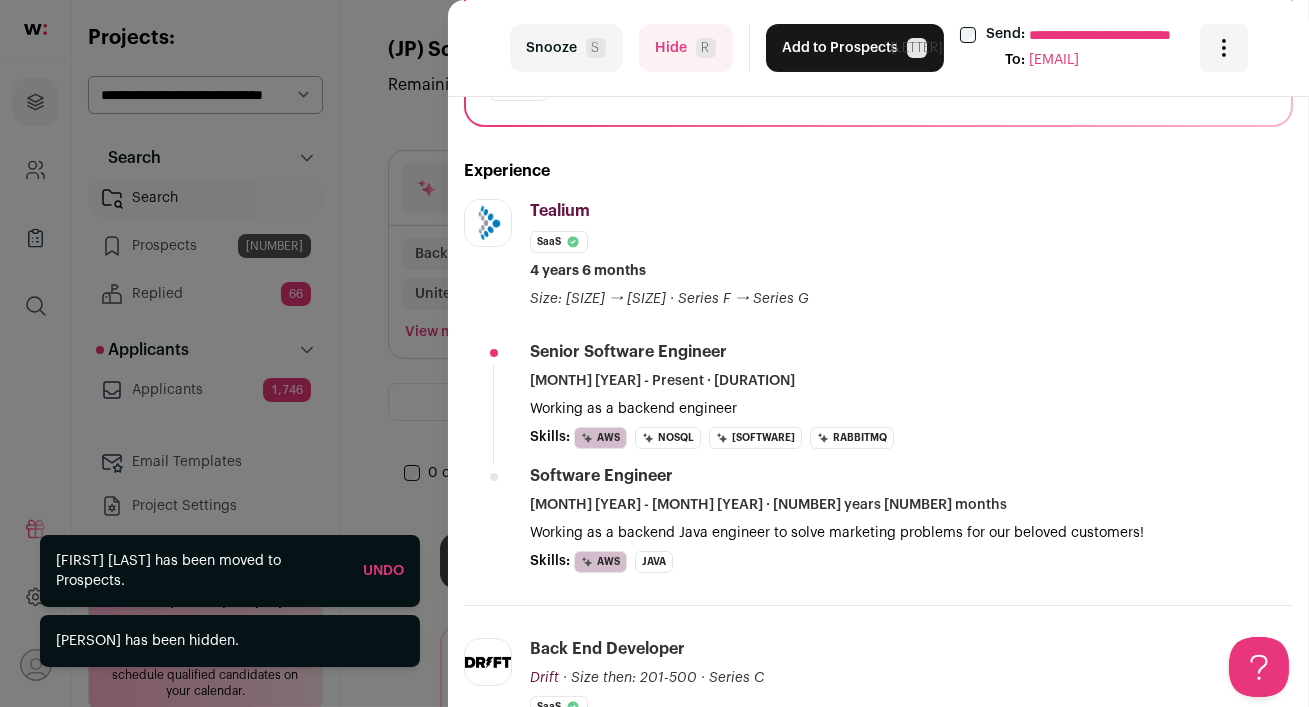 click on "Hide
R" at bounding box center (686, 48) 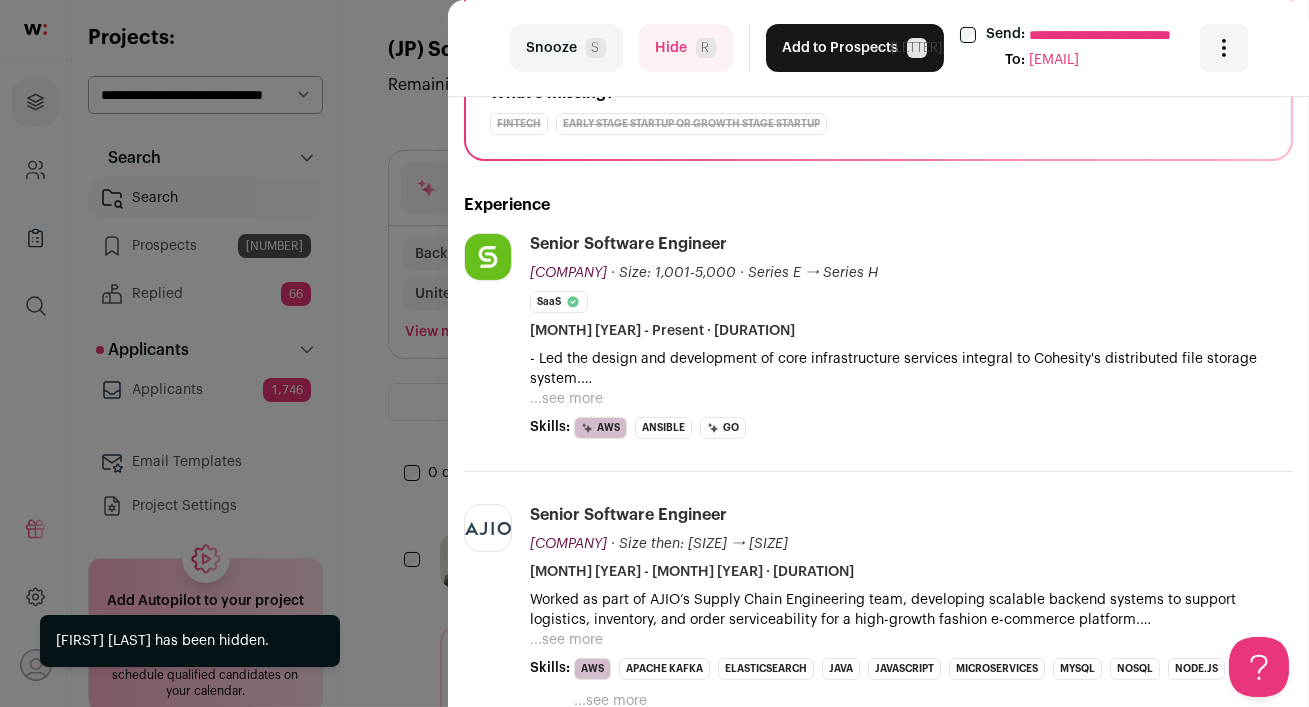 scroll, scrollTop: 288, scrollLeft: 0, axis: vertical 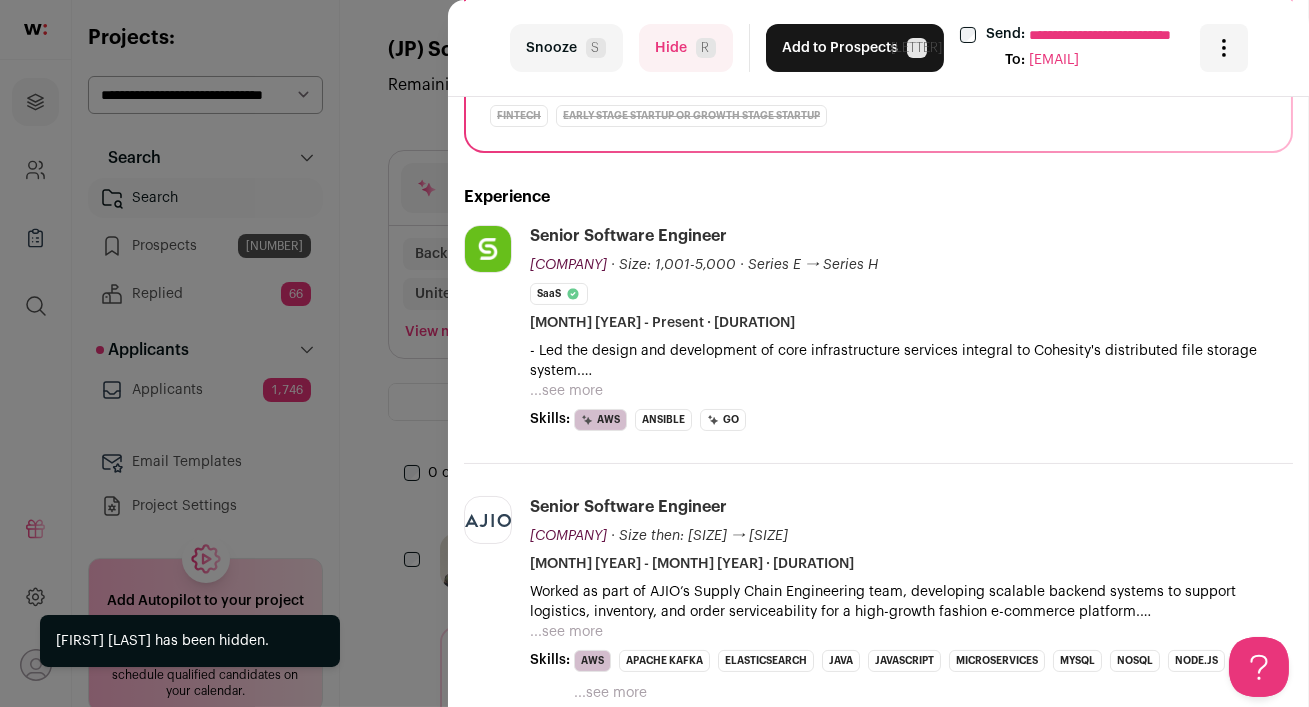 click on "Hide
R" at bounding box center [686, 48] 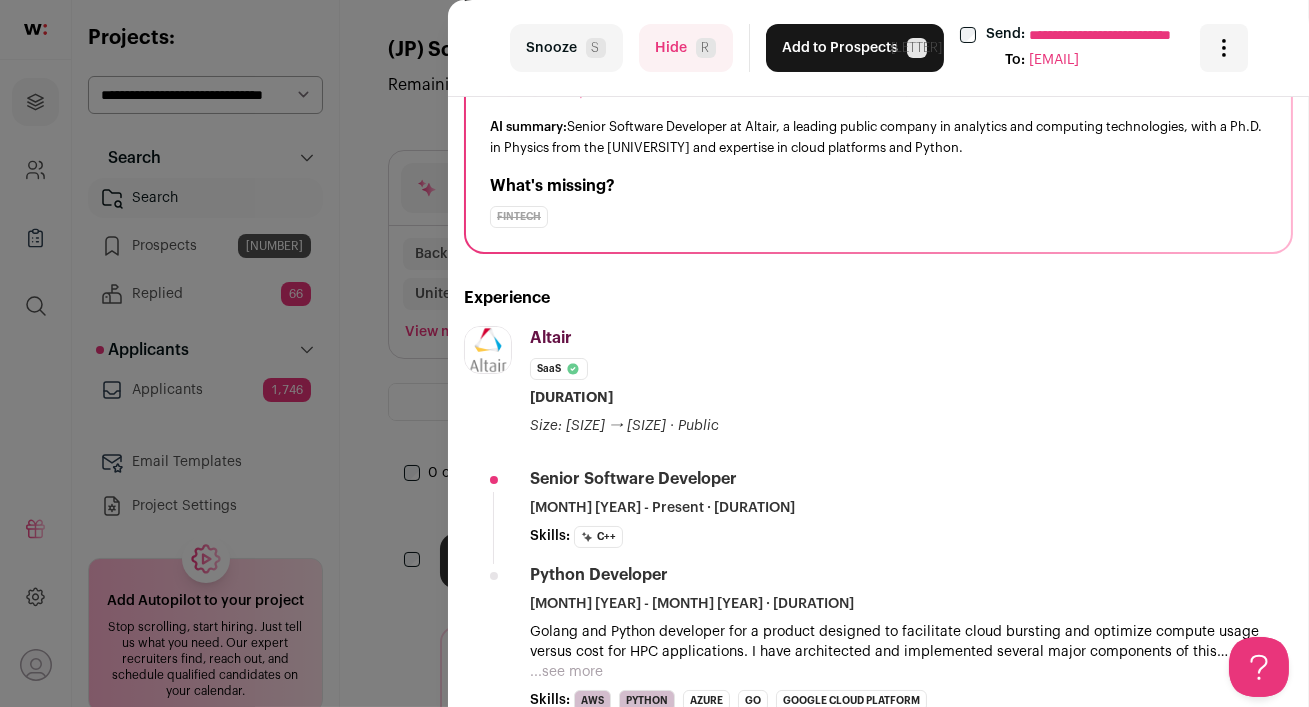 scroll, scrollTop: 0, scrollLeft: 0, axis: both 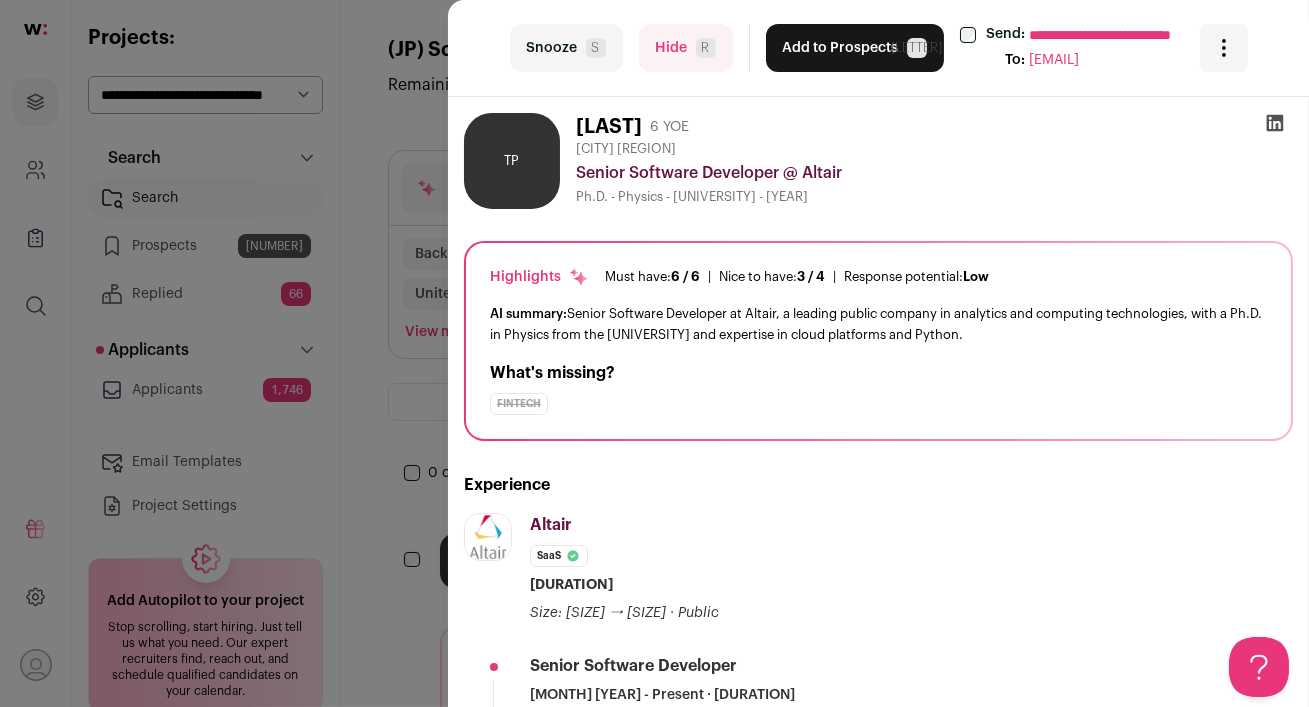 click at bounding box center [1275, 123] 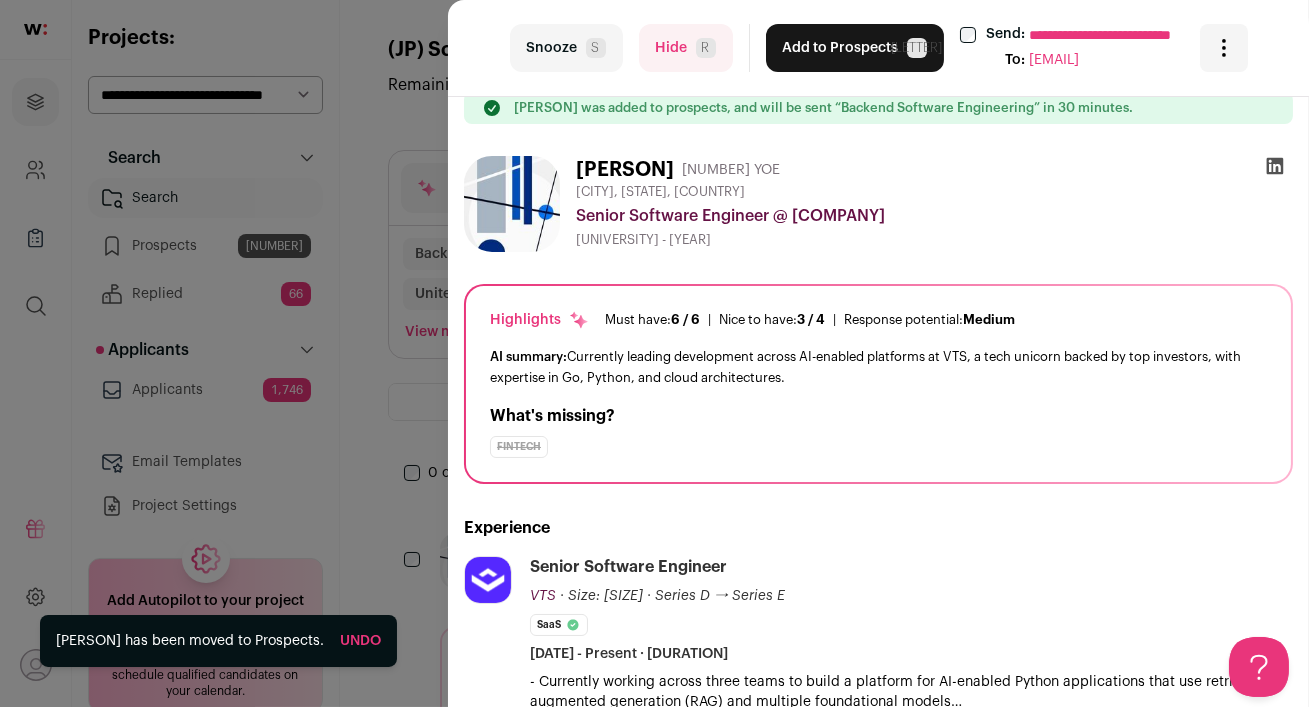 scroll, scrollTop: 0, scrollLeft: 0, axis: both 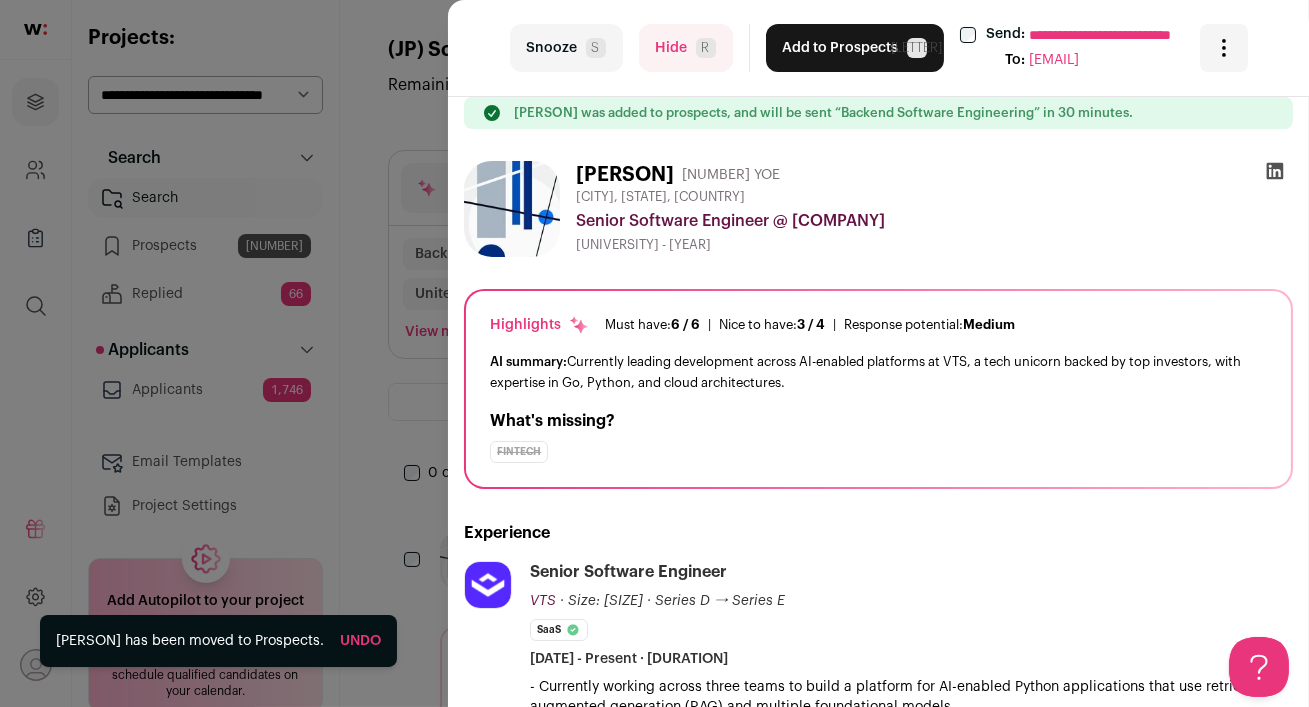 click at bounding box center (1275, 171) 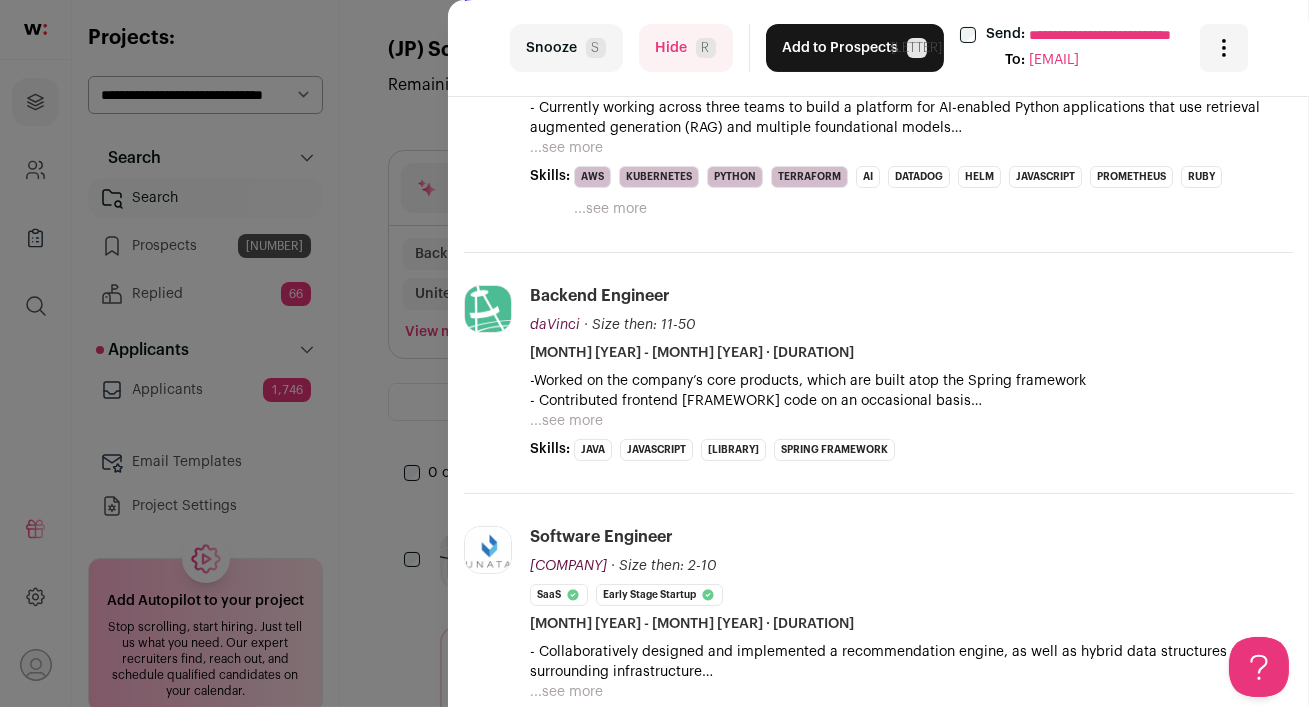 scroll, scrollTop: 397, scrollLeft: 0, axis: vertical 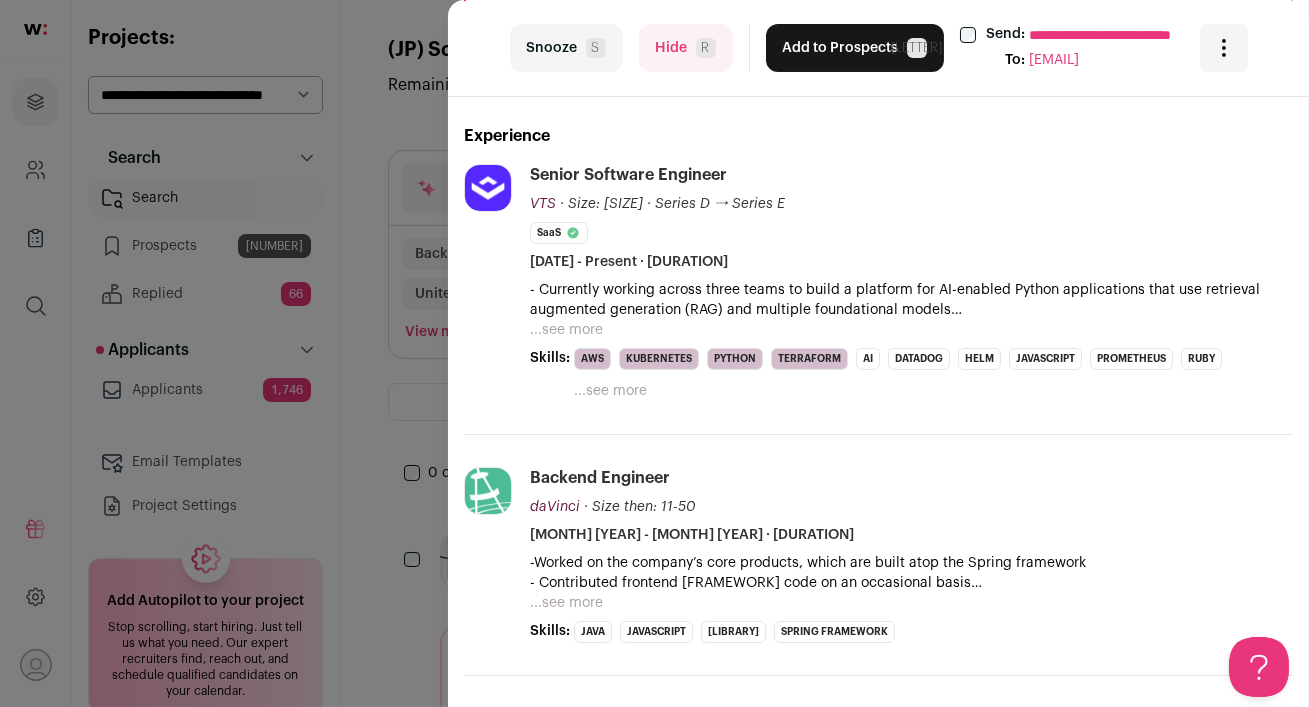 click on "Add to Prospects
A" at bounding box center (855, 48) 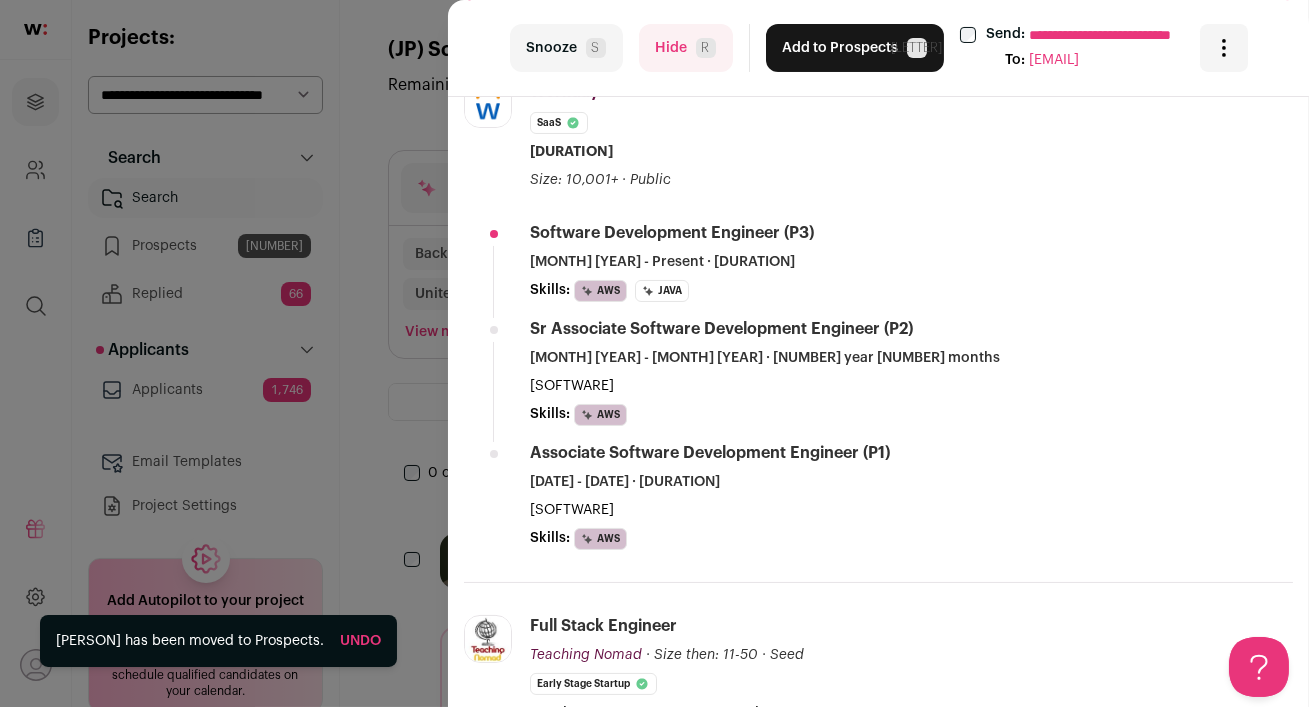 scroll, scrollTop: 471, scrollLeft: 0, axis: vertical 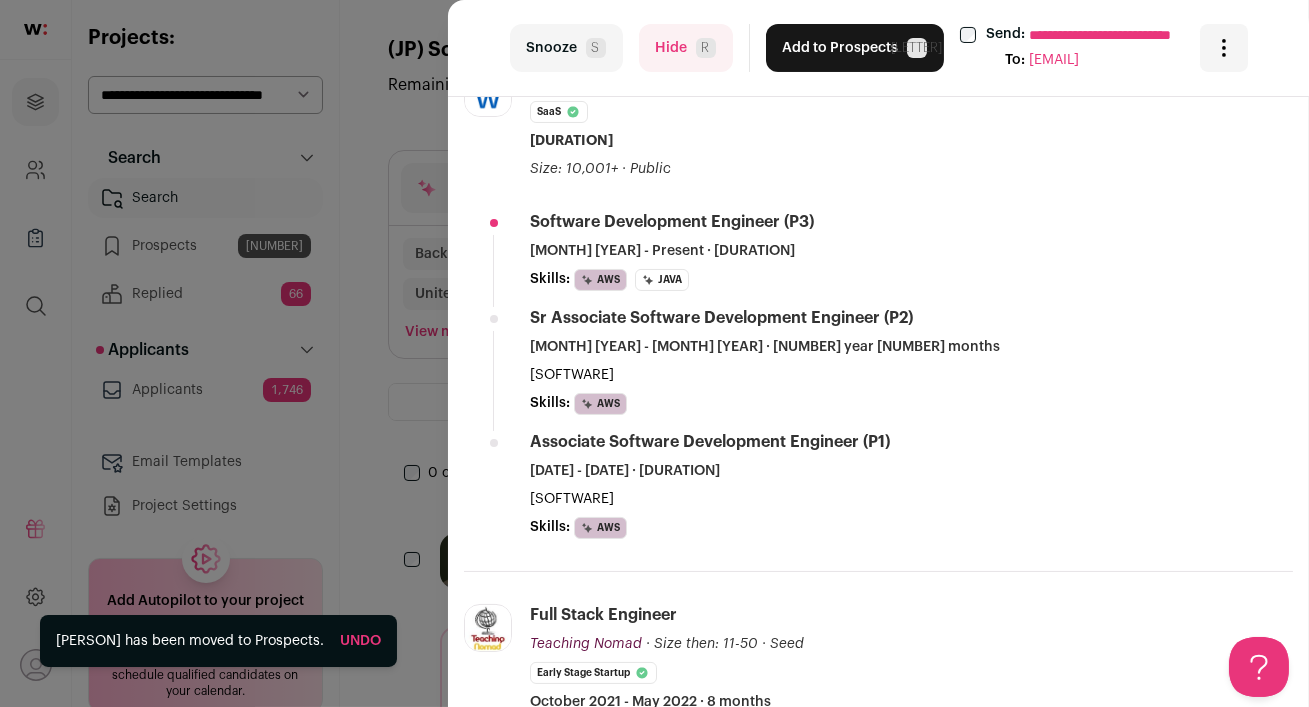 click on "Hide
R" at bounding box center [686, 48] 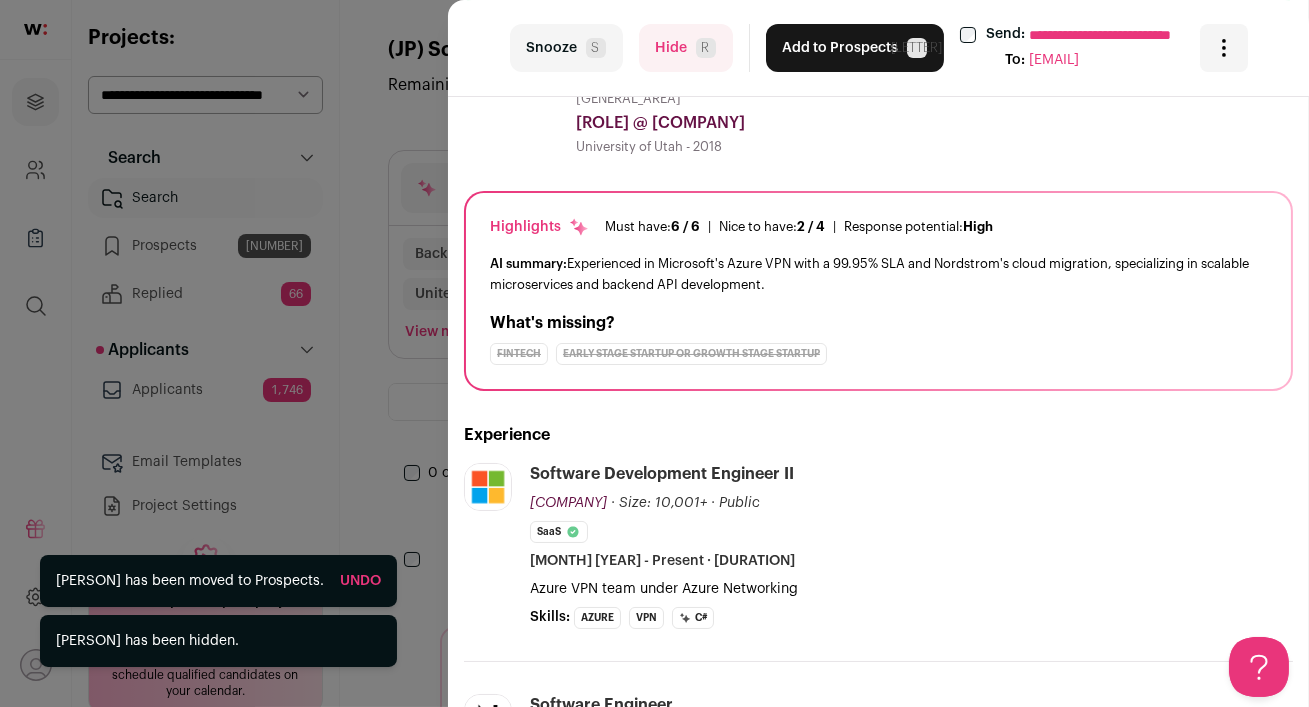 scroll, scrollTop: 299, scrollLeft: 0, axis: vertical 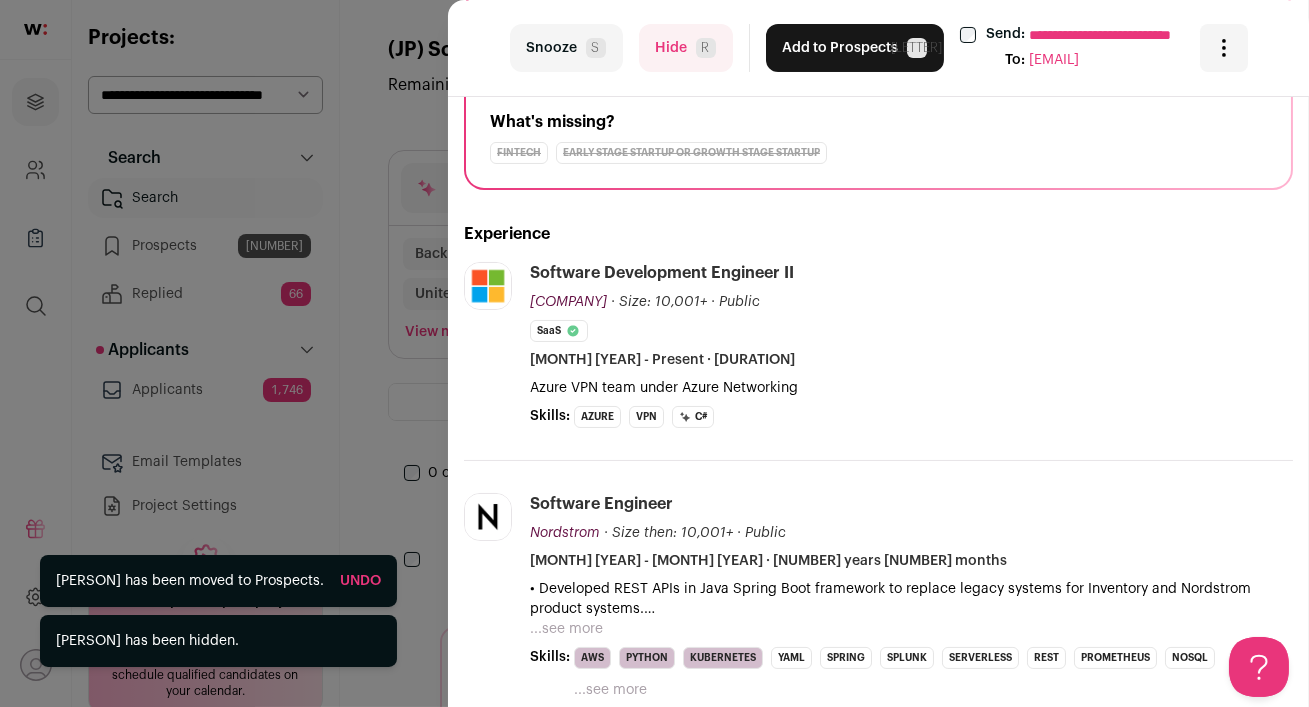 click on "Hide
R" at bounding box center [686, 48] 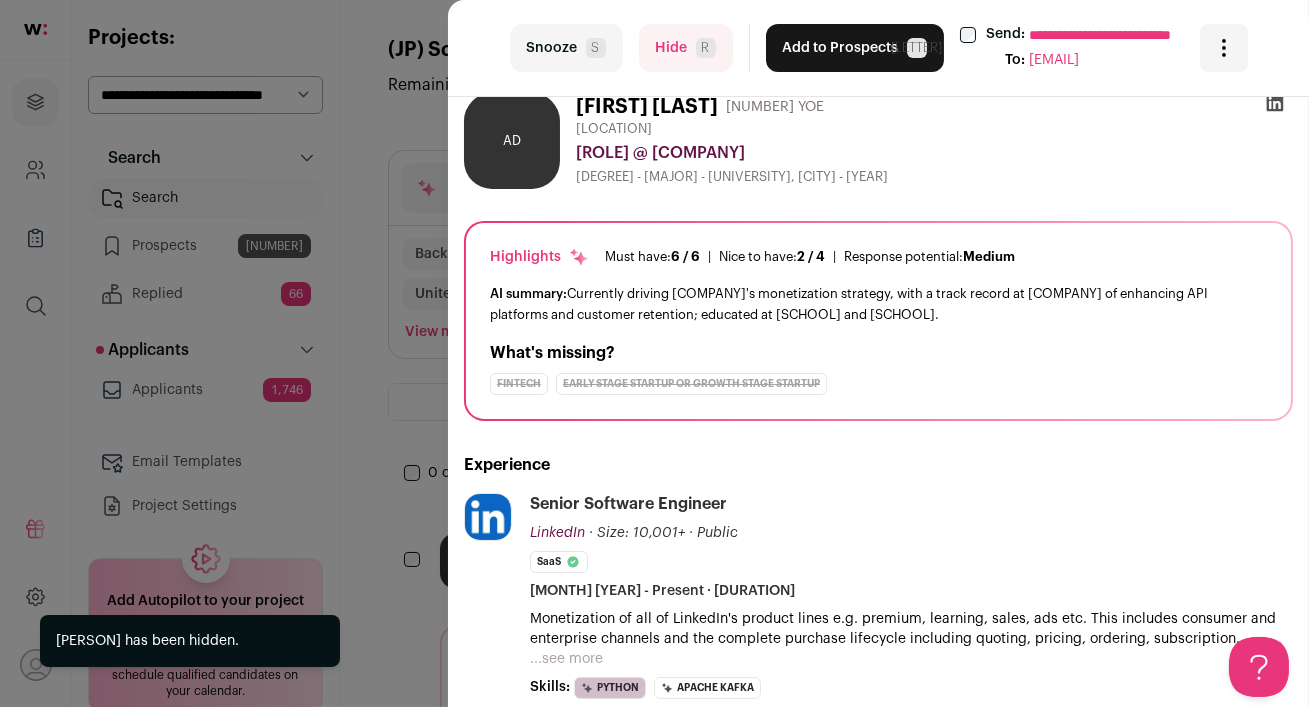 scroll, scrollTop: 0, scrollLeft: 0, axis: both 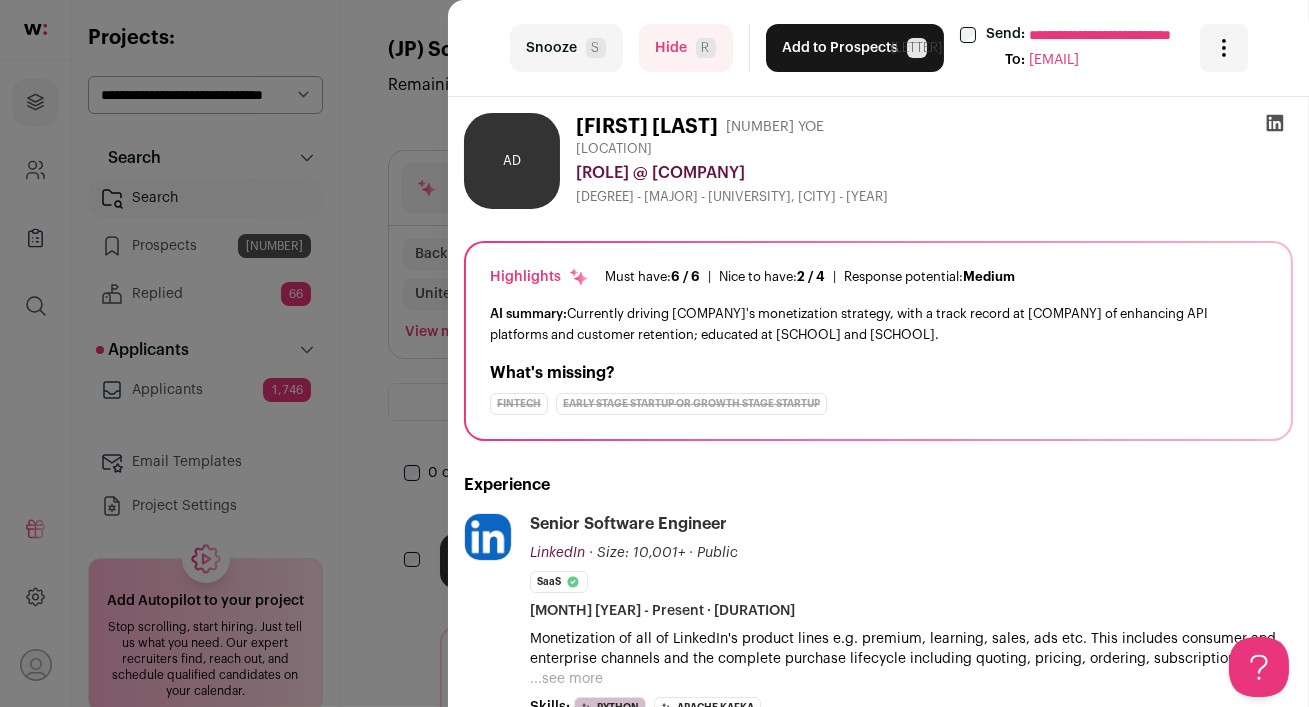 click at bounding box center (1275, 123) 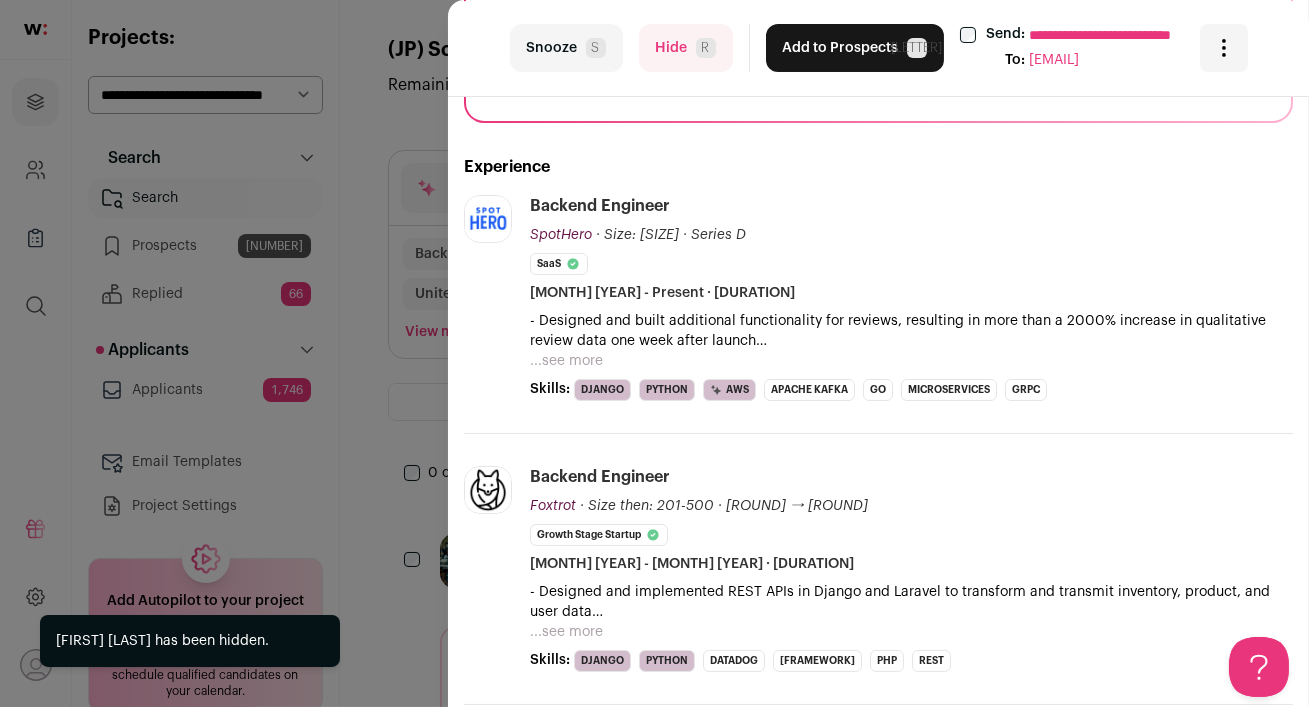 scroll, scrollTop: 0, scrollLeft: 0, axis: both 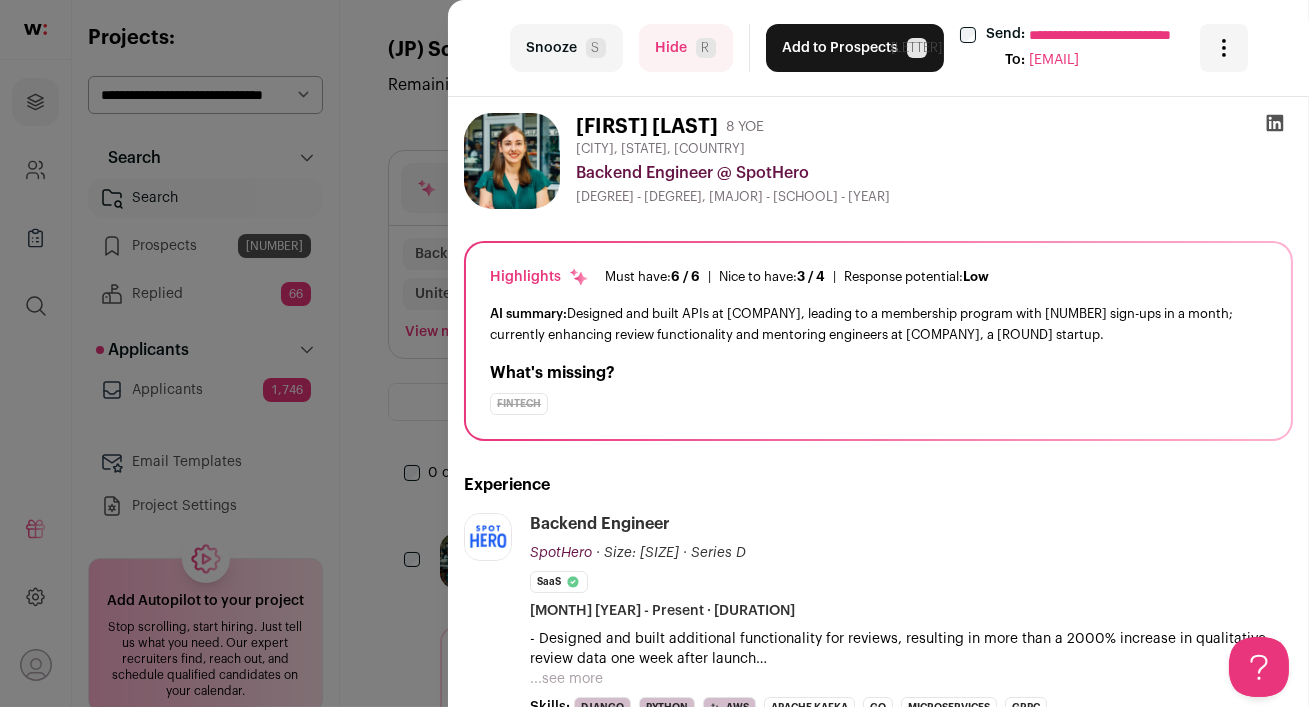 click on "Add to Prospects
A" at bounding box center [855, 48] 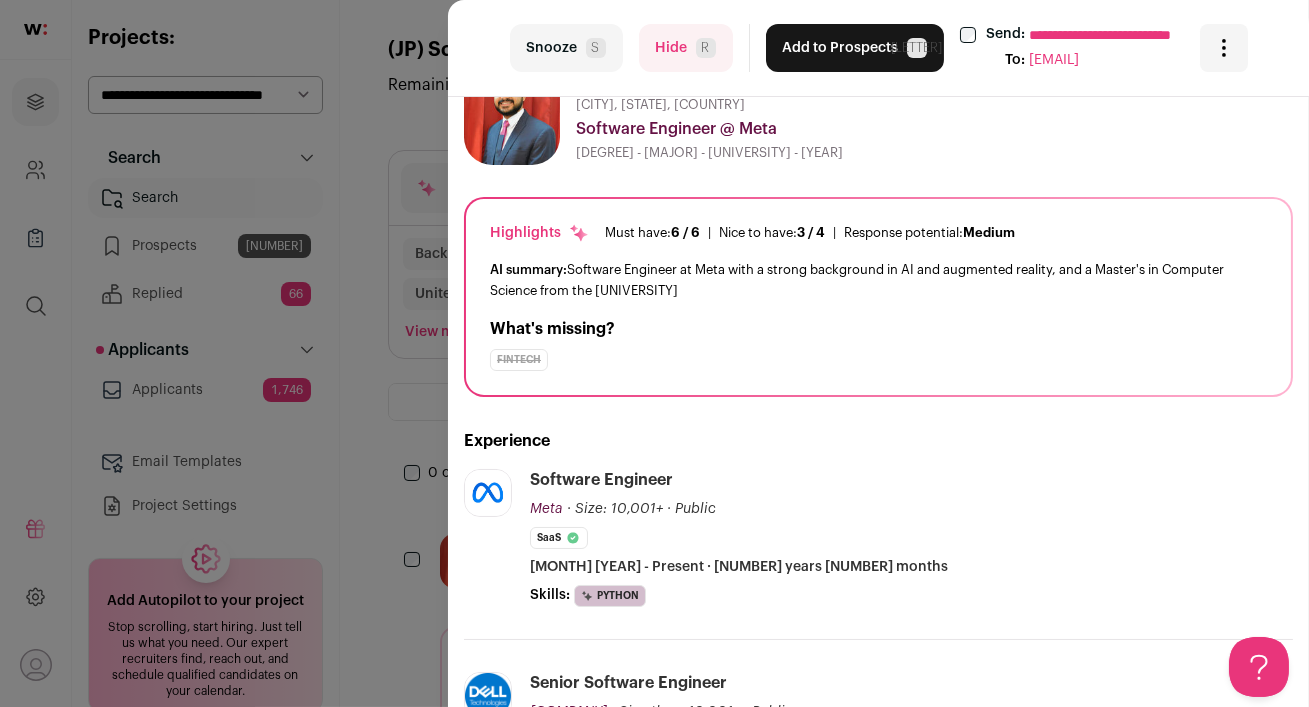 scroll, scrollTop: 0, scrollLeft: 0, axis: both 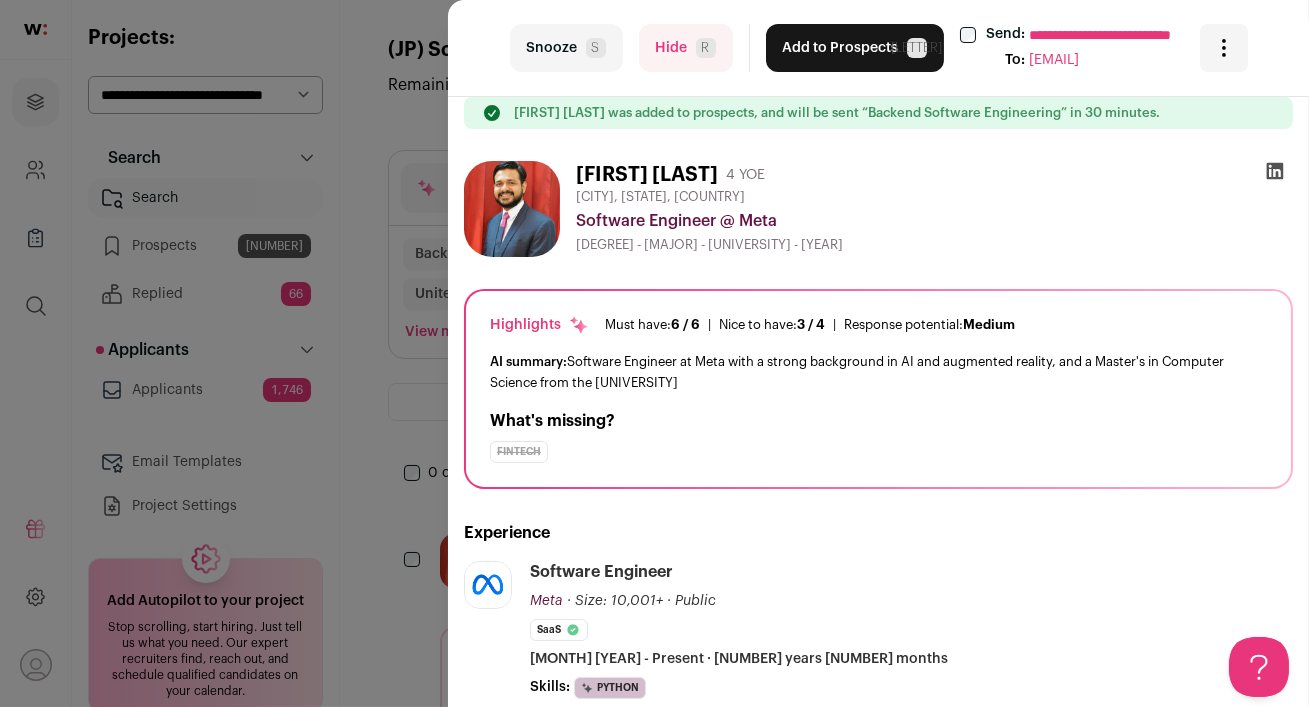 click at bounding box center (1275, 171) 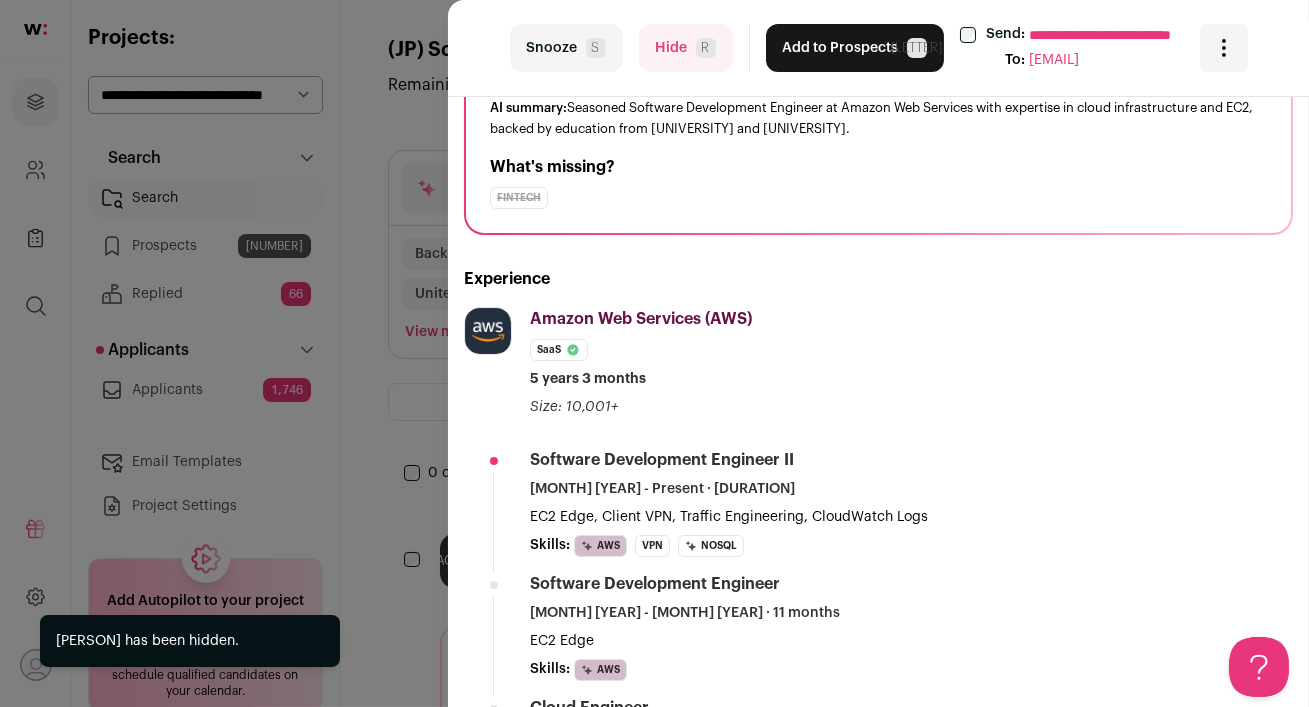 scroll, scrollTop: 262, scrollLeft: 0, axis: vertical 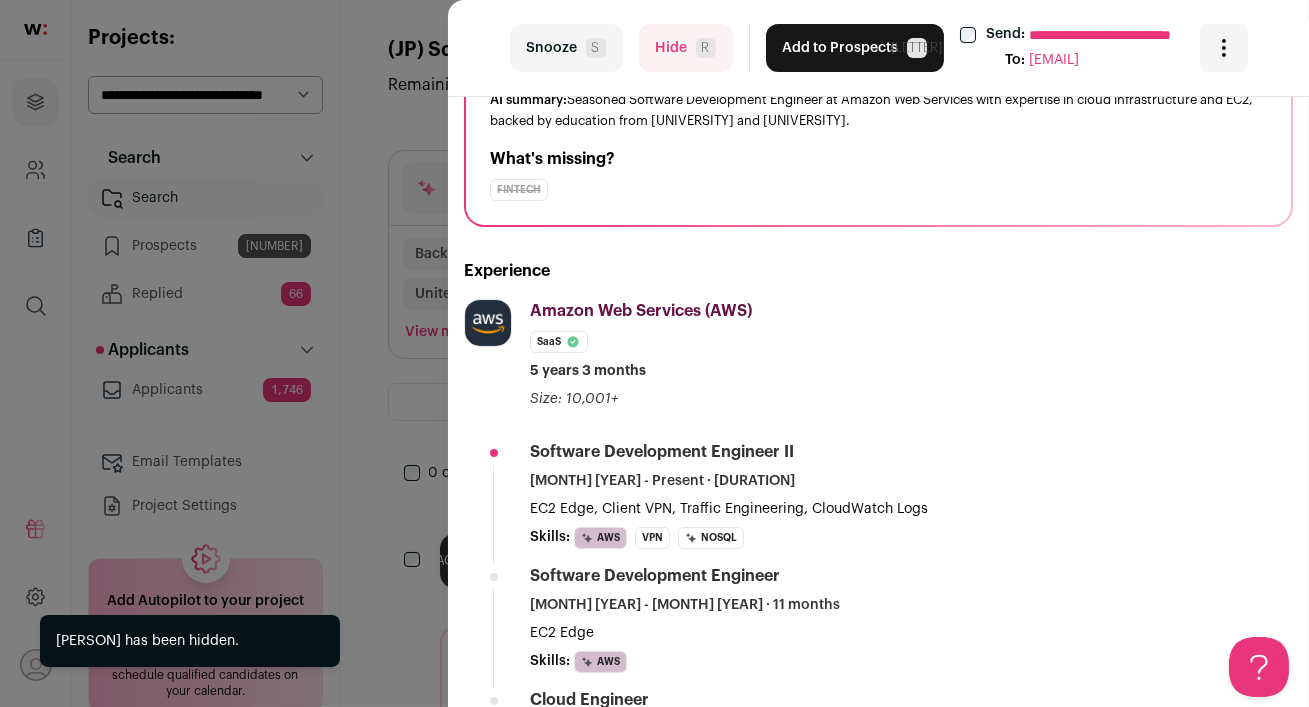 click on "Hide
R" at bounding box center (686, 48) 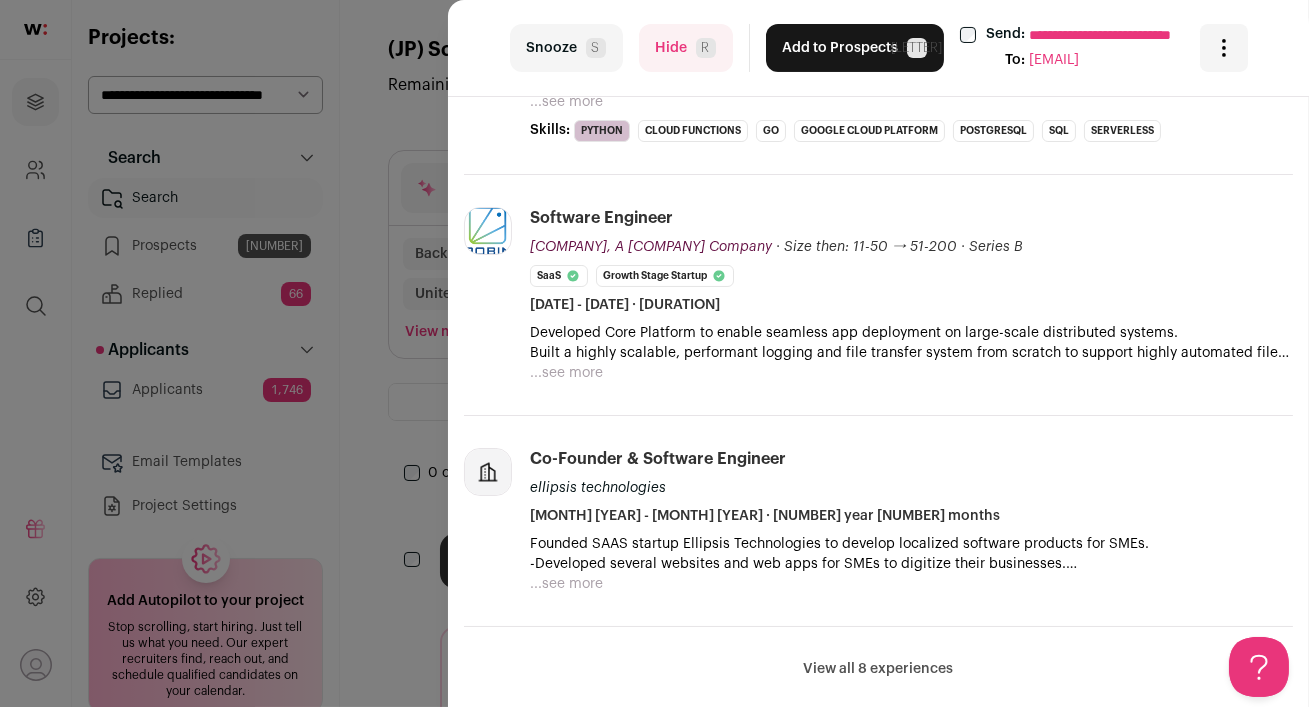 scroll, scrollTop: 662, scrollLeft: 0, axis: vertical 